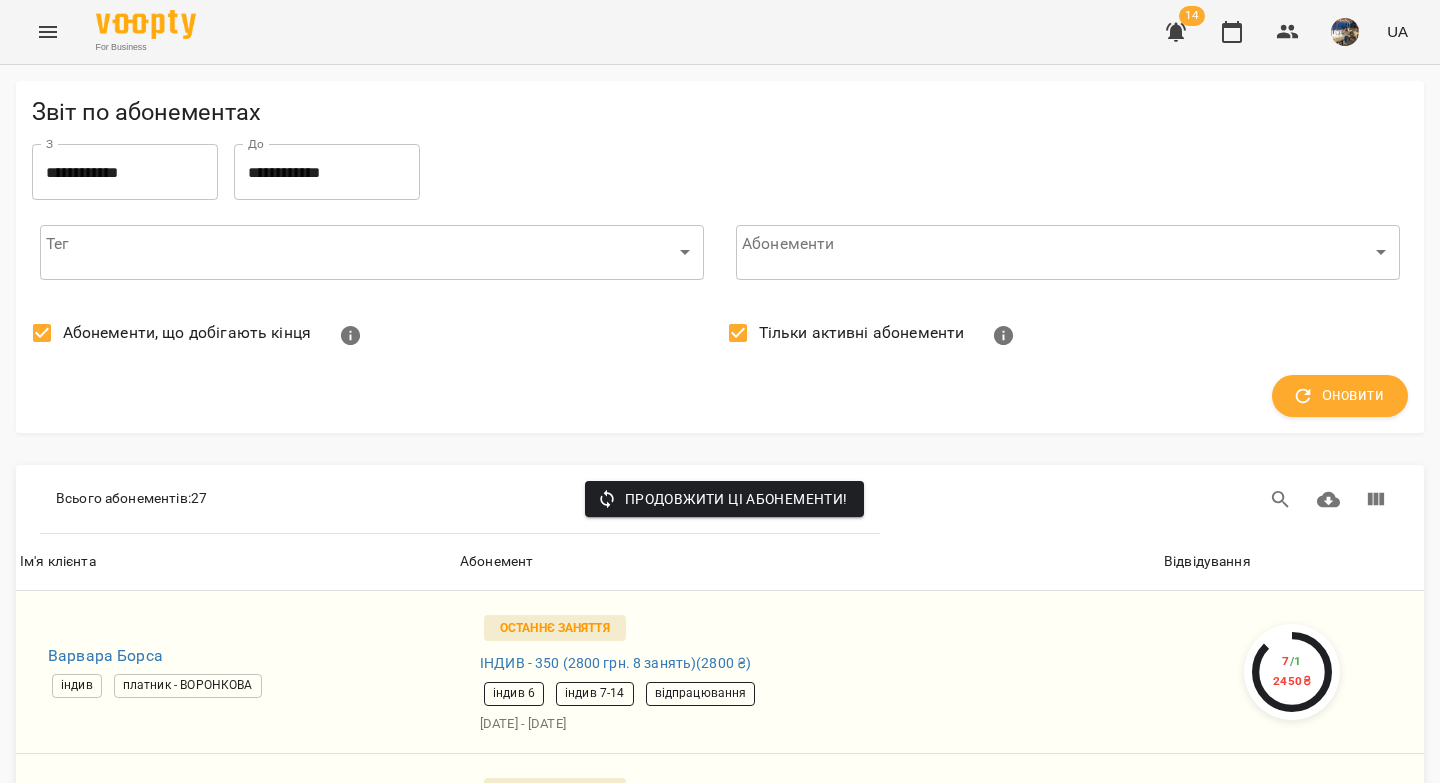 scroll, scrollTop: 0, scrollLeft: 0, axis: both 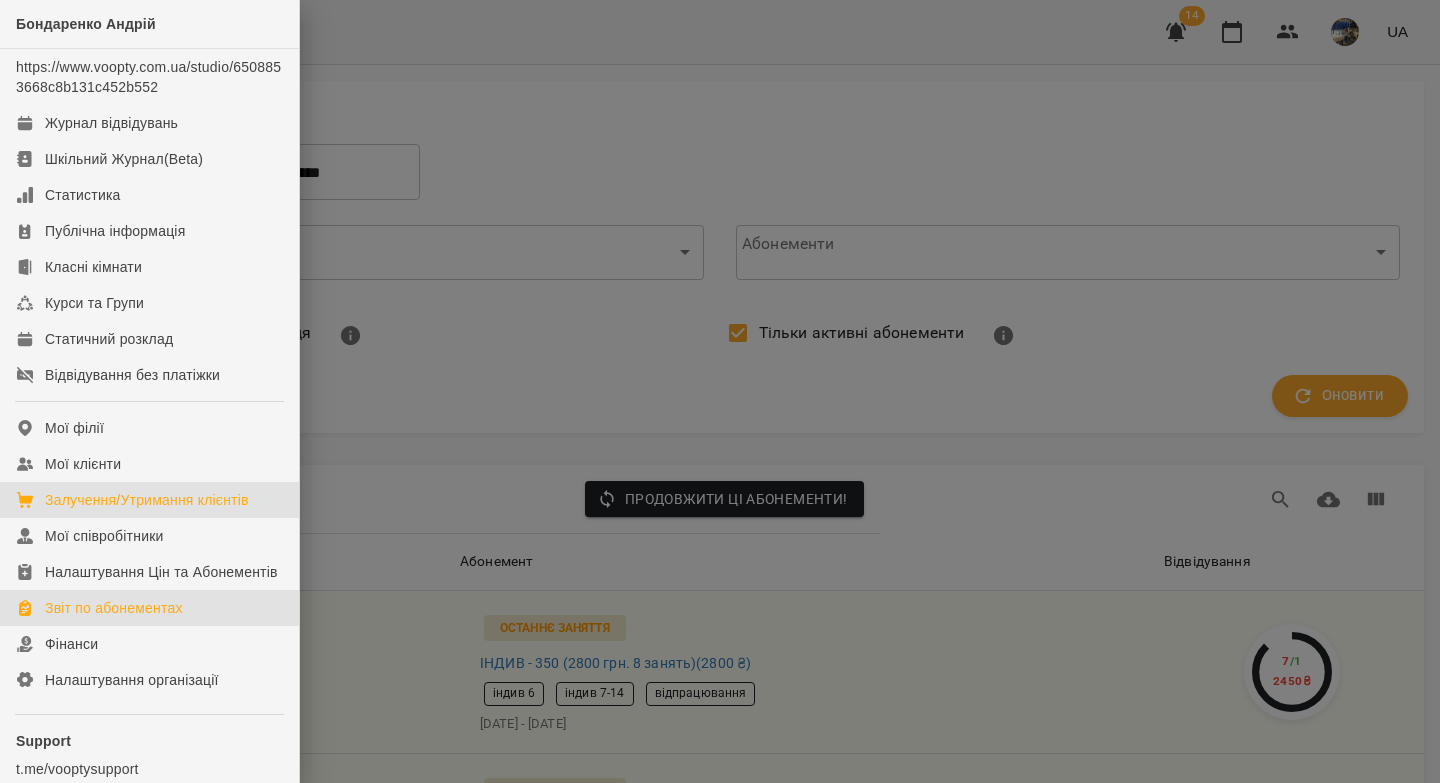 click on "Залучення/Утримання клієнтів" at bounding box center (147, 500) 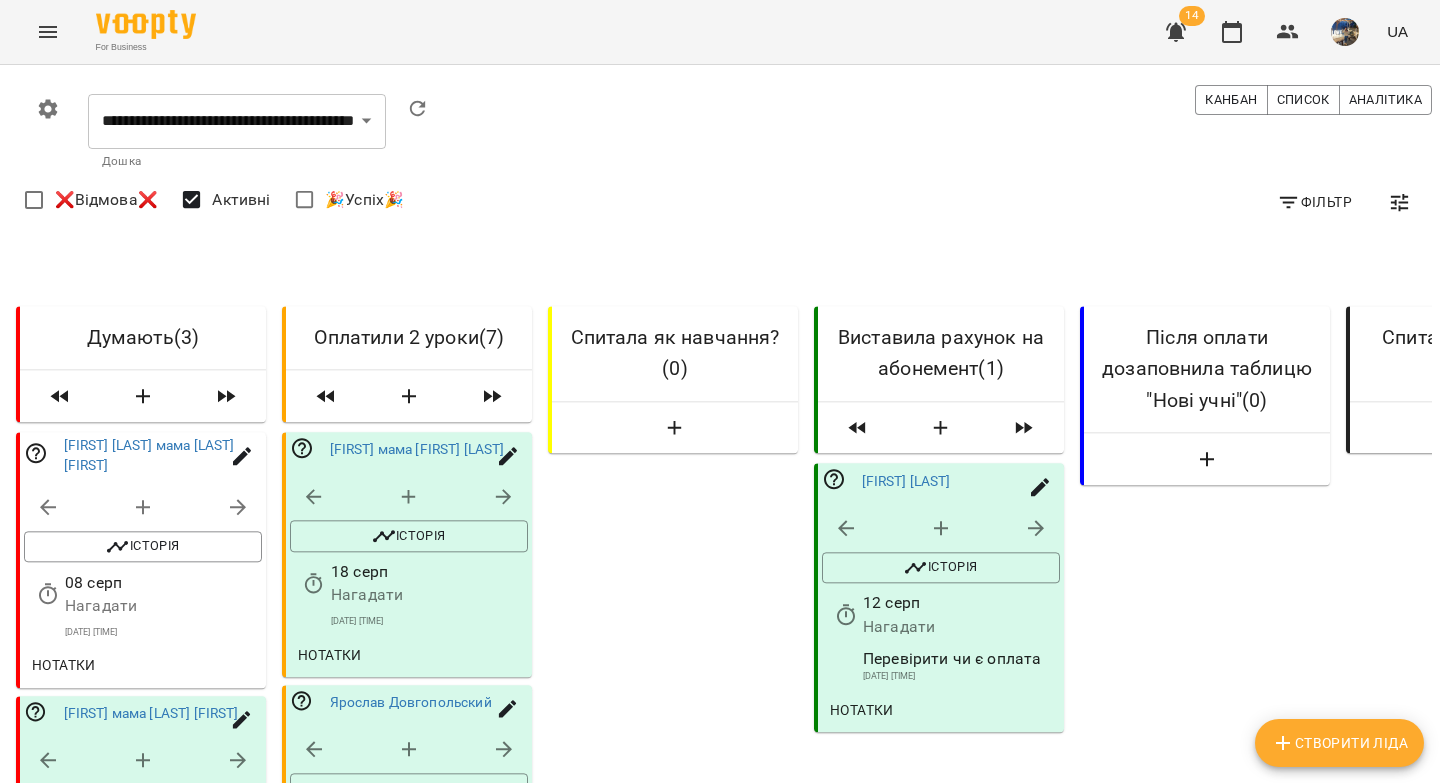 scroll, scrollTop: 0, scrollLeft: 0, axis: both 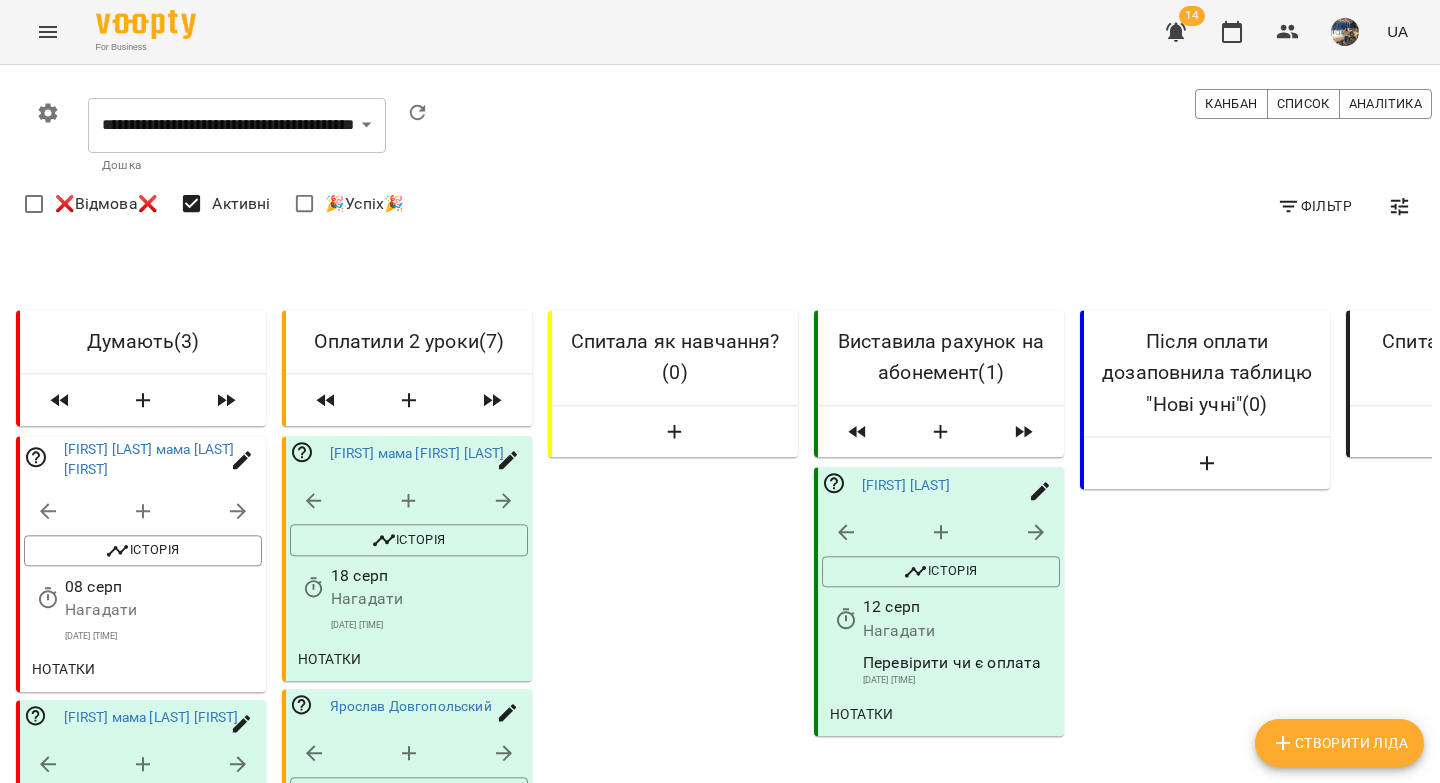 click 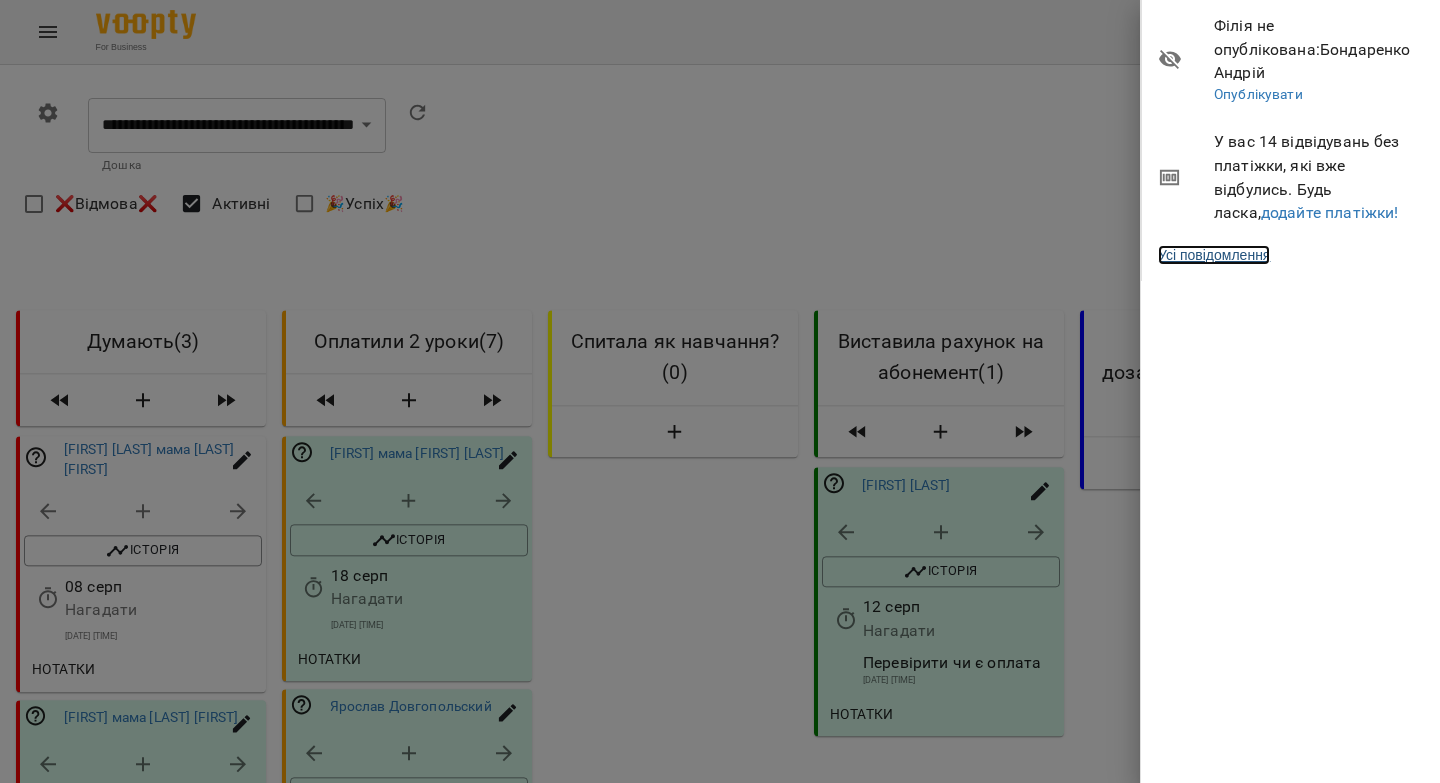 click on "Усі повідомлення" at bounding box center (1214, 255) 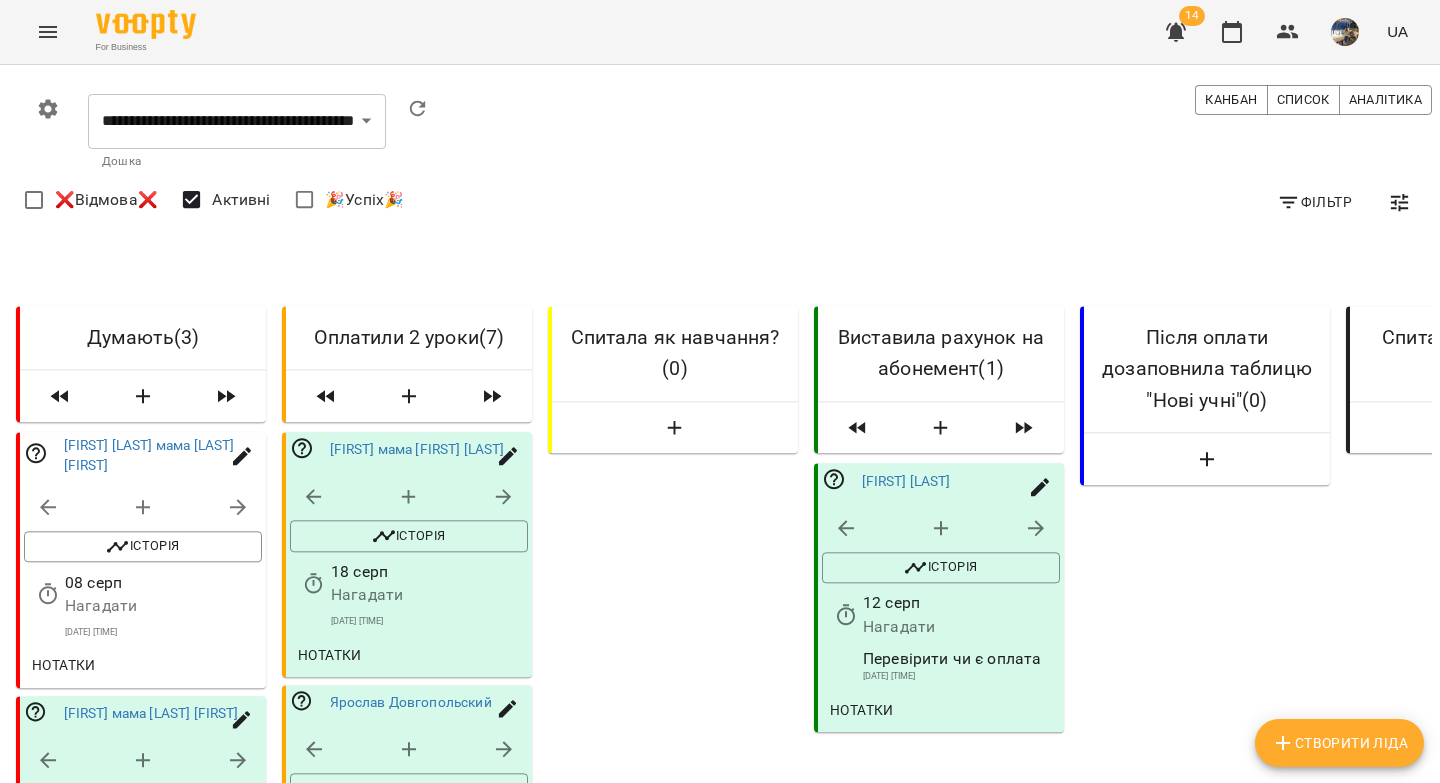 scroll, scrollTop: 253, scrollLeft: 0, axis: vertical 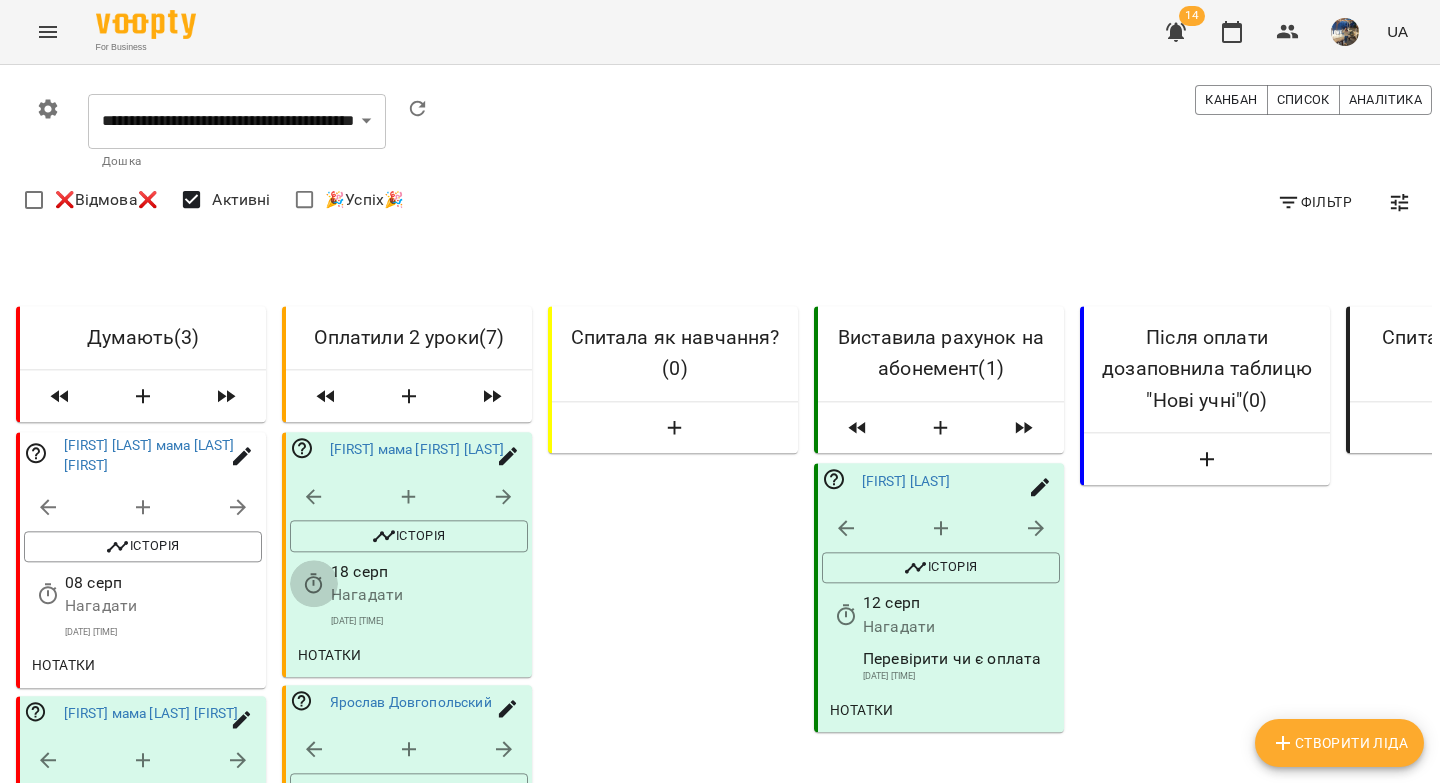 click 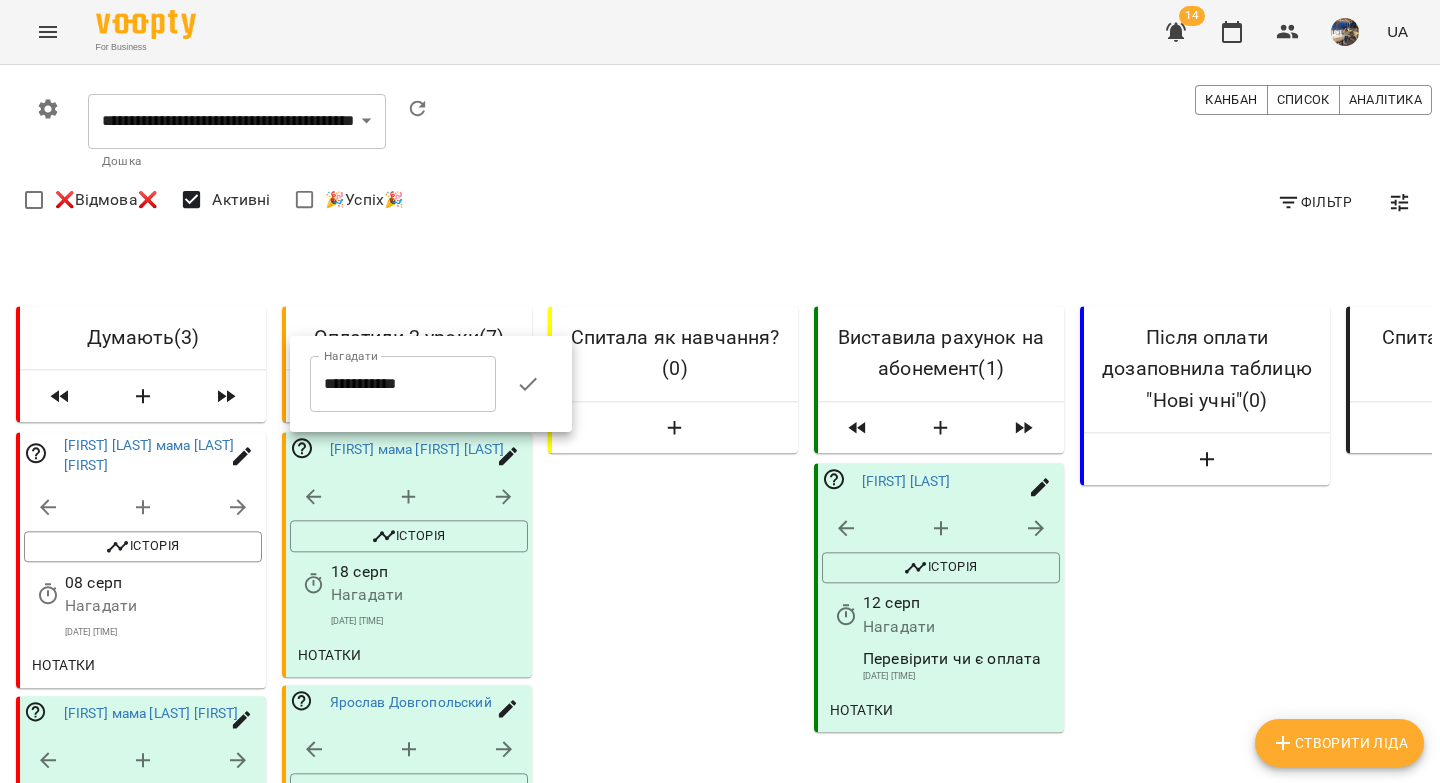 click on "**********" at bounding box center (403, 384) 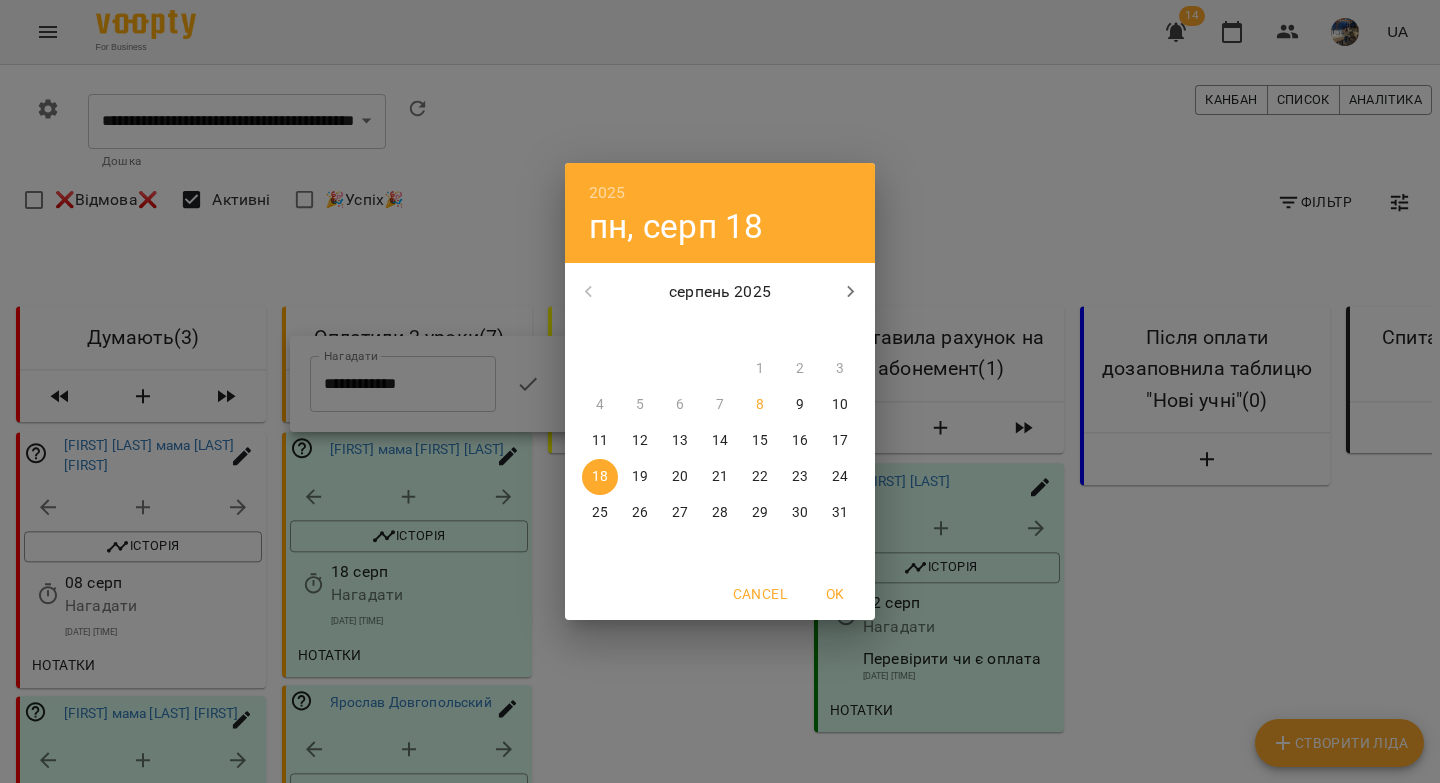 click on "11" at bounding box center (600, 441) 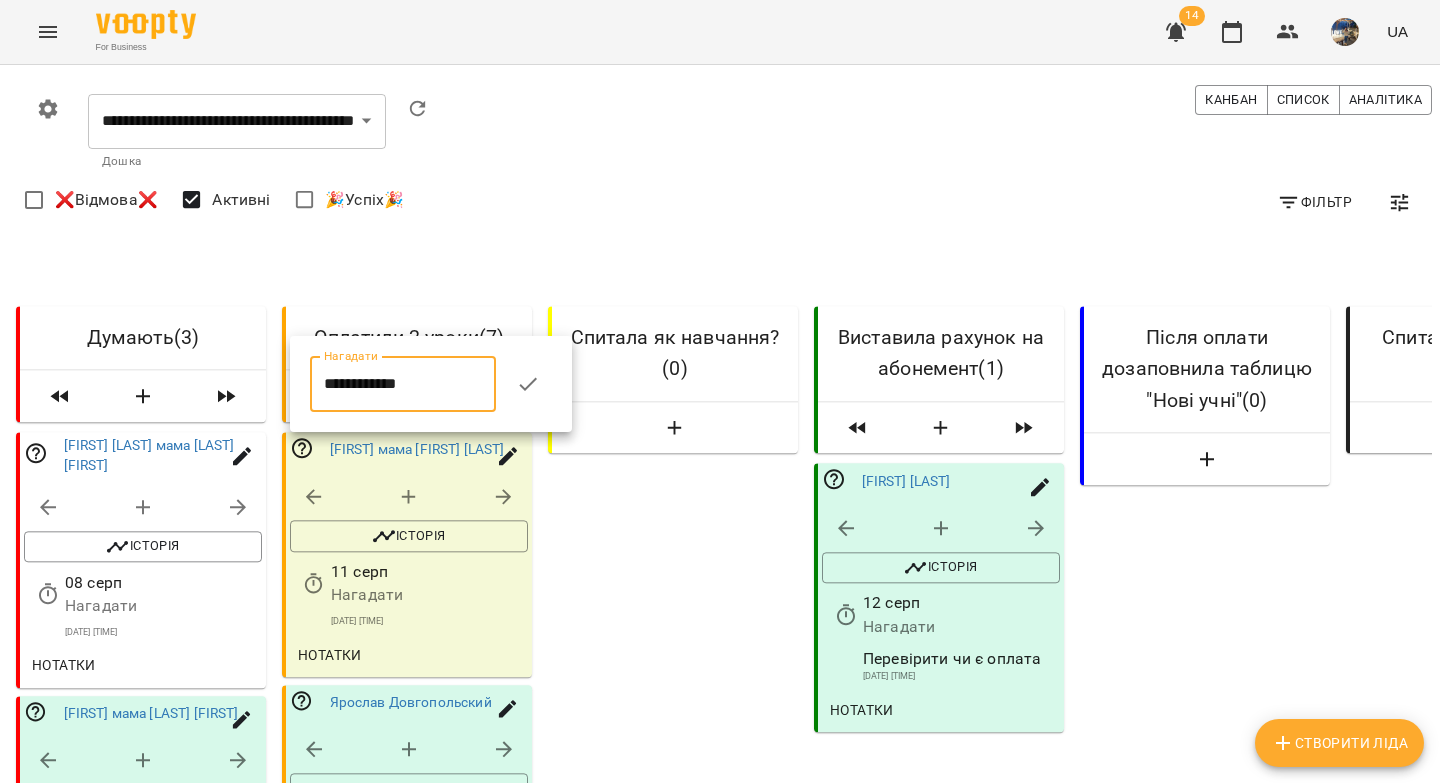 click 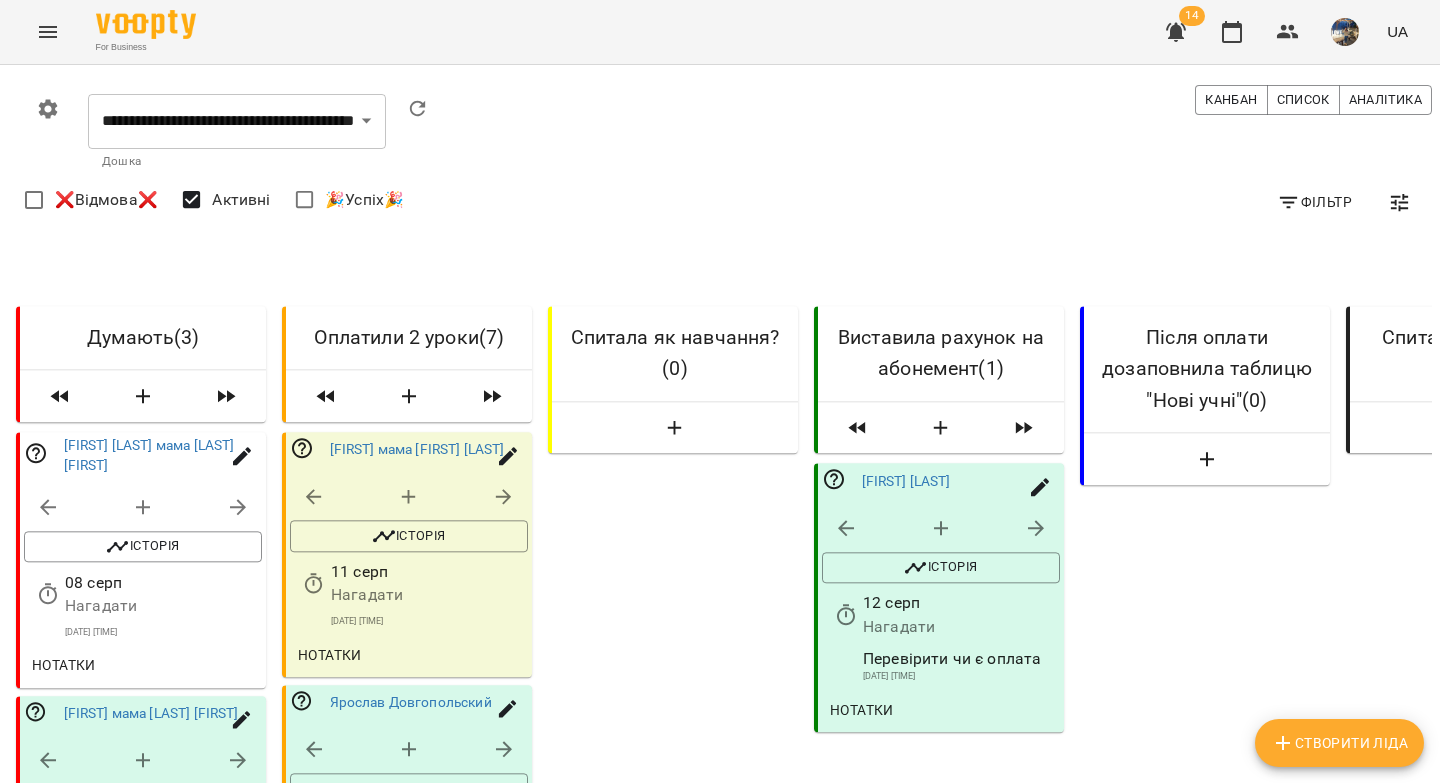 scroll, scrollTop: 0, scrollLeft: 0, axis: both 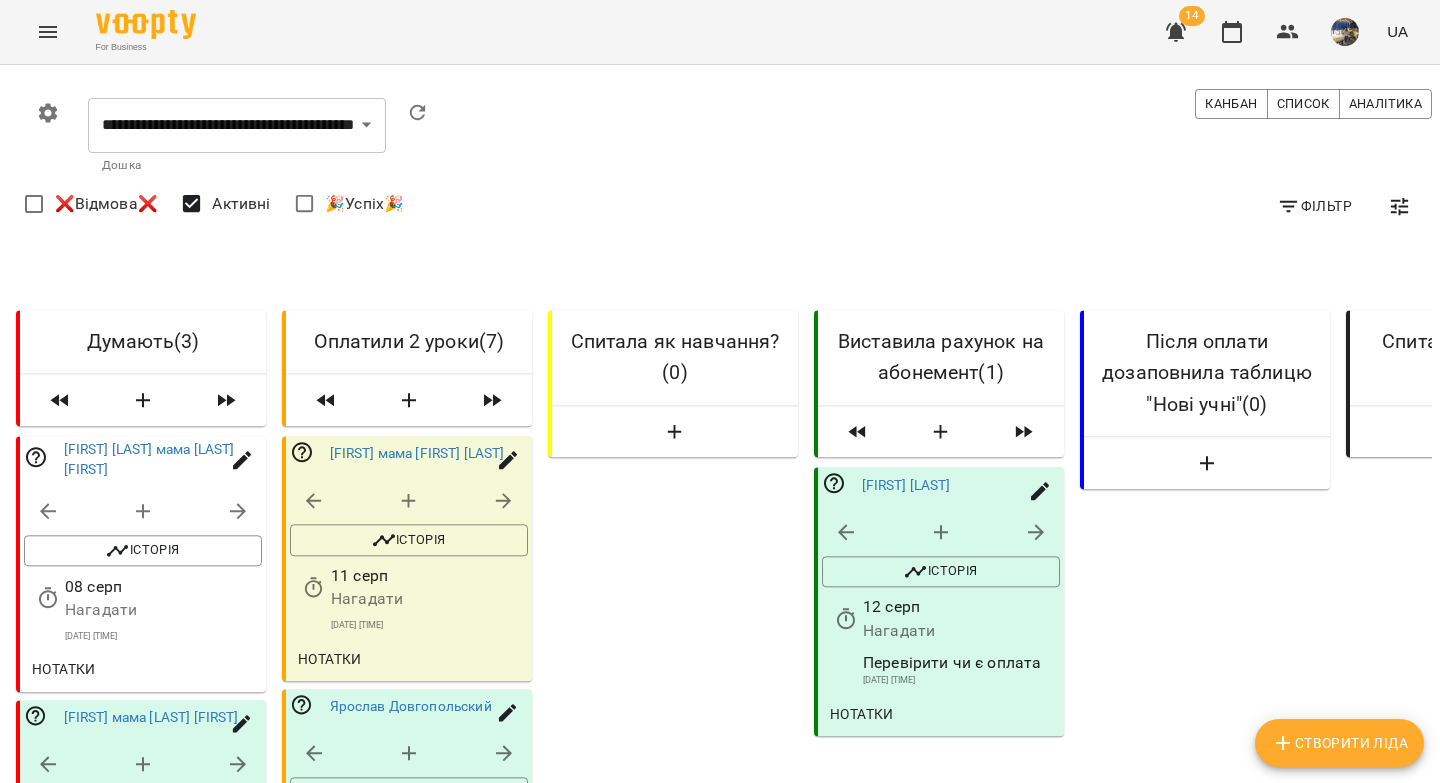 click 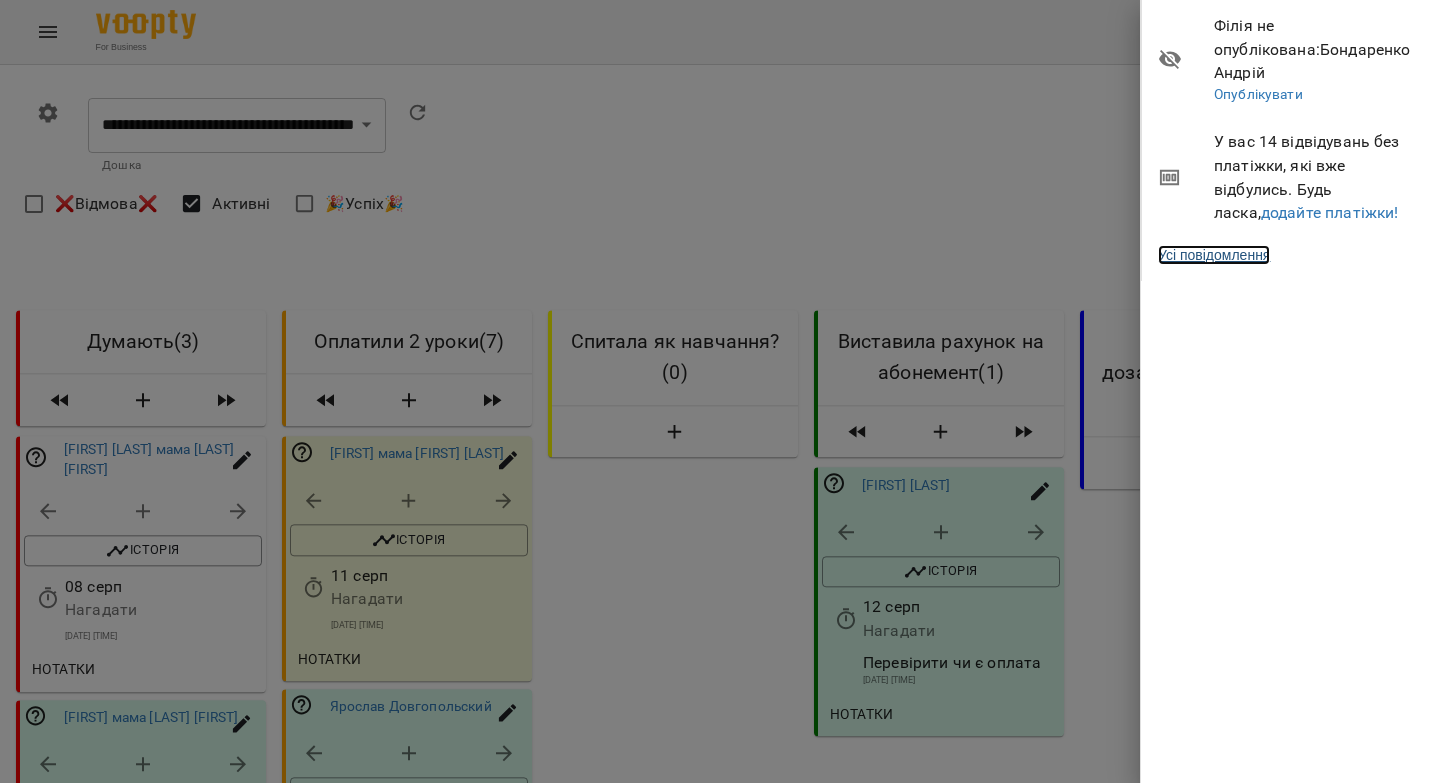 click on "Усі повідомлення" at bounding box center [1214, 255] 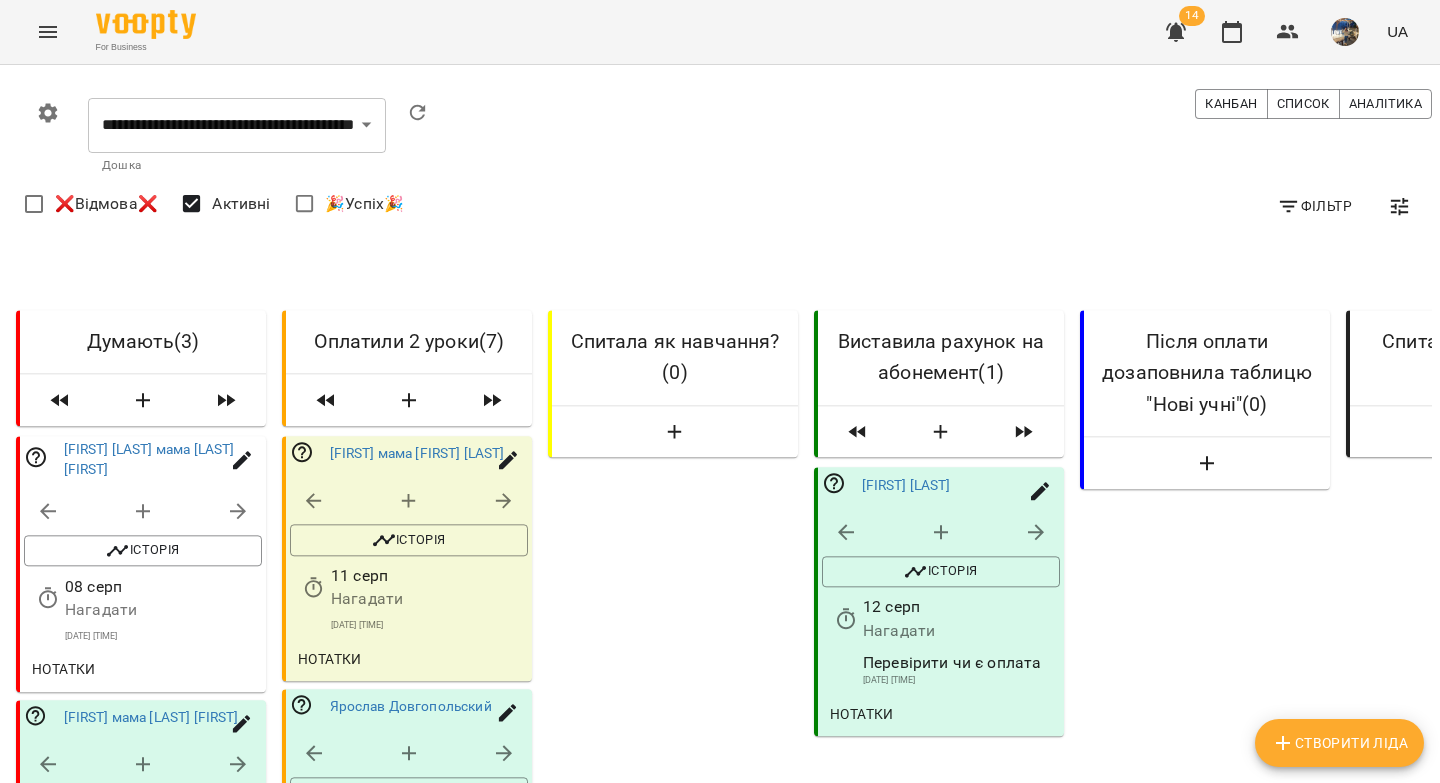 click 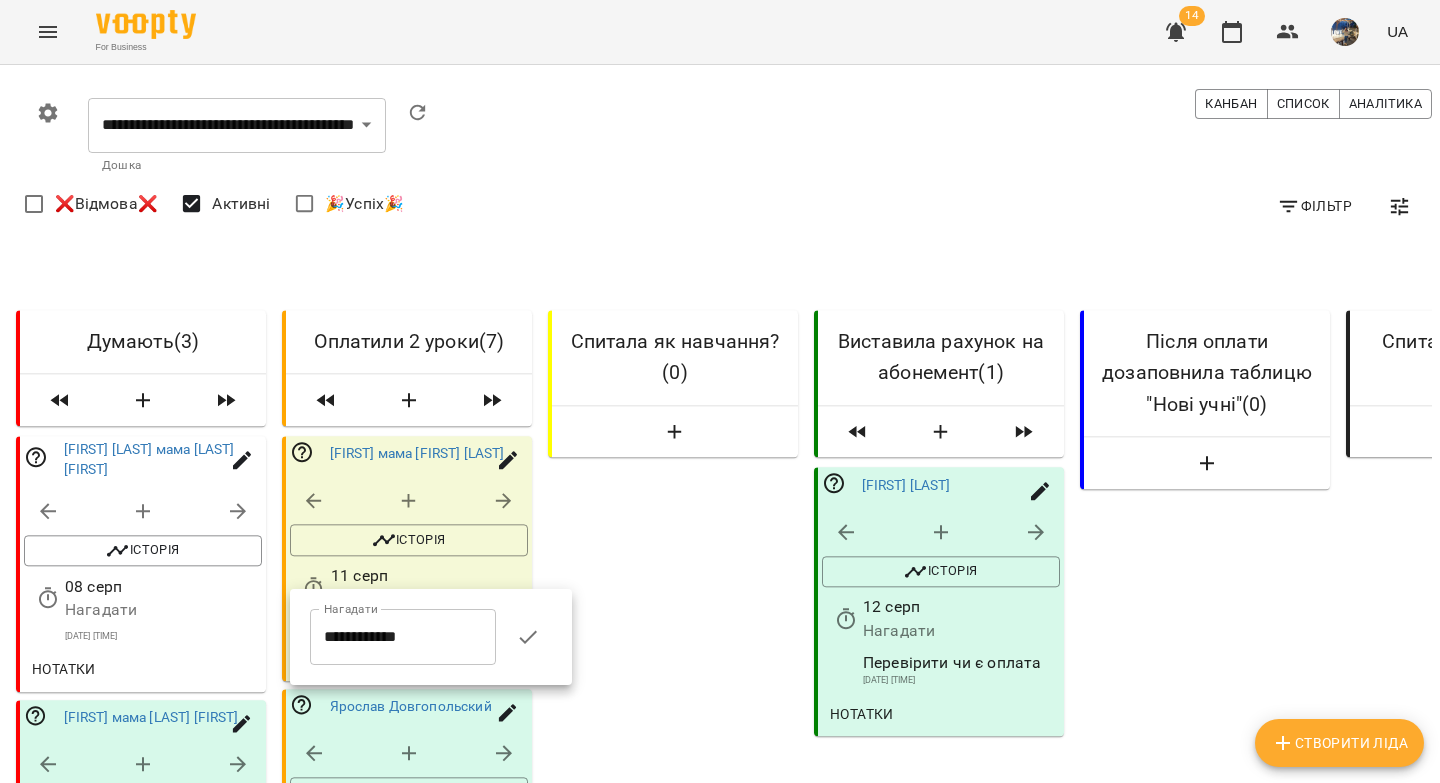 click on "**********" at bounding box center [403, 637] 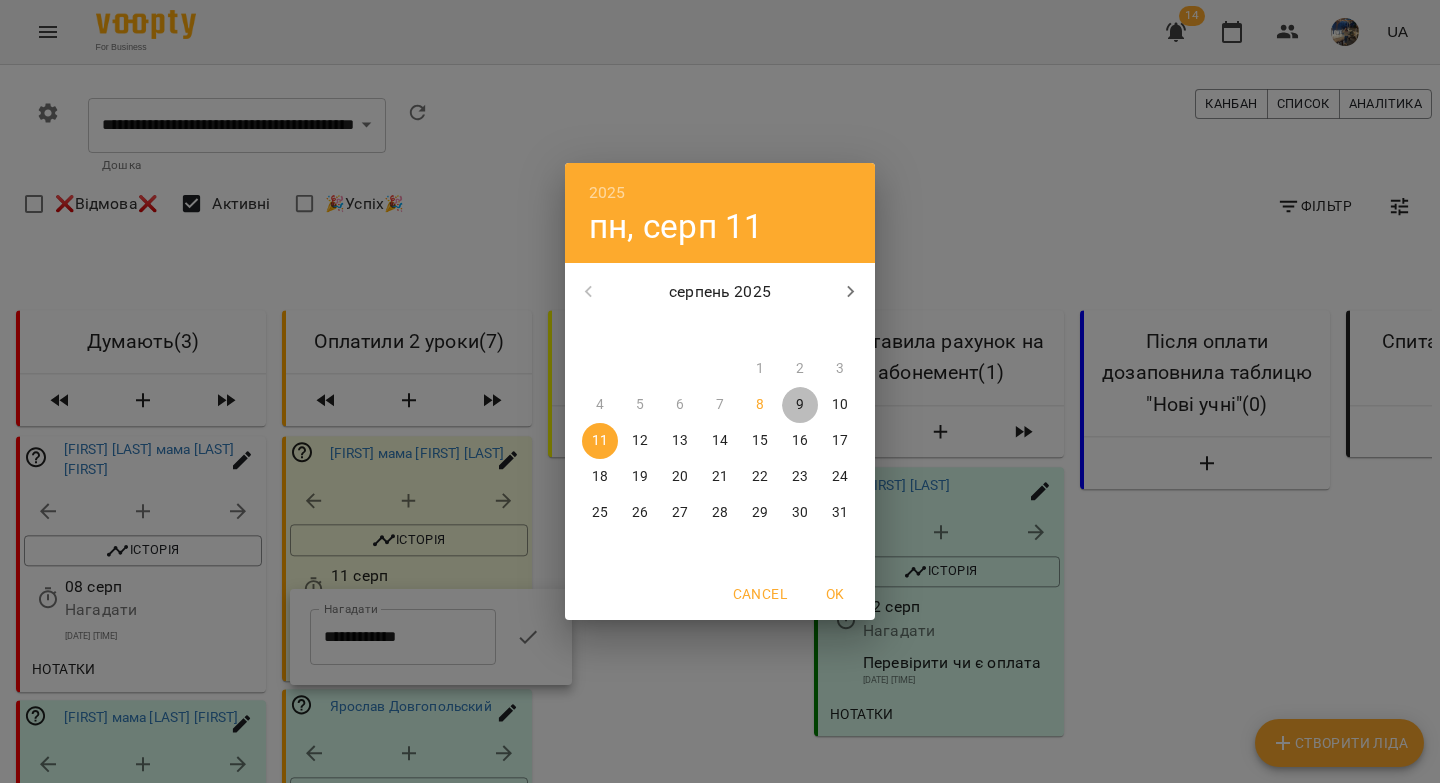 click on "9" at bounding box center (800, 405) 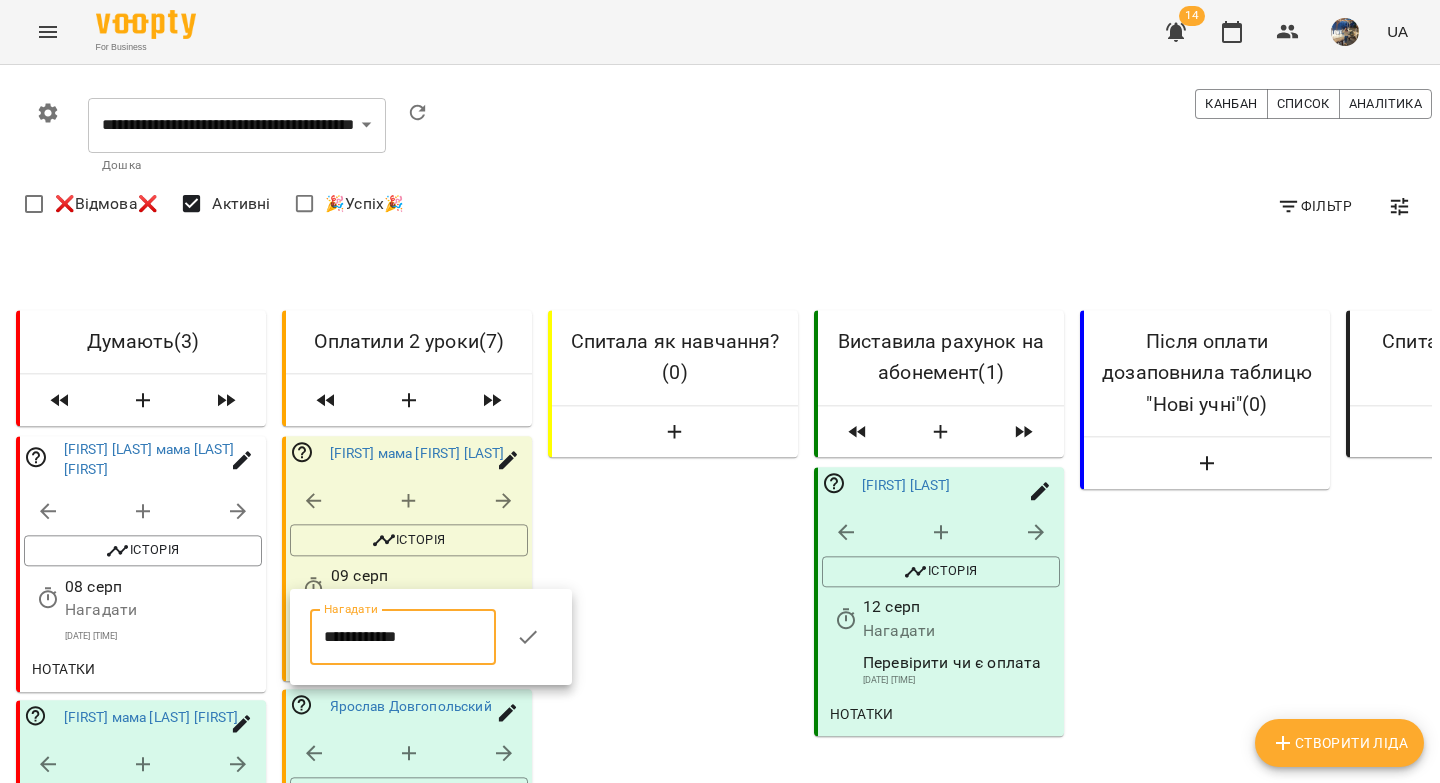 click at bounding box center [720, 391] 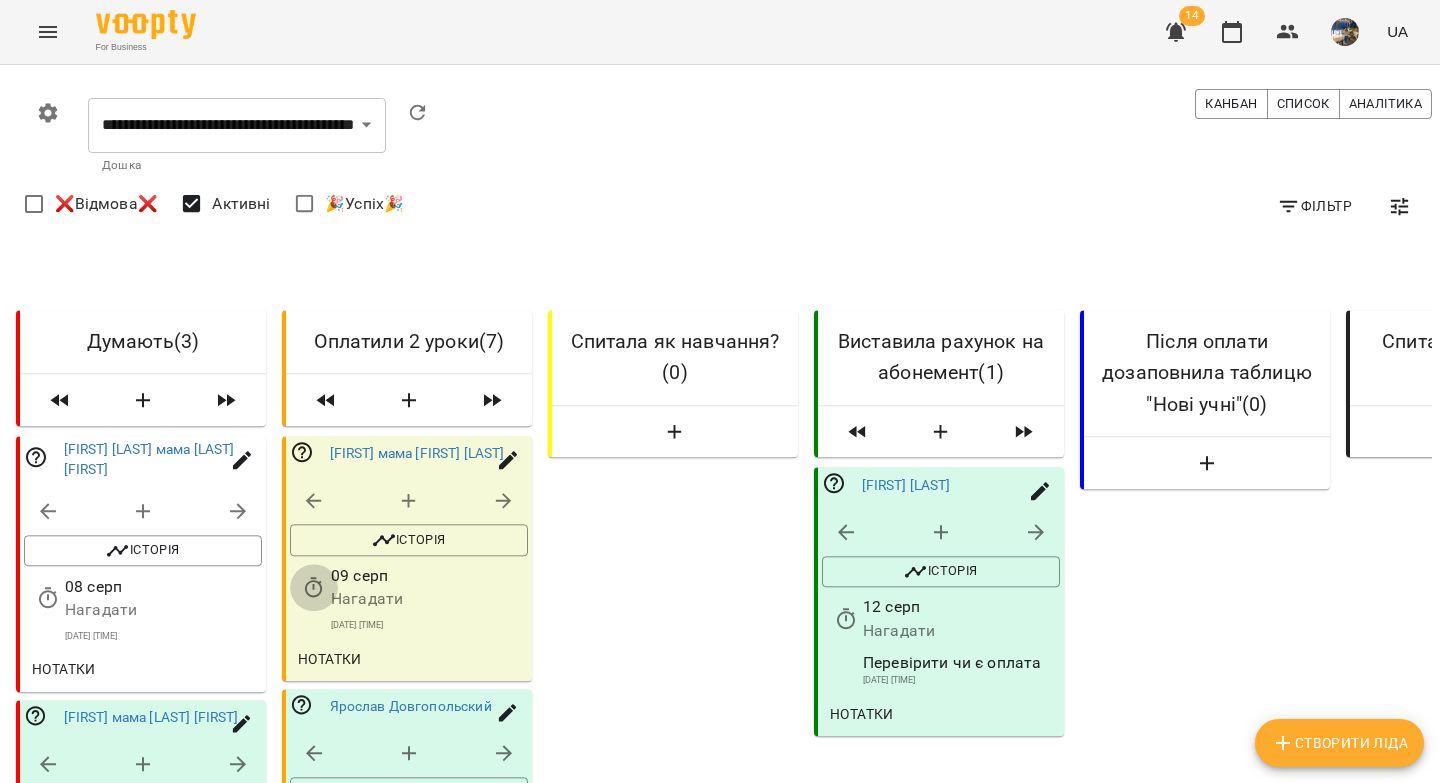 click 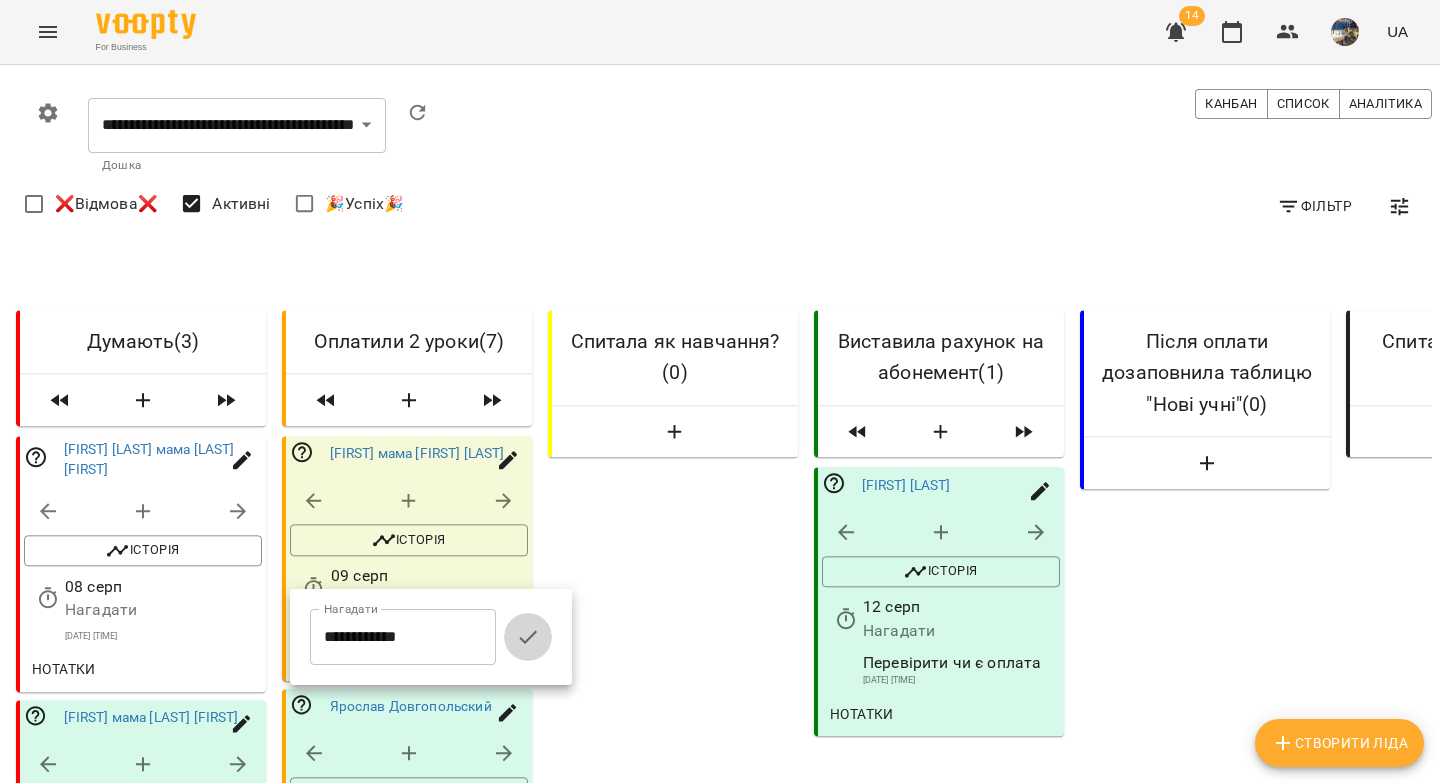 click 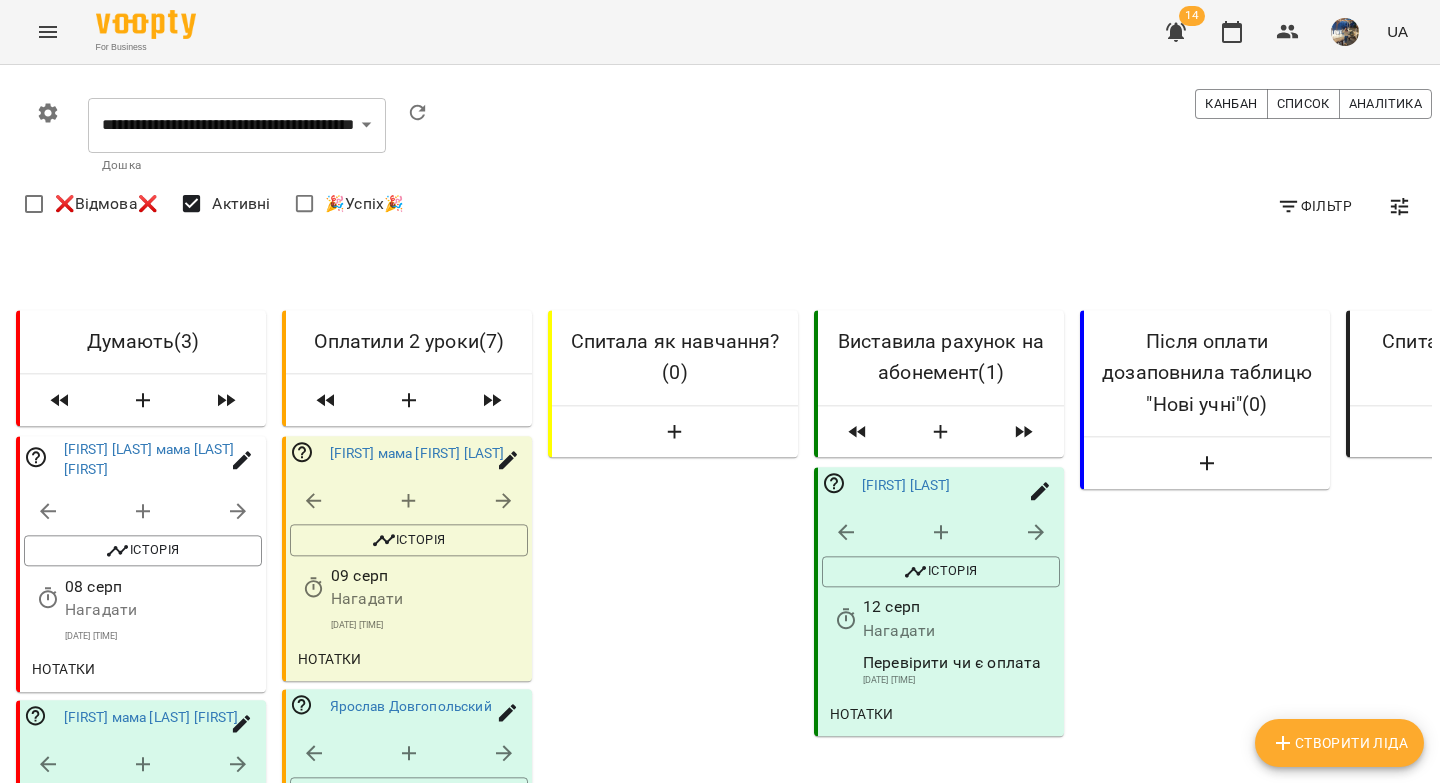 click 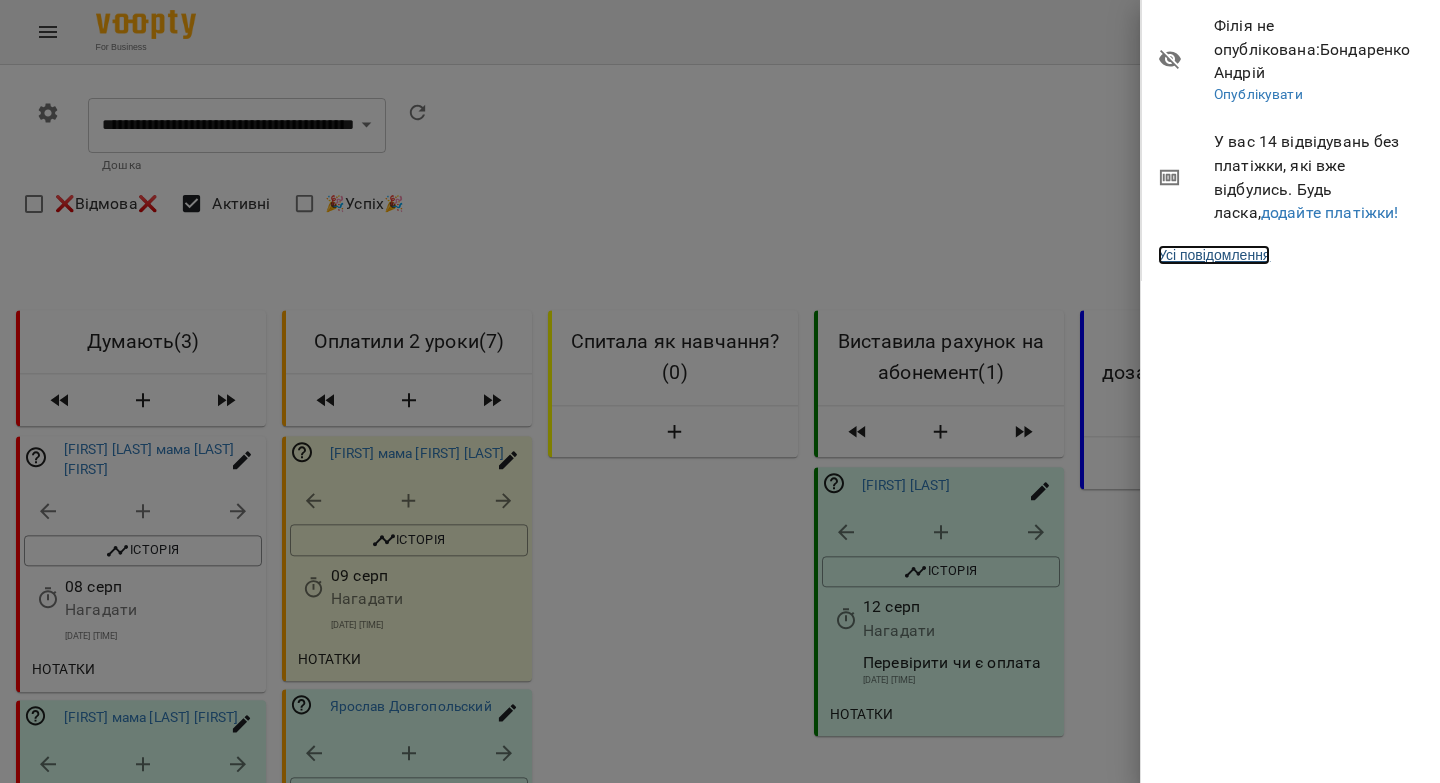 click on "Усі повідомлення" at bounding box center [1214, 255] 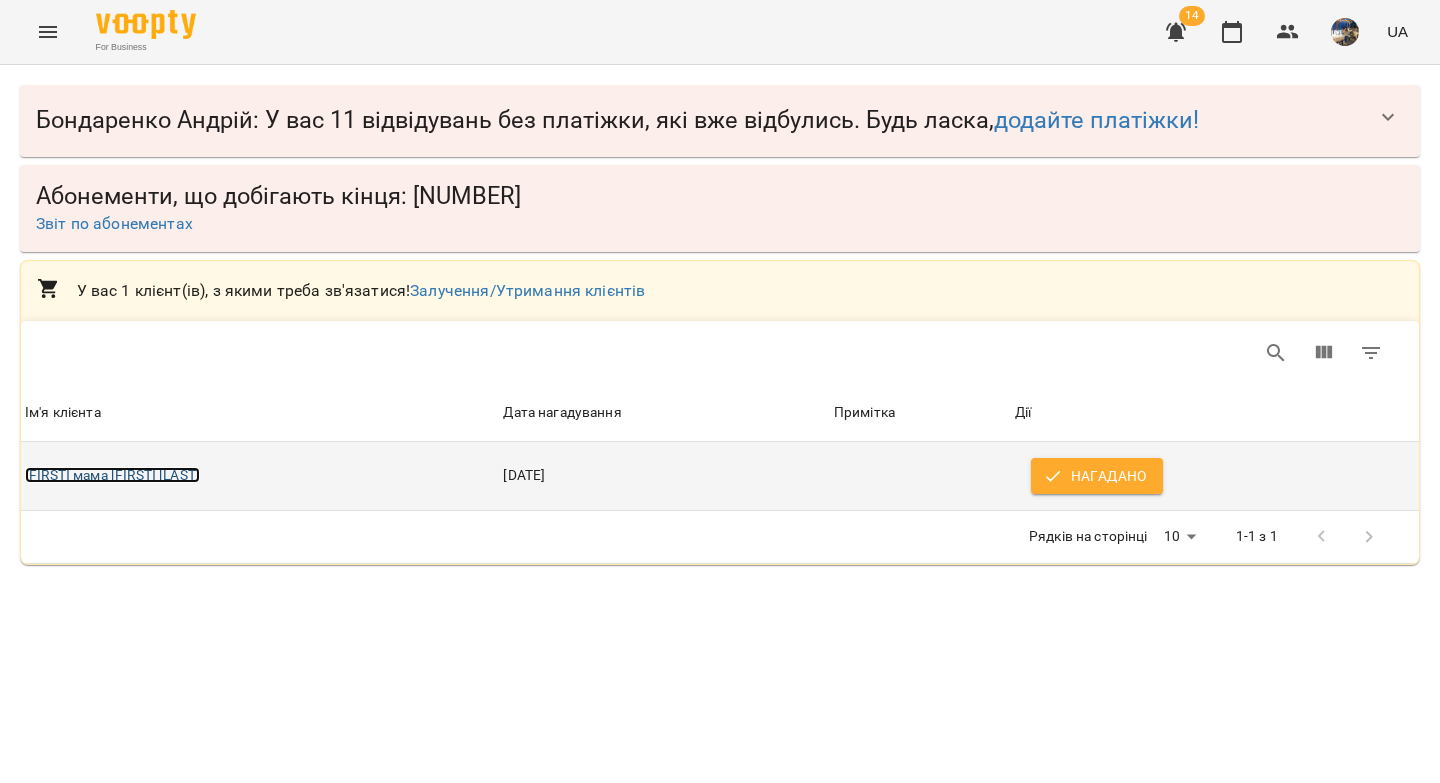click on "Юлія мама Мирона Литвиньонок" at bounding box center (112, 475) 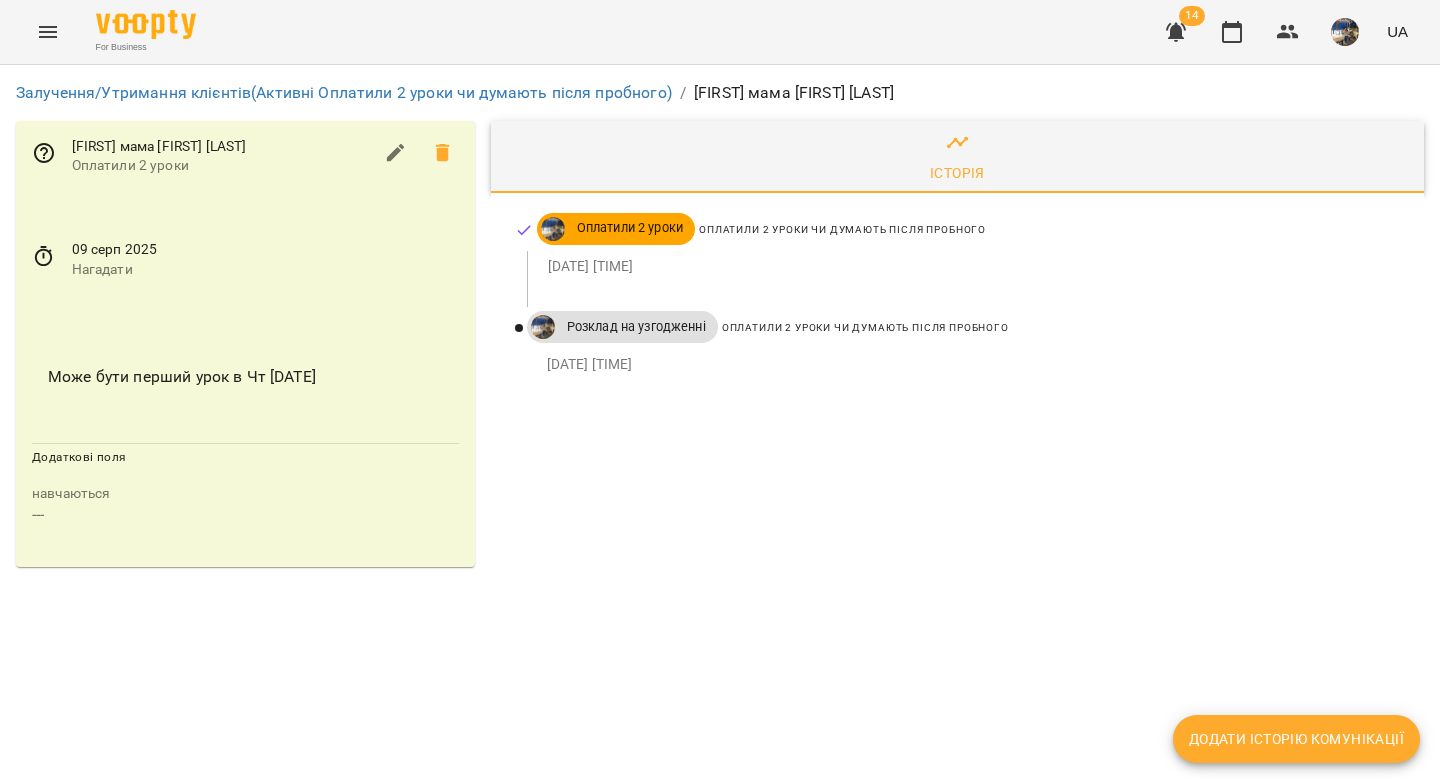 click 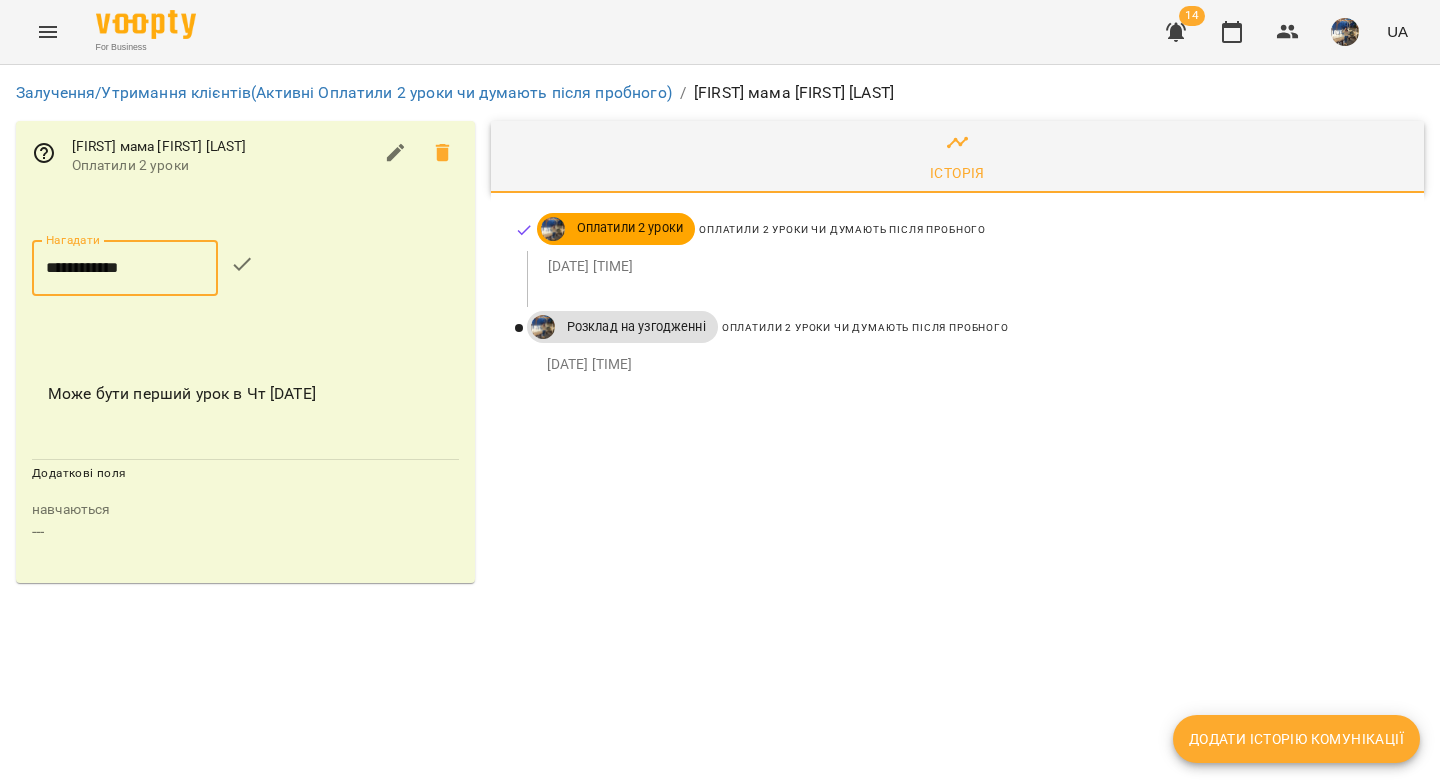 click on "**********" at bounding box center (125, 268) 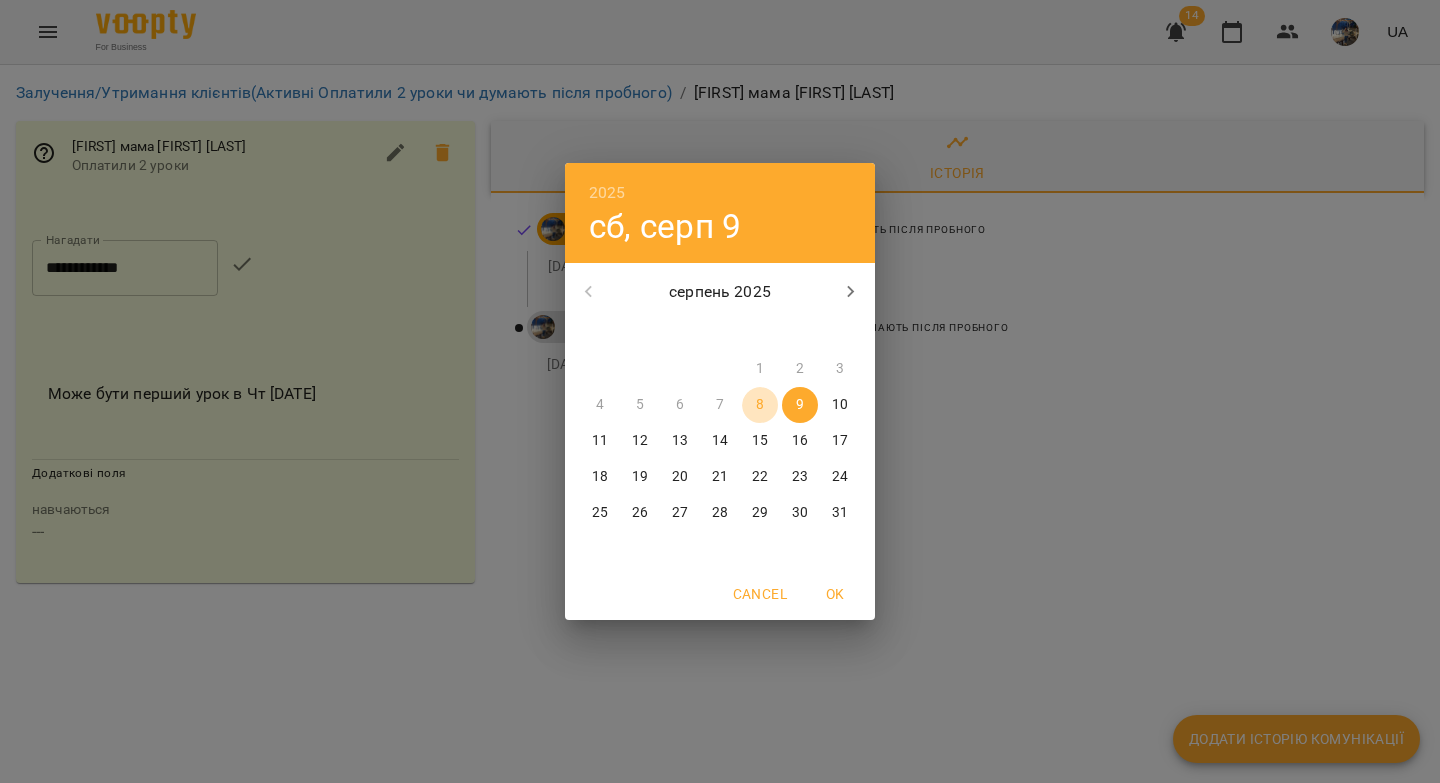 click on "8" at bounding box center [760, 405] 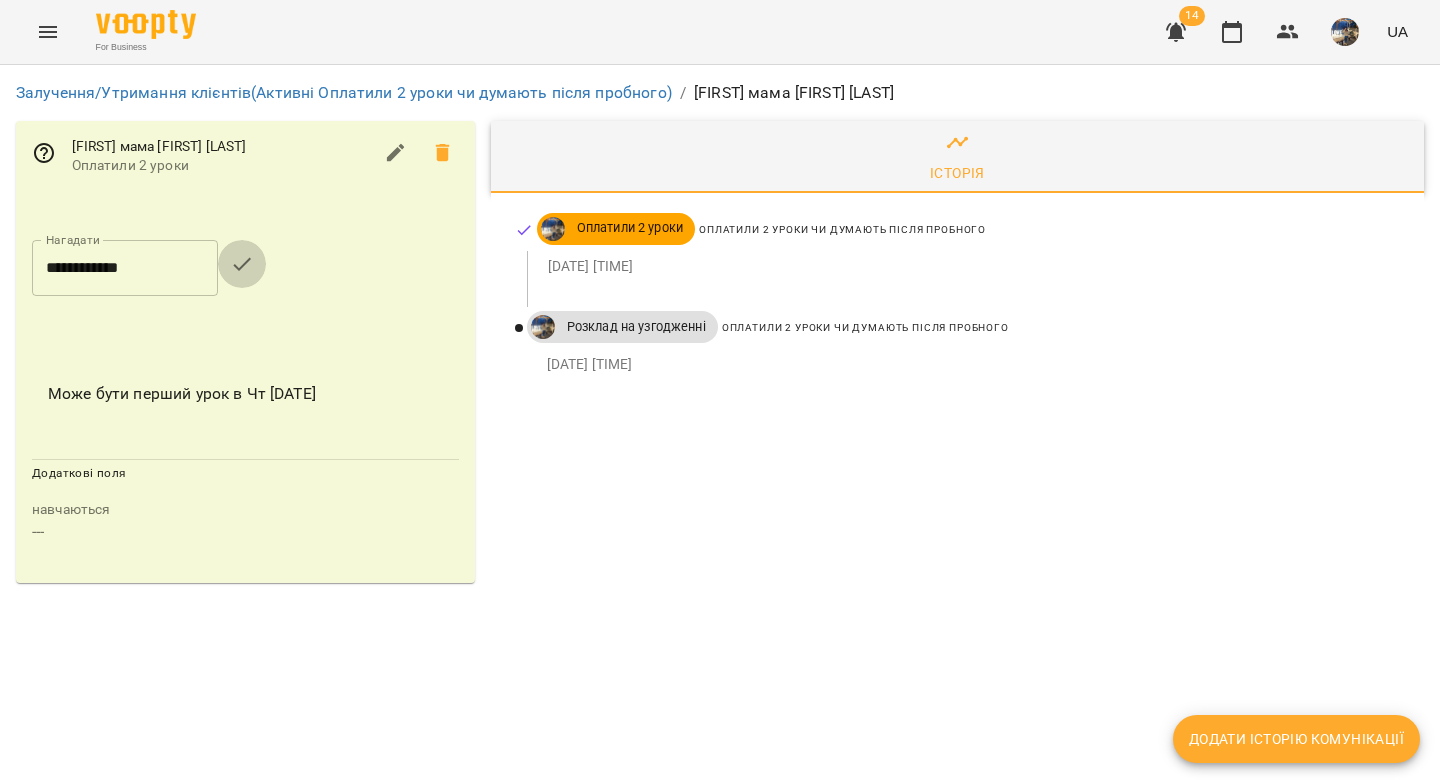 click 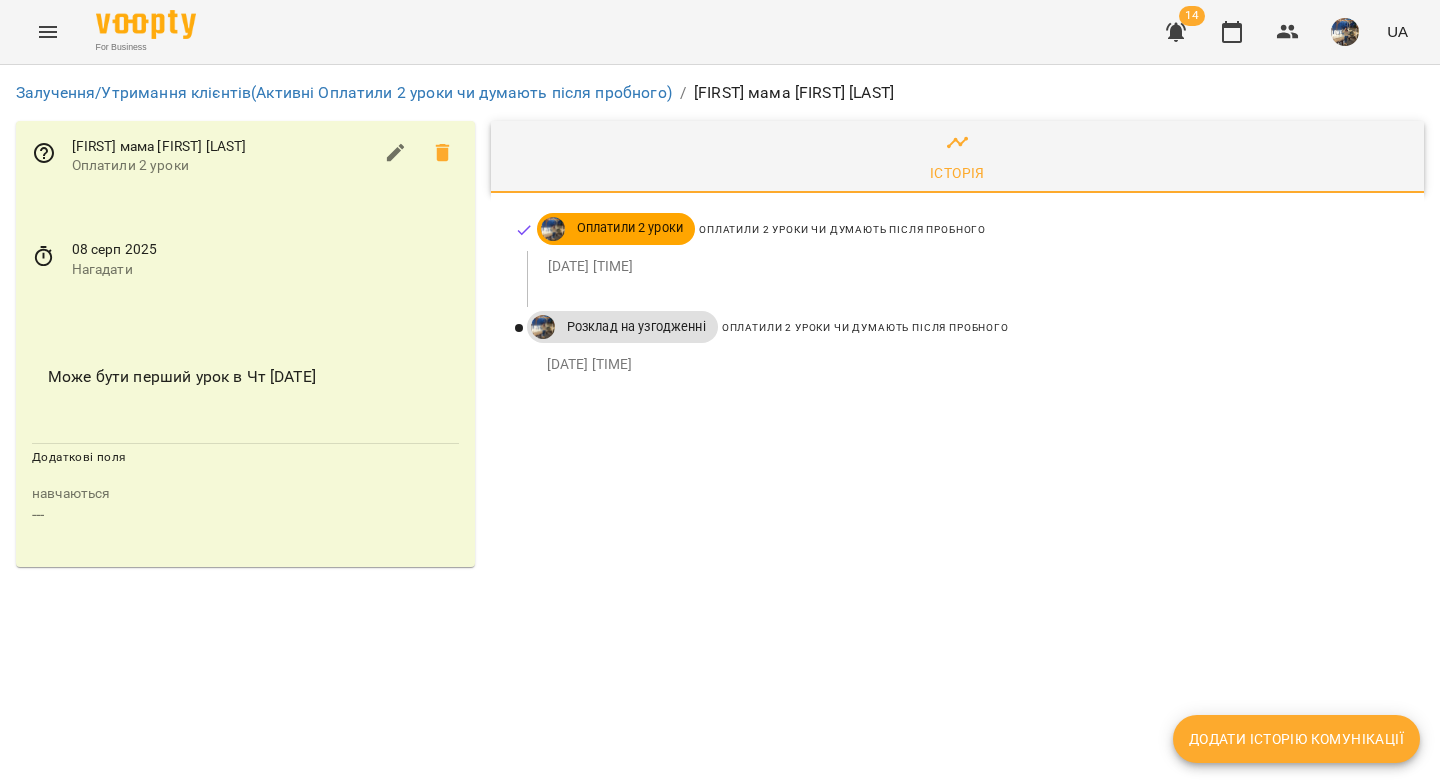 click 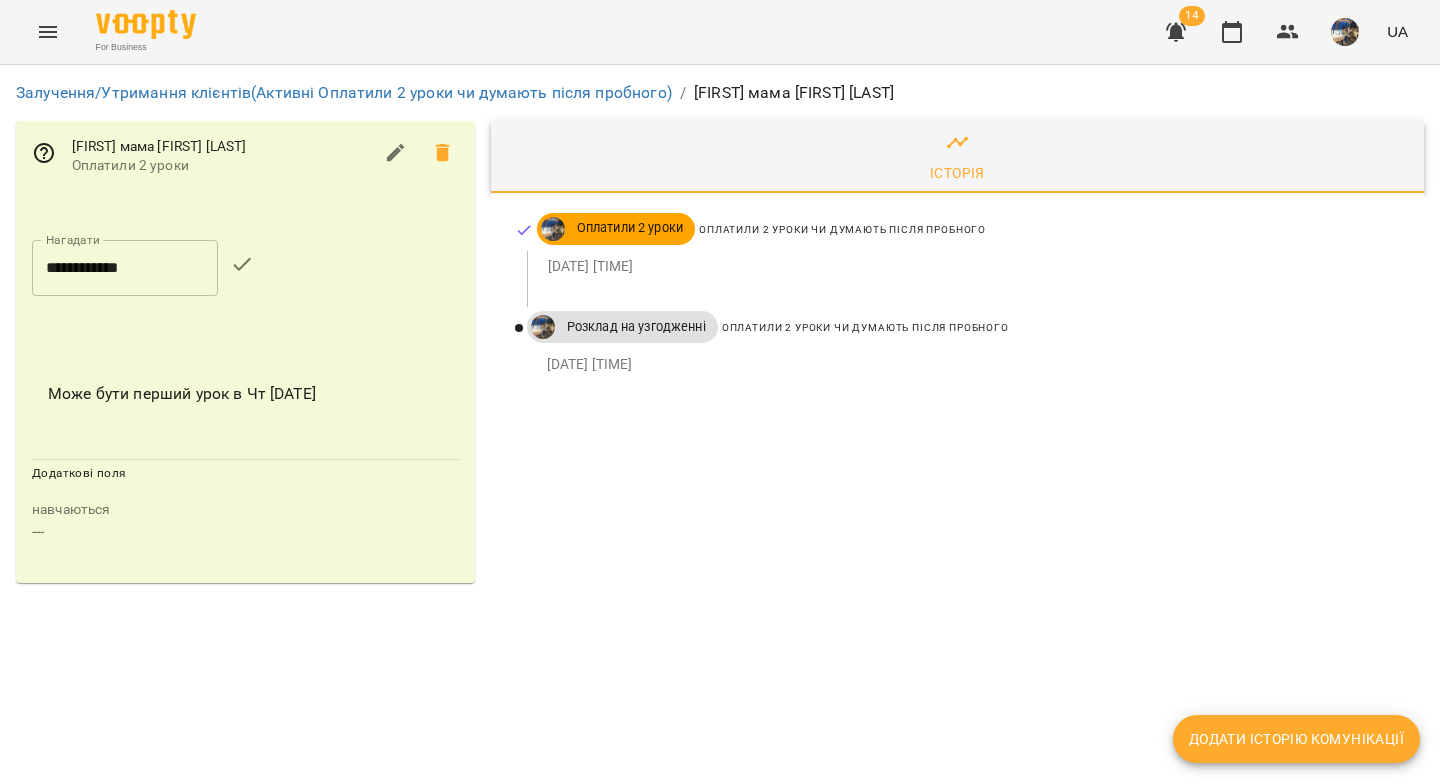 click on "**********" at bounding box center [125, 268] 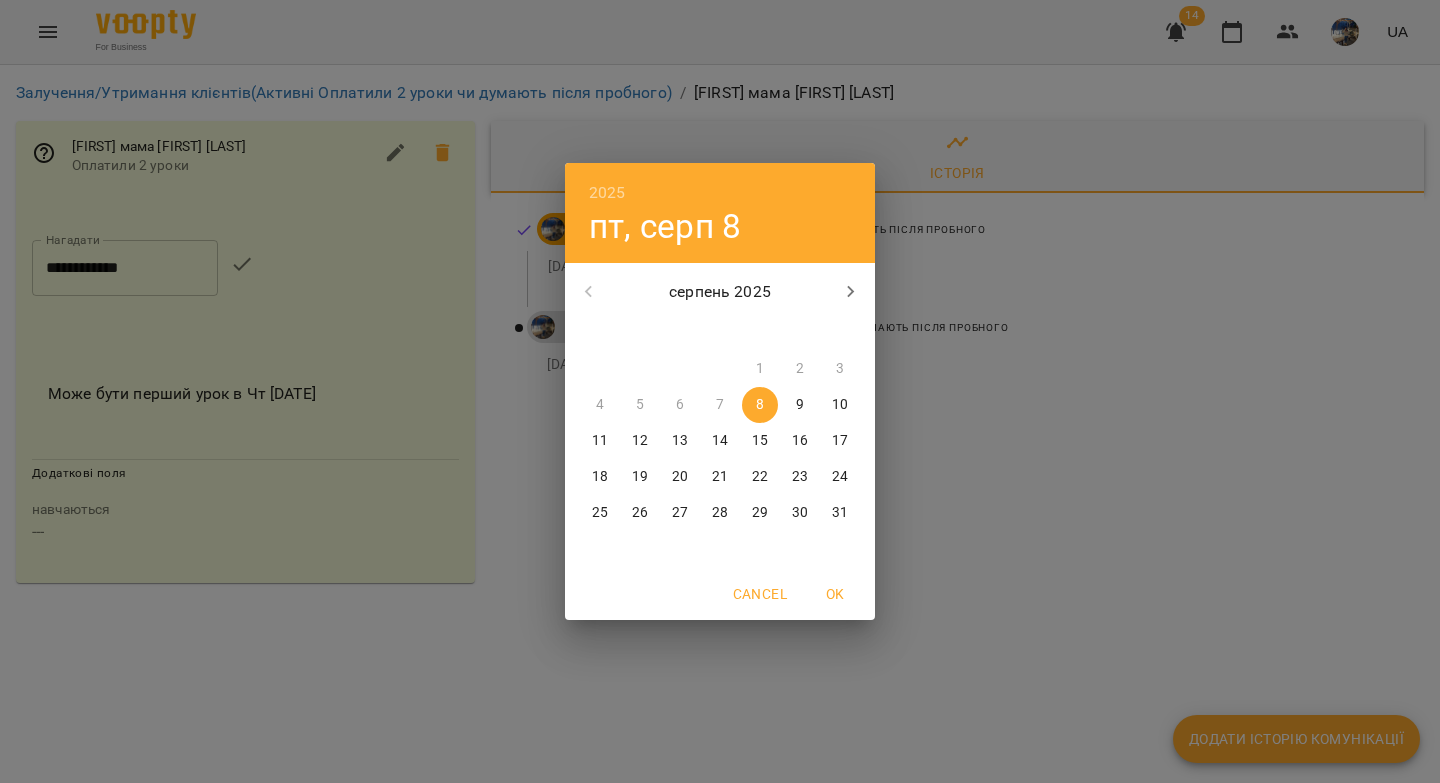 click on "11" at bounding box center (600, 441) 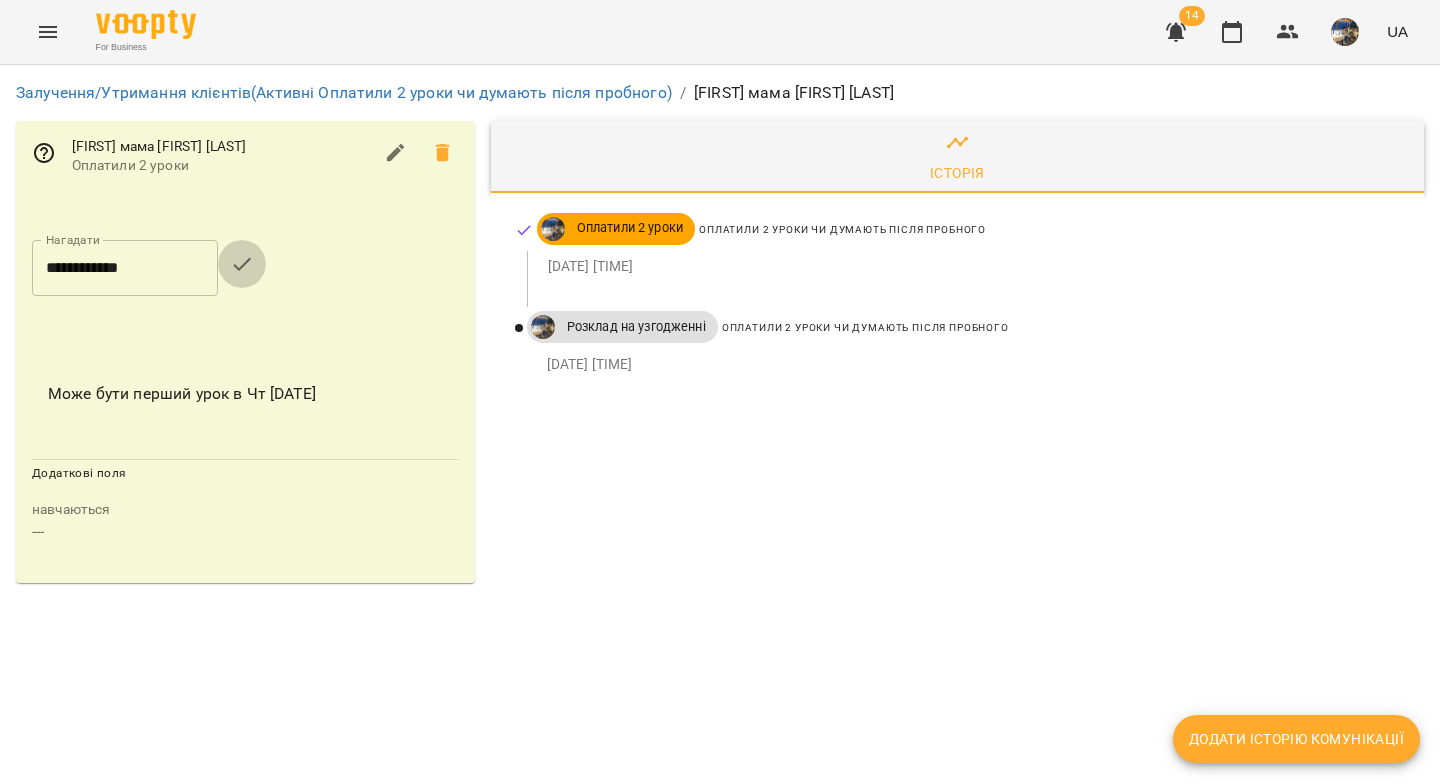 click 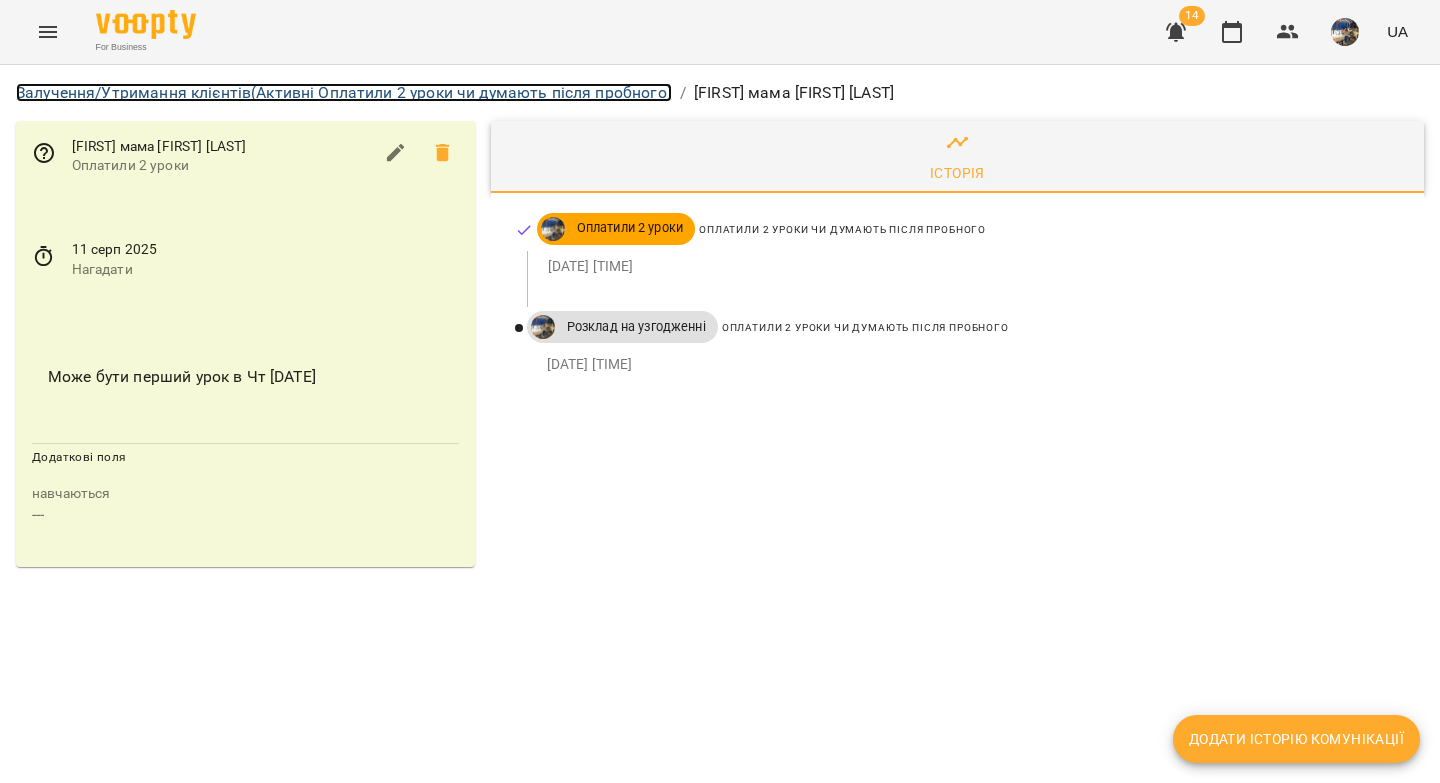 click on "Залучення/Утримання клієнтів (Активні Оплатили 2 уроки чи думають після пробного)" at bounding box center (344, 92) 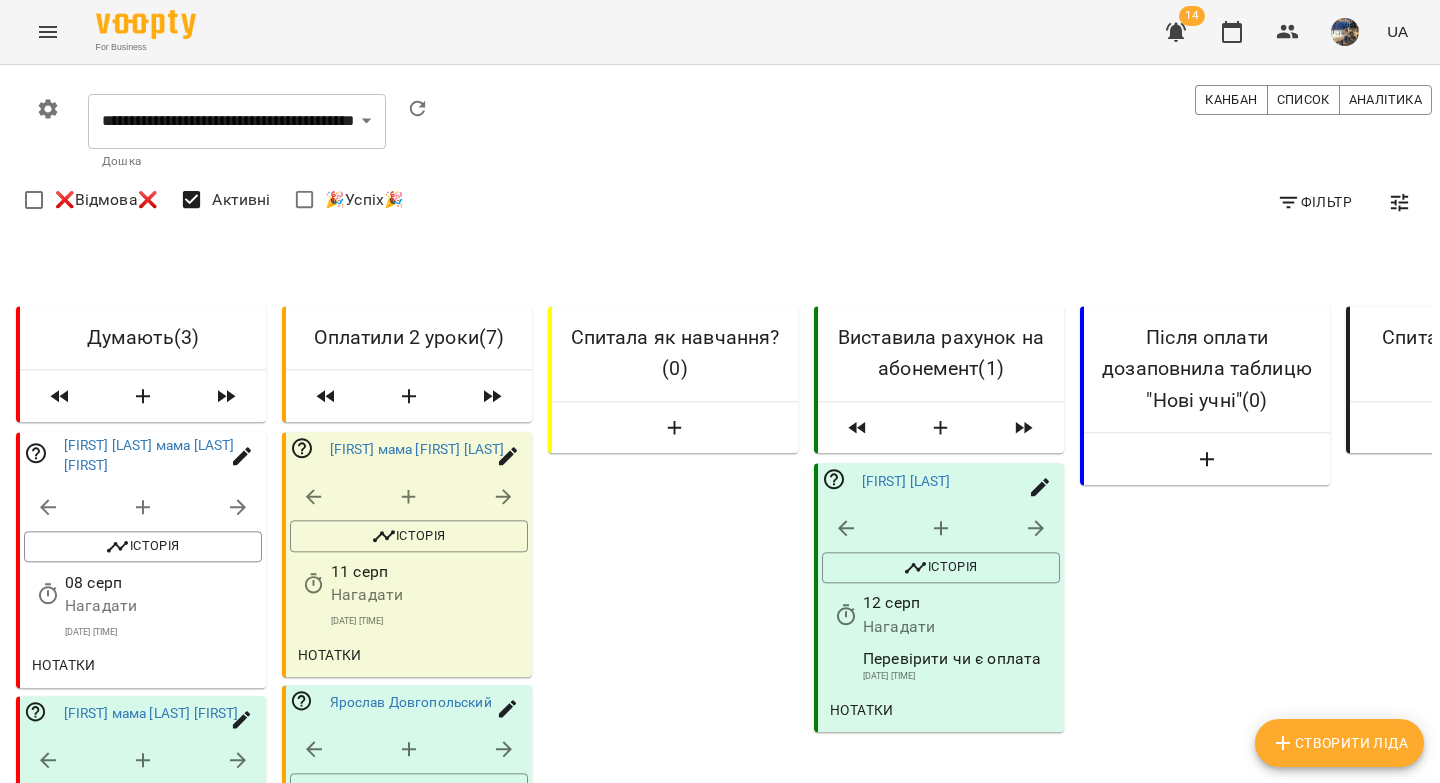 scroll, scrollTop: 0, scrollLeft: 0, axis: both 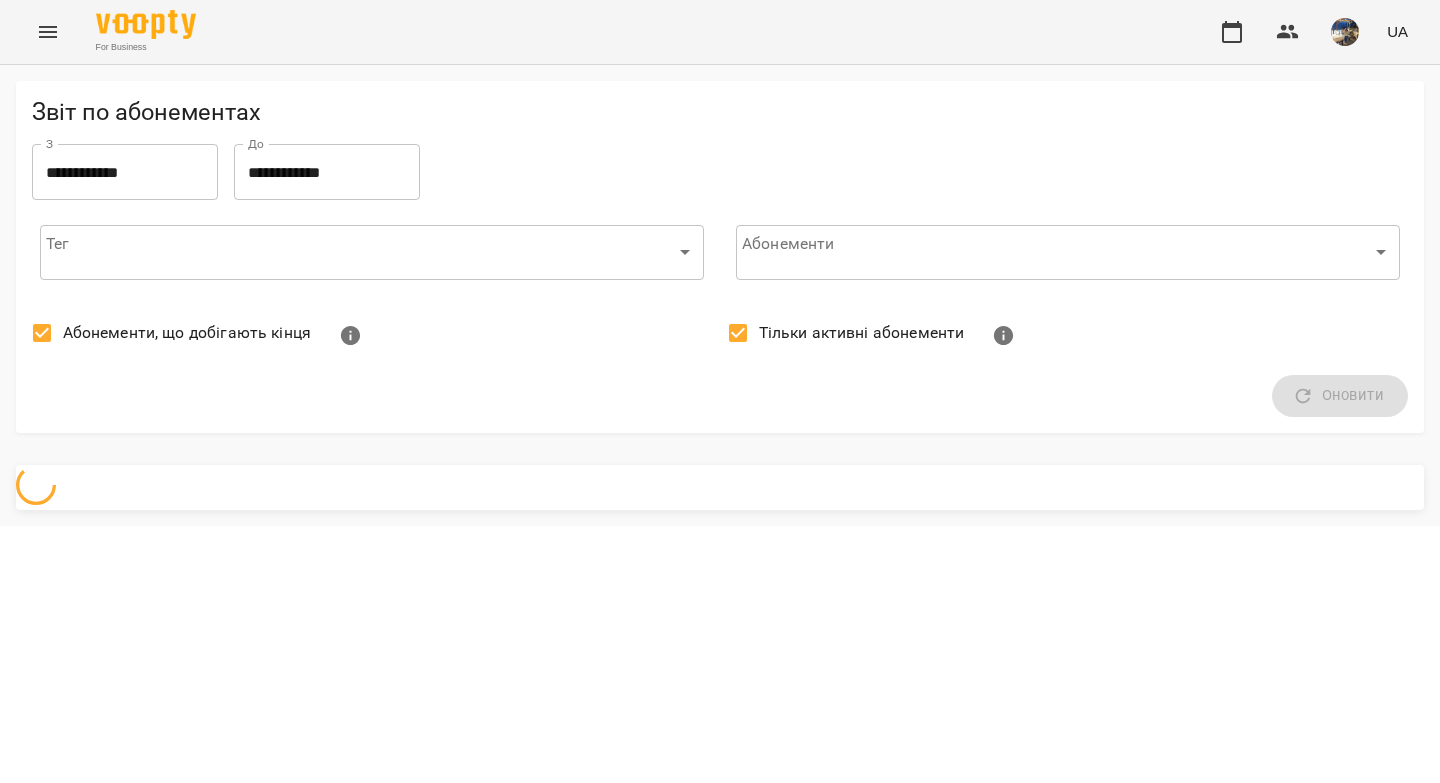 click 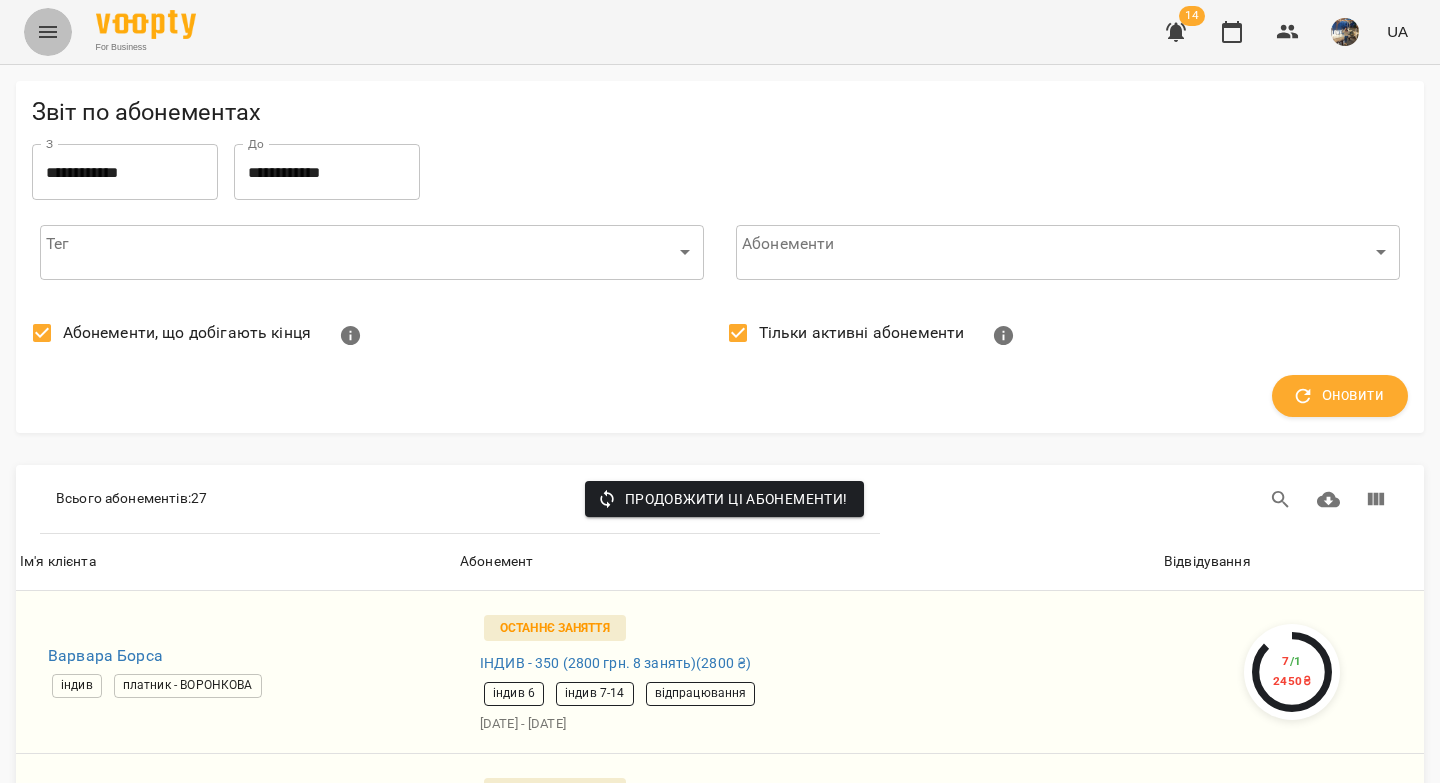 click 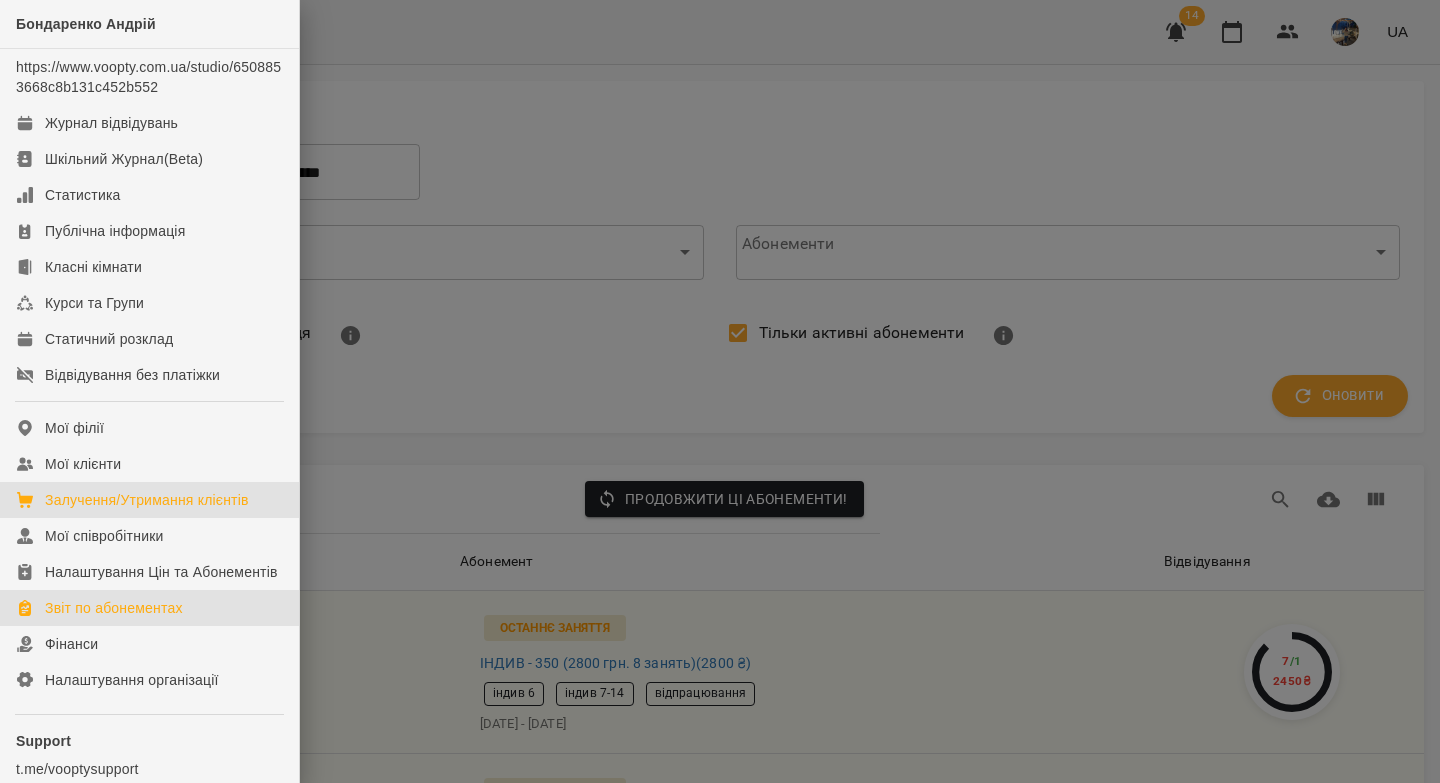 click on "Залучення/Утримання клієнтів" at bounding box center (147, 500) 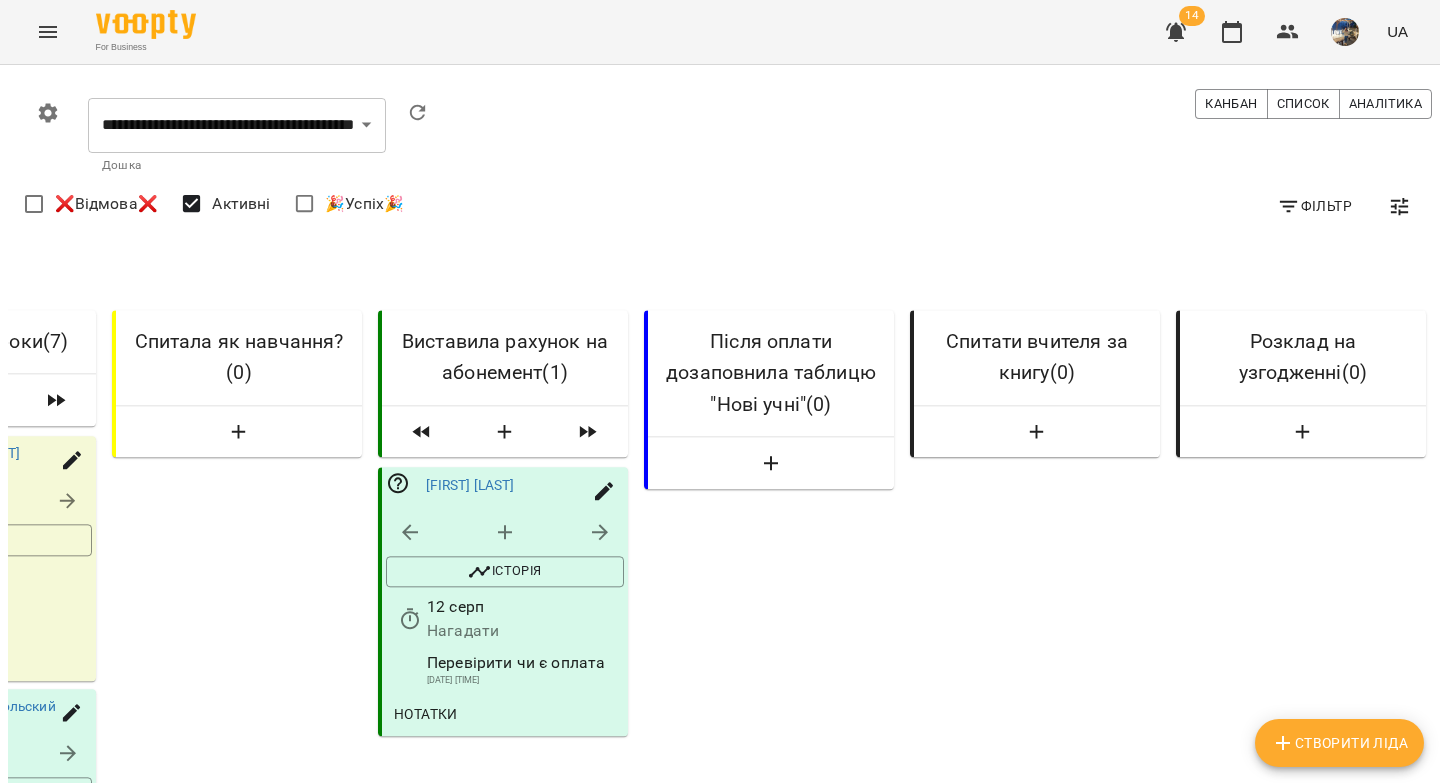 scroll, scrollTop: 0, scrollLeft: 453, axis: horizontal 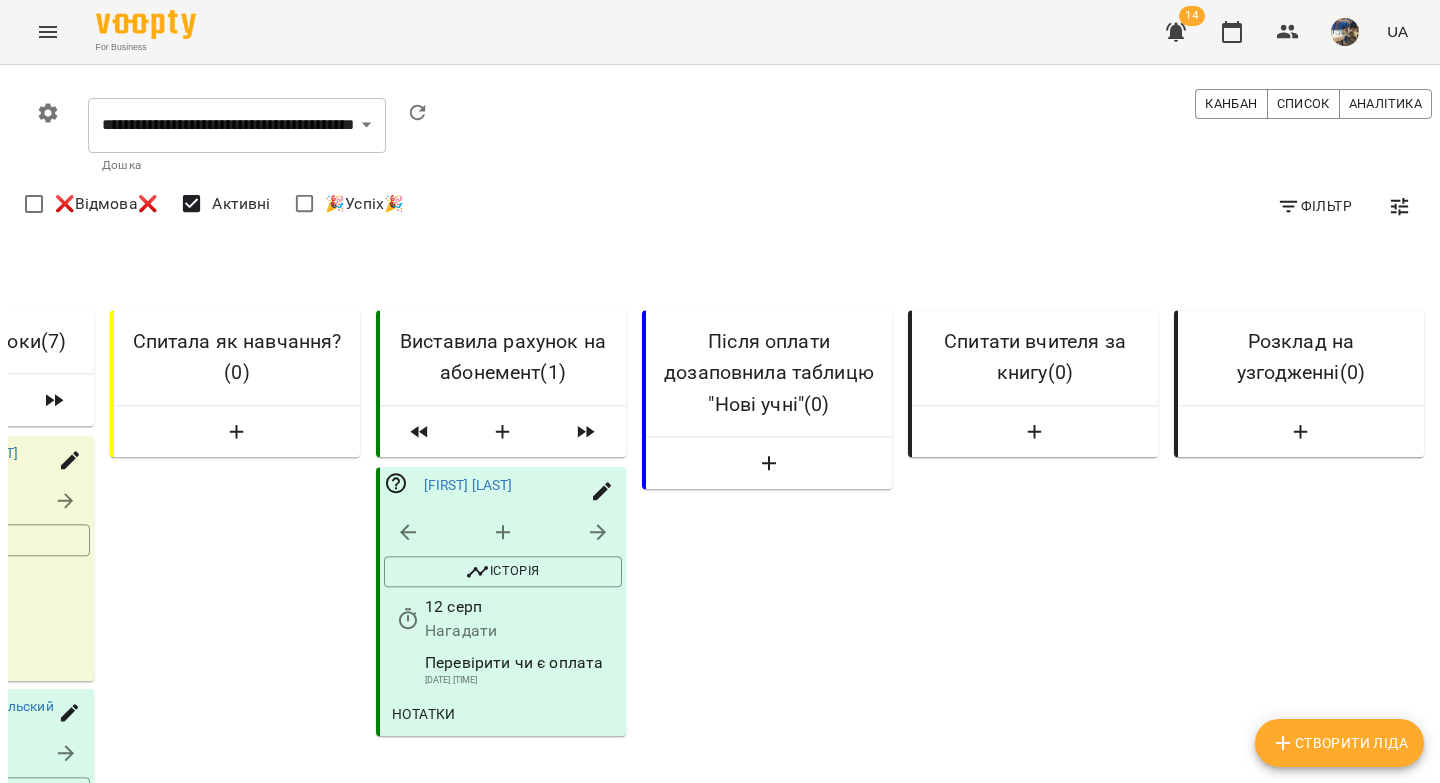 click 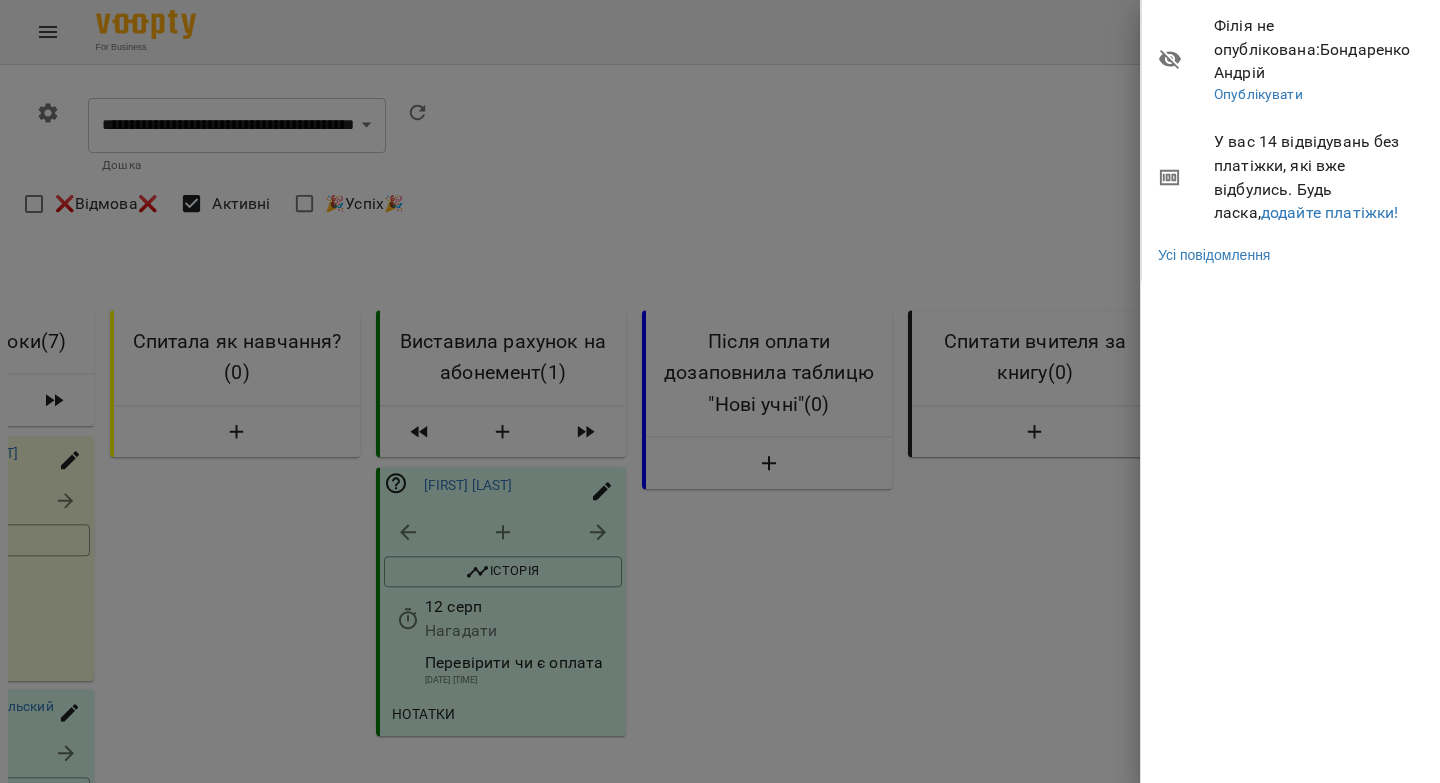 drag, startPoint x: 404, startPoint y: 265, endPoint x: 185, endPoint y: 262, distance: 219.02055 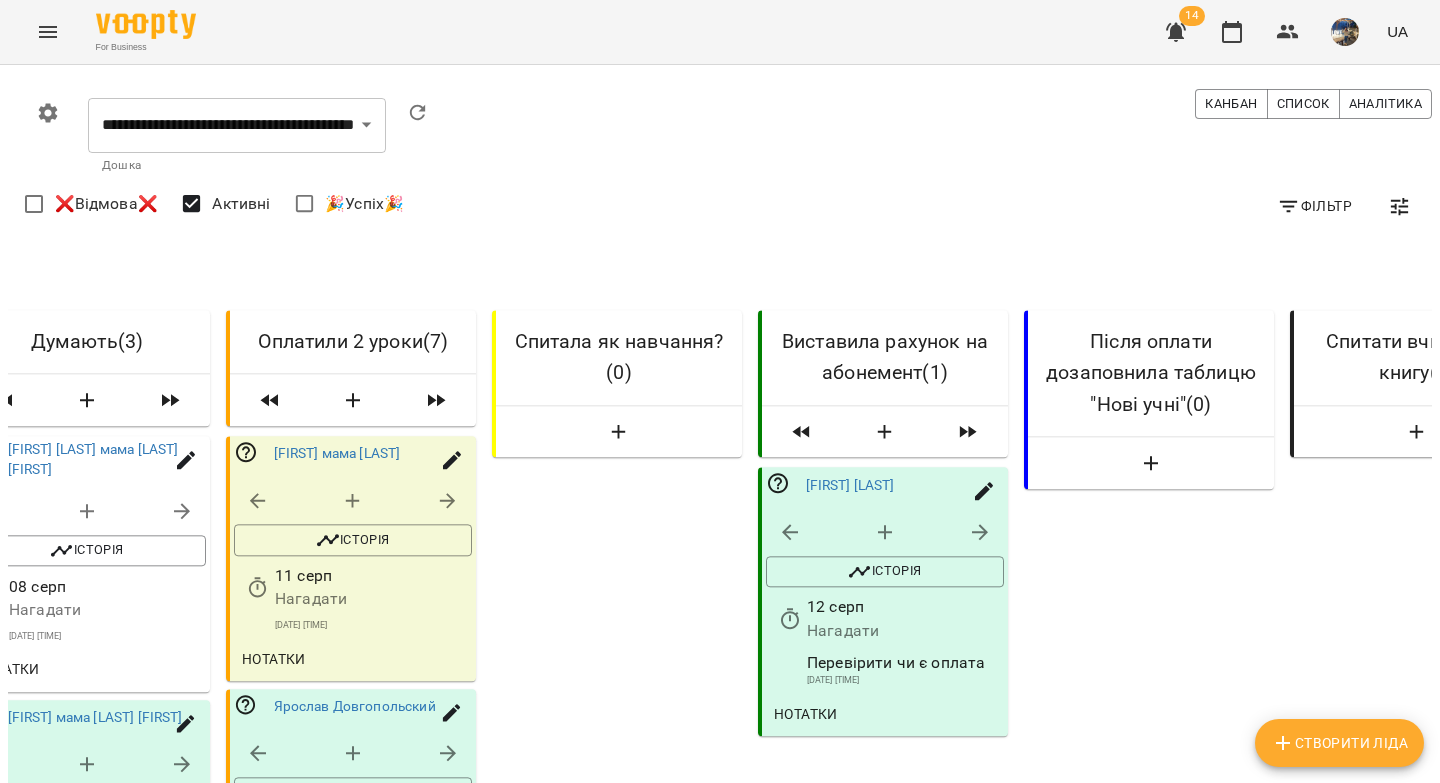 scroll, scrollTop: 0, scrollLeft: 0, axis: both 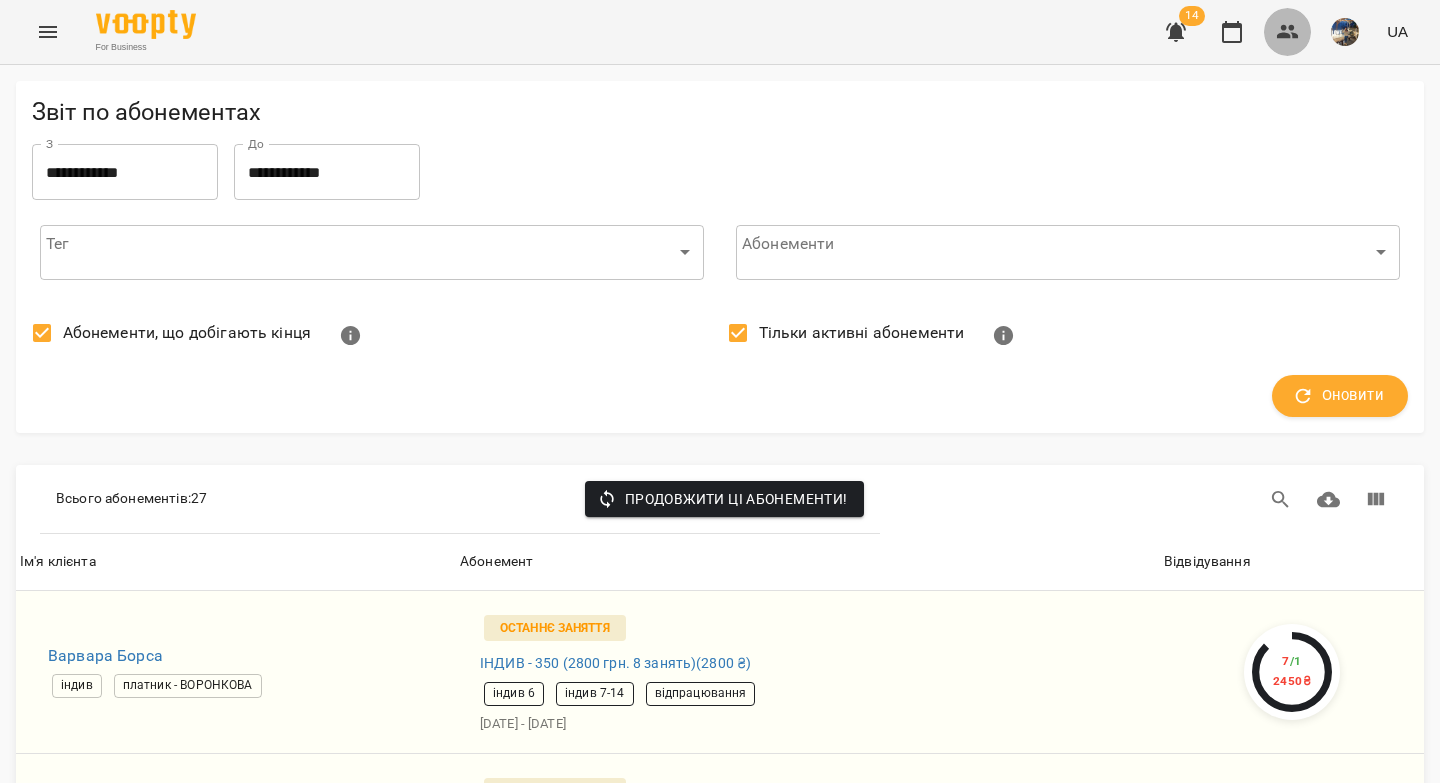 click 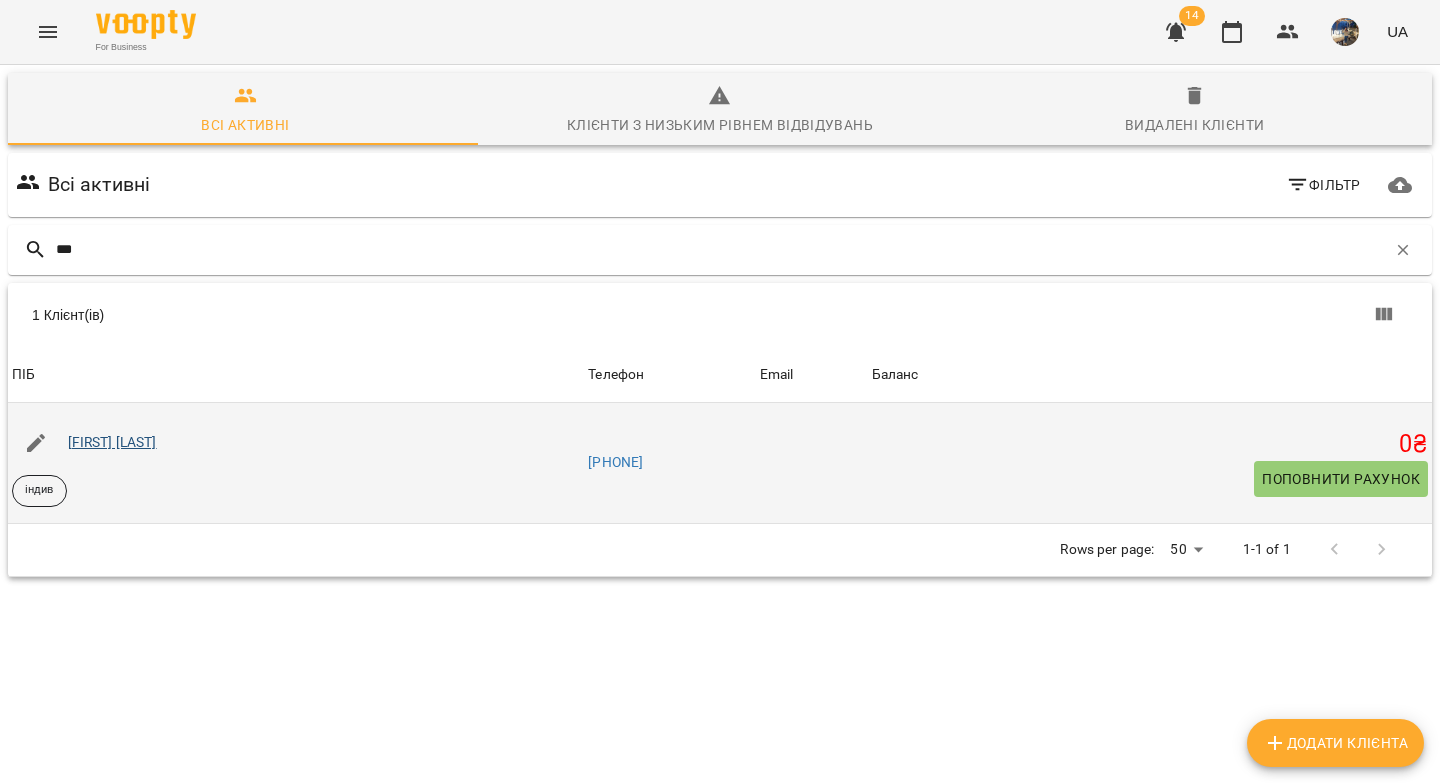 type on "***" 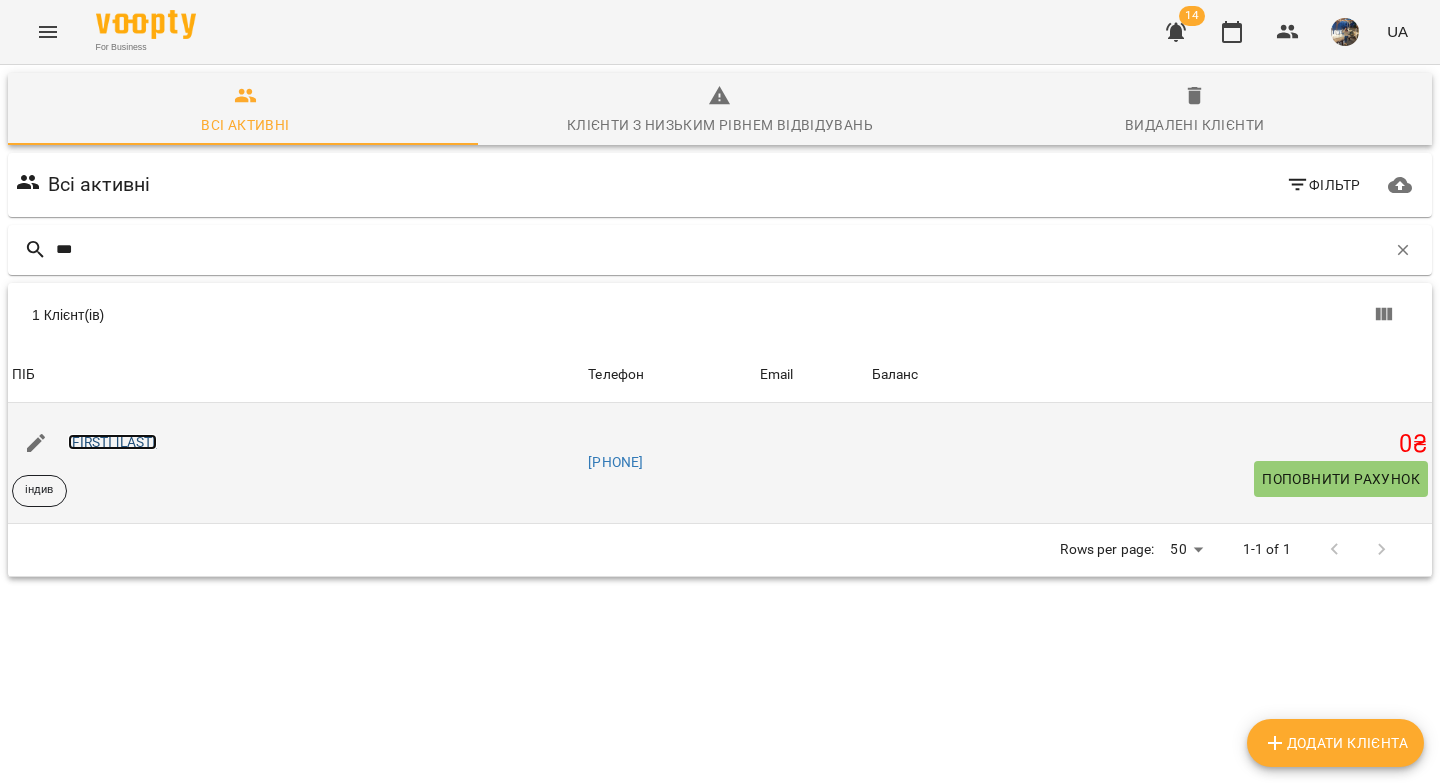 click on "Софія Плеханова" at bounding box center [112, 442] 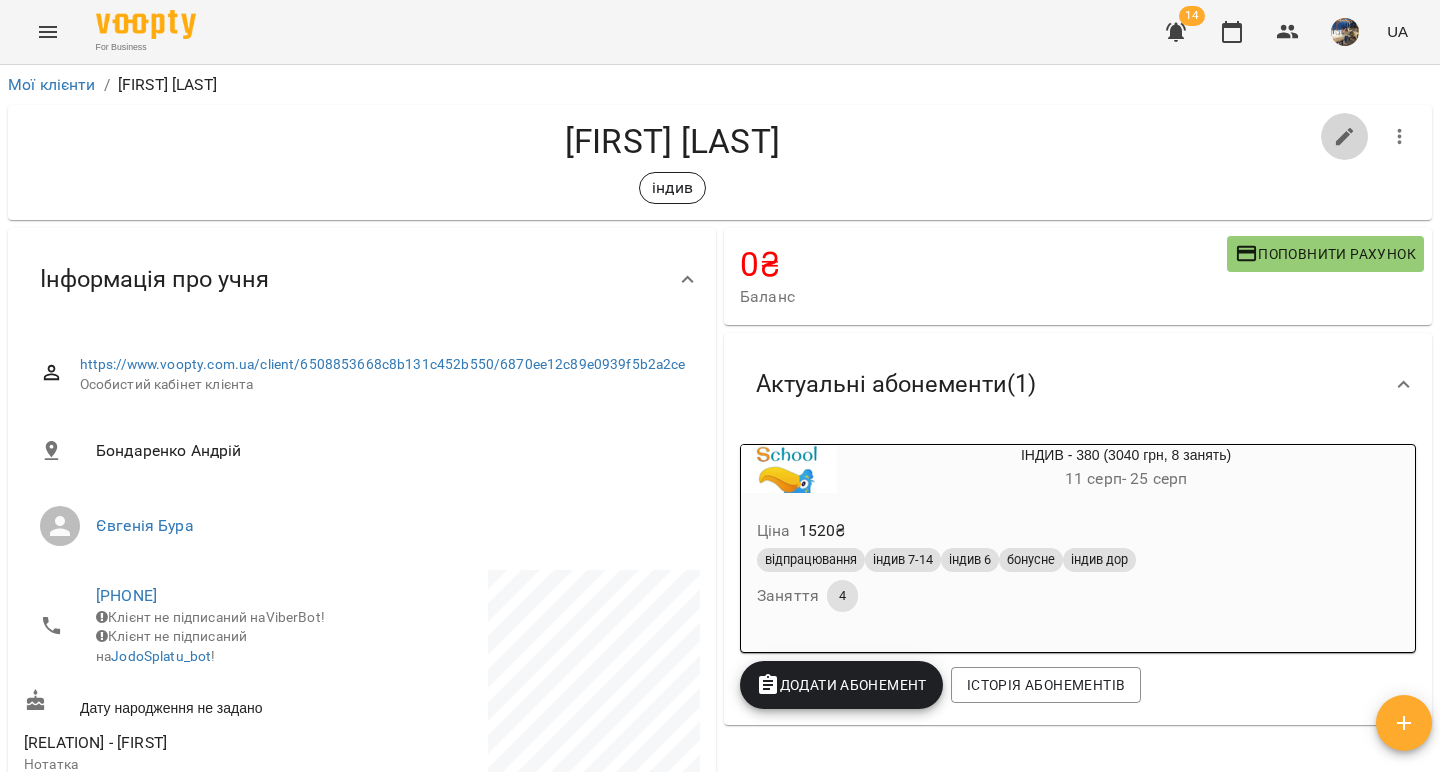 click 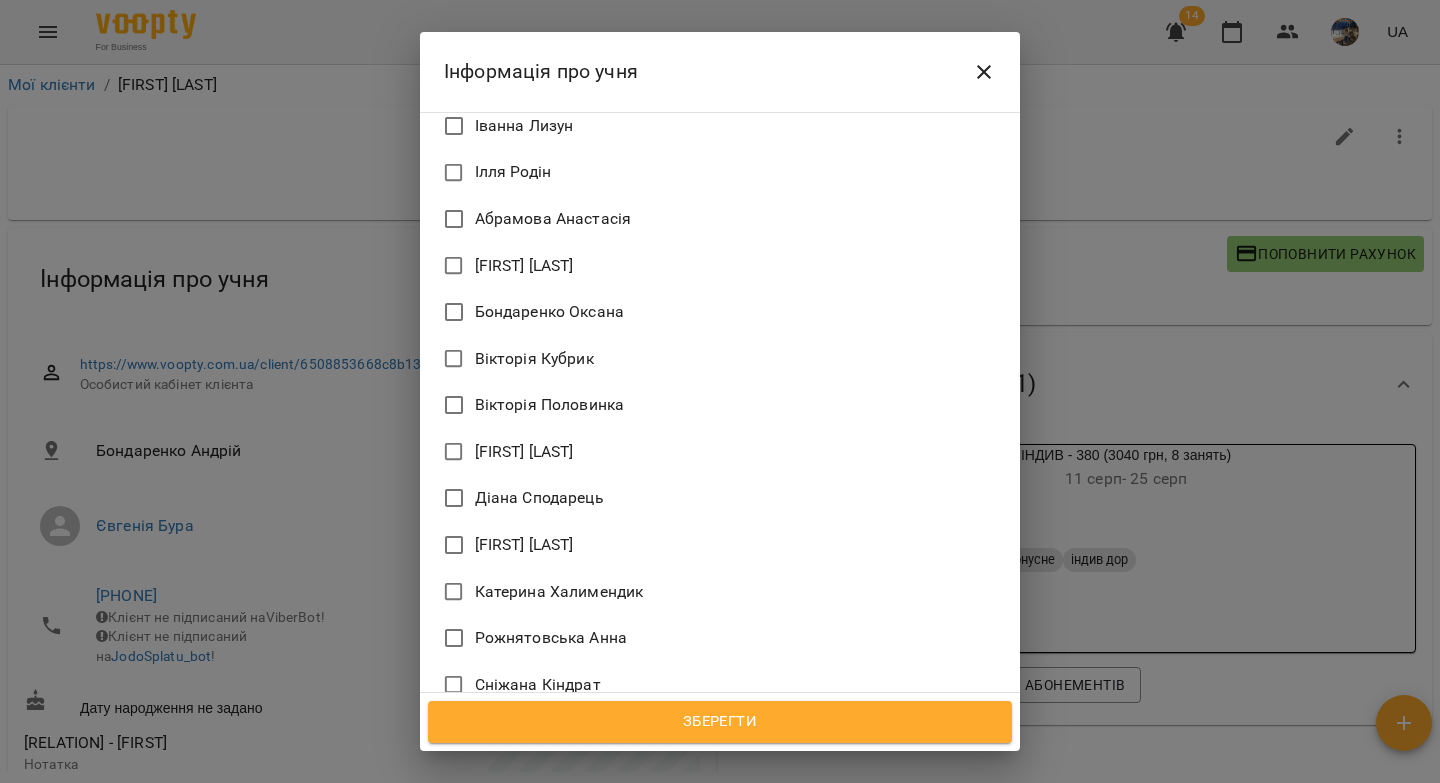 scroll, scrollTop: 796, scrollLeft: 0, axis: vertical 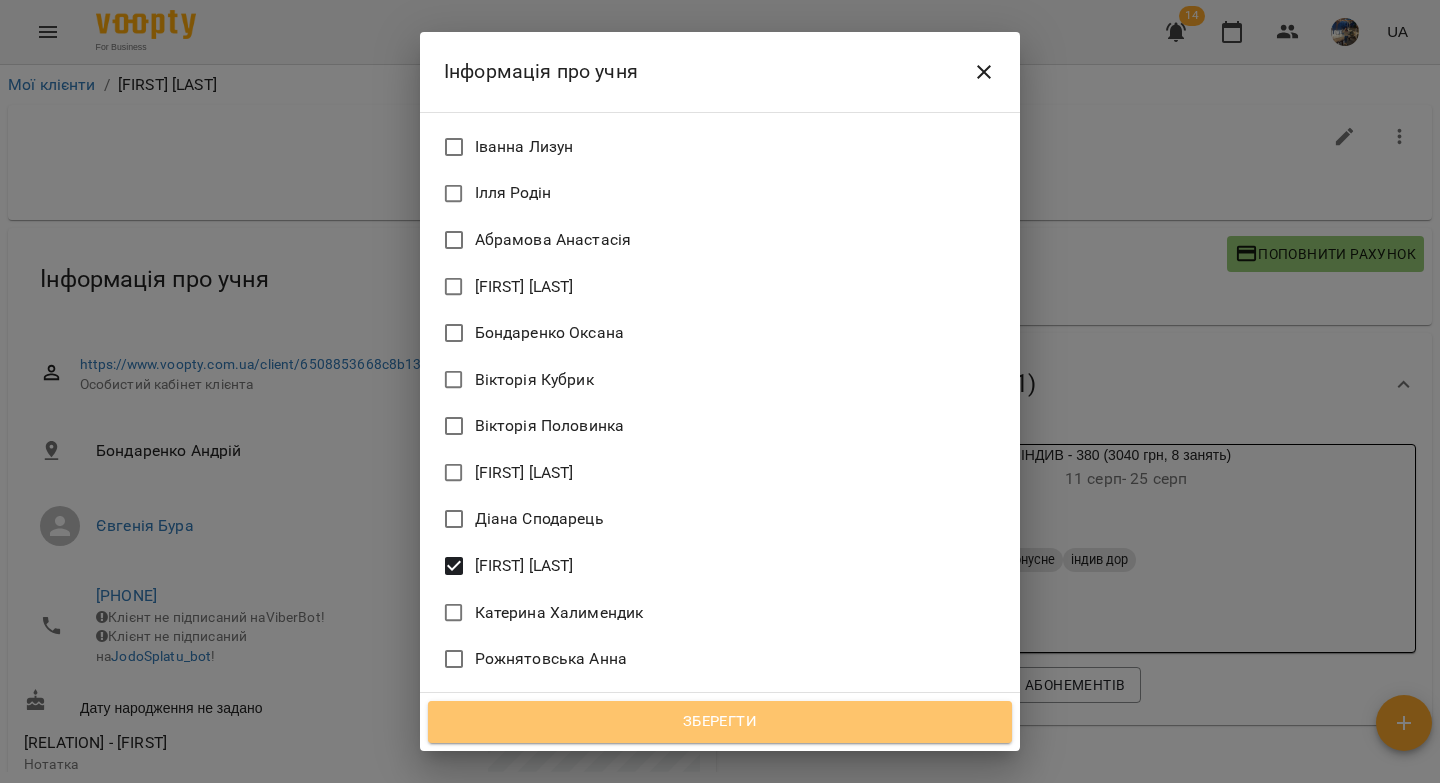 drag, startPoint x: 691, startPoint y: 715, endPoint x: 726, endPoint y: 616, distance: 105.00476 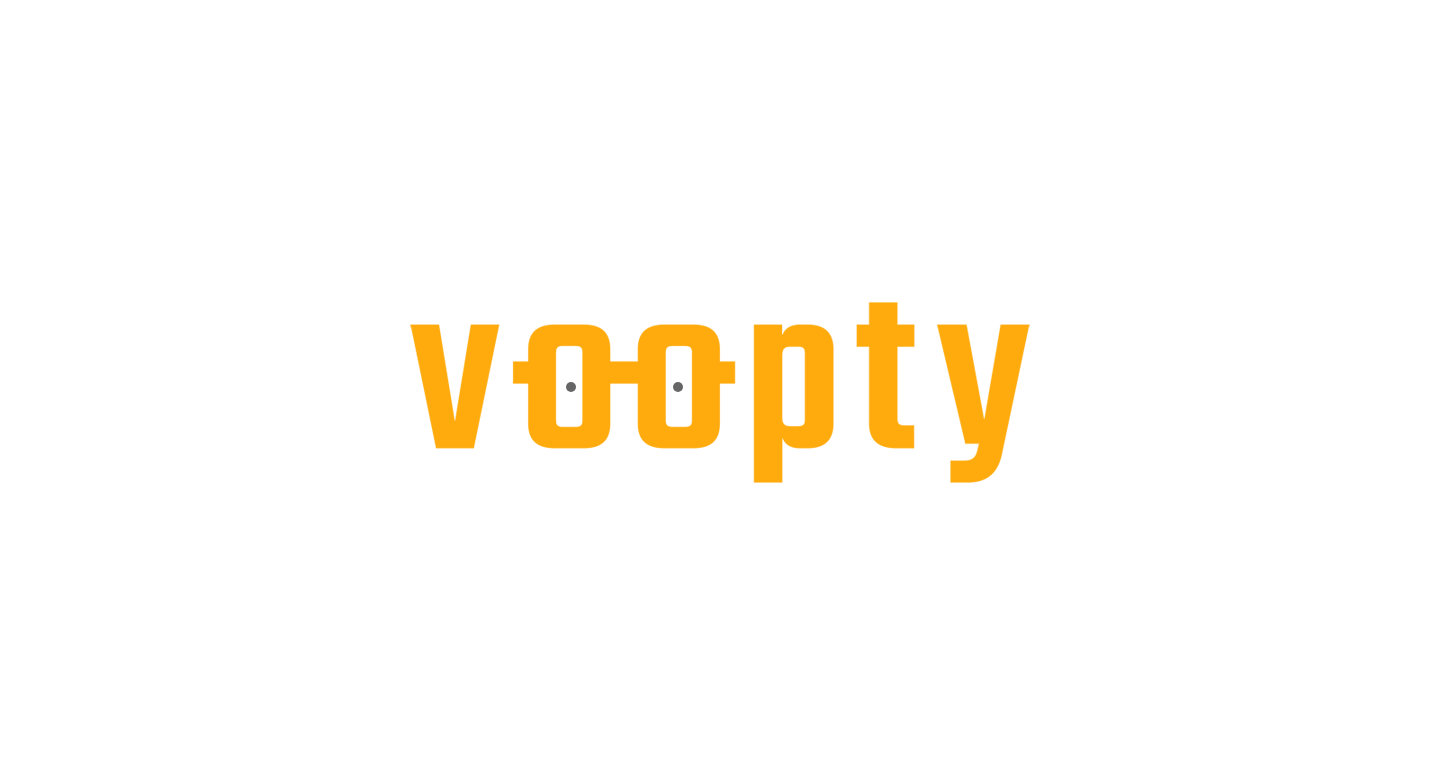 scroll, scrollTop: 0, scrollLeft: 0, axis: both 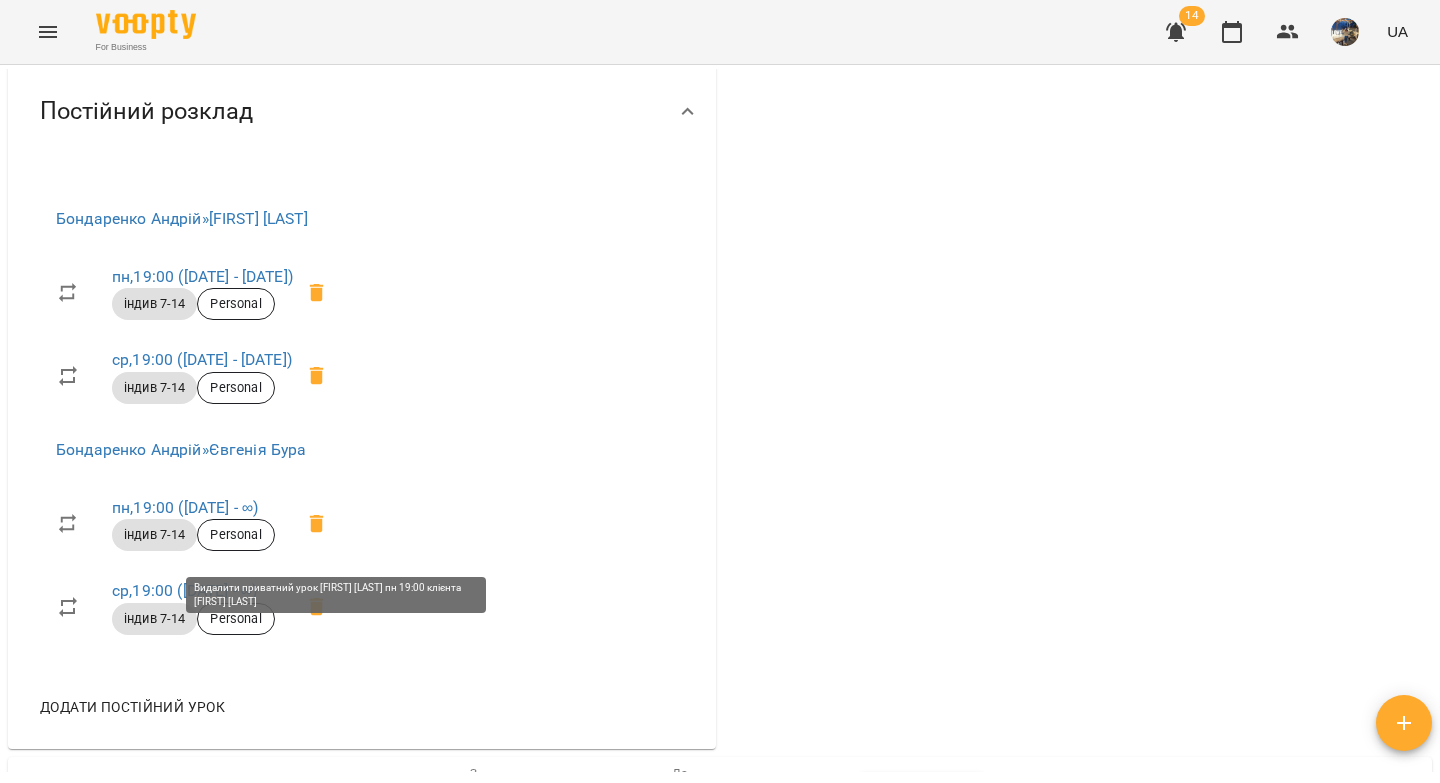 click 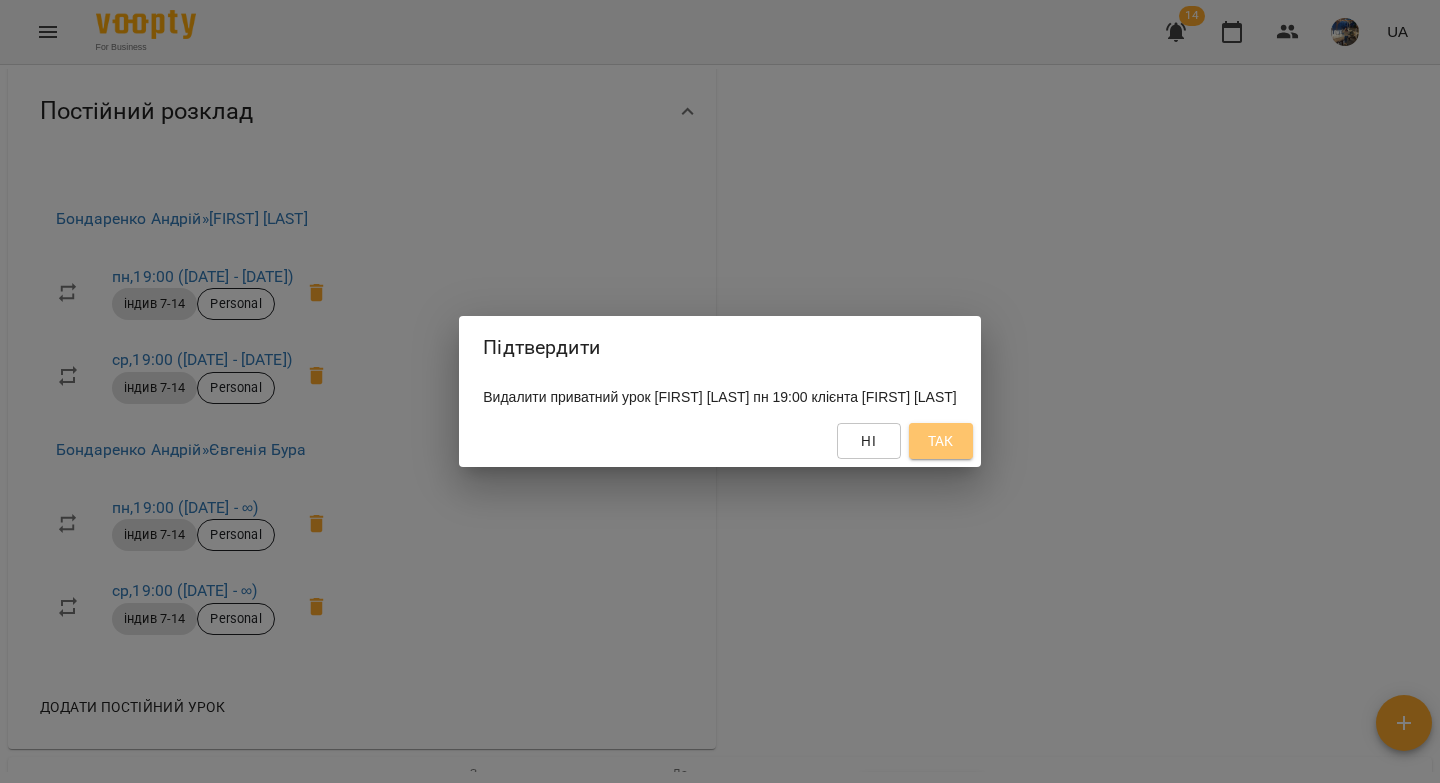click on "Так" at bounding box center (941, 441) 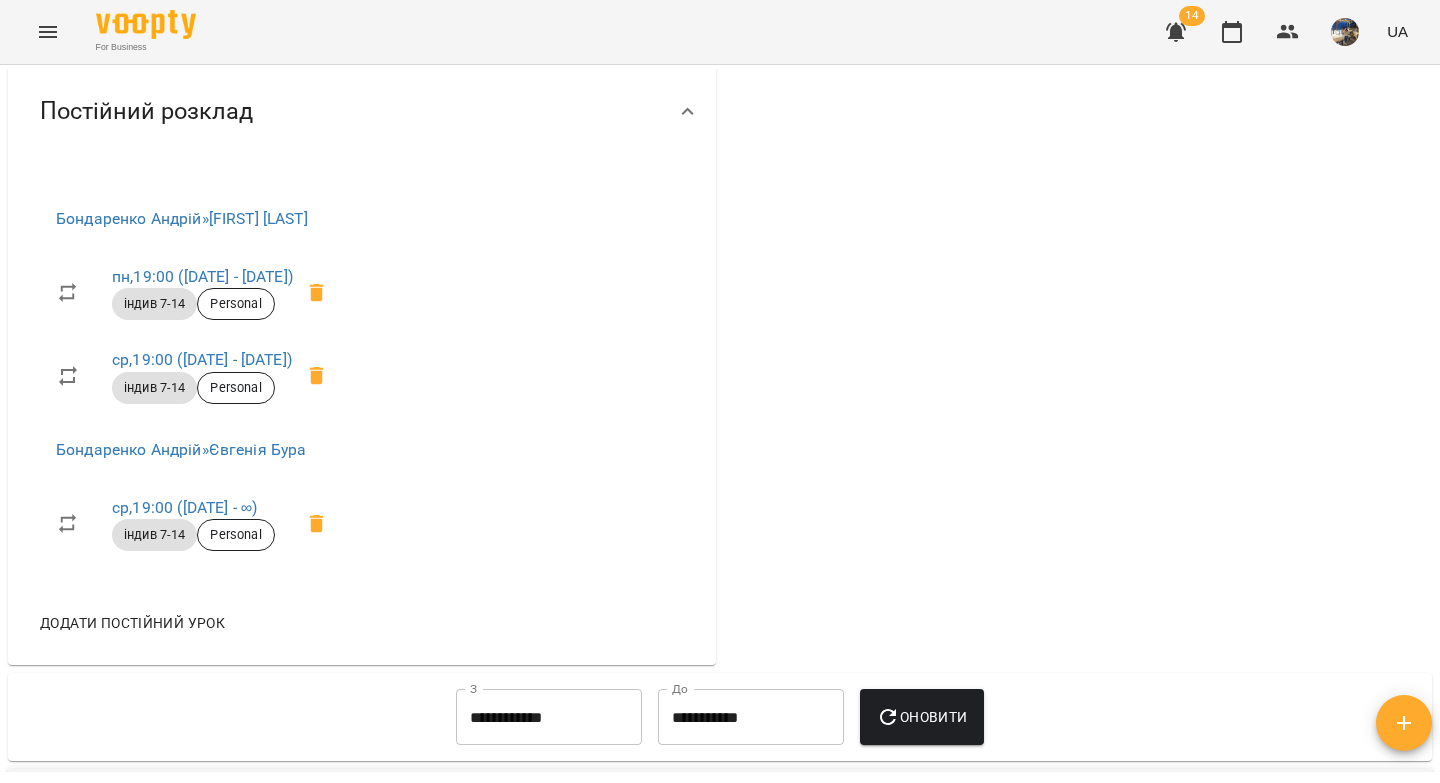 click 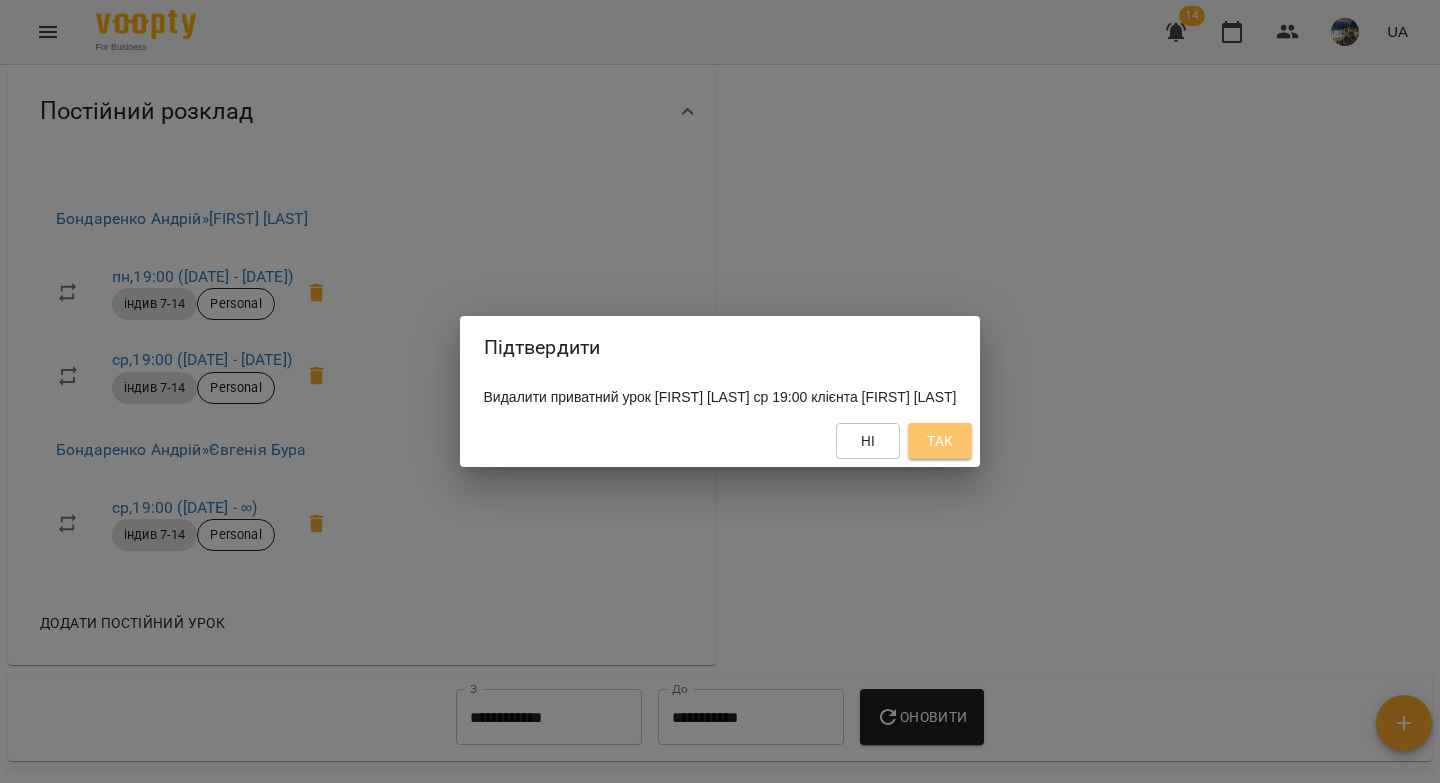 drag, startPoint x: 981, startPoint y: 461, endPoint x: 970, endPoint y: 458, distance: 11.401754 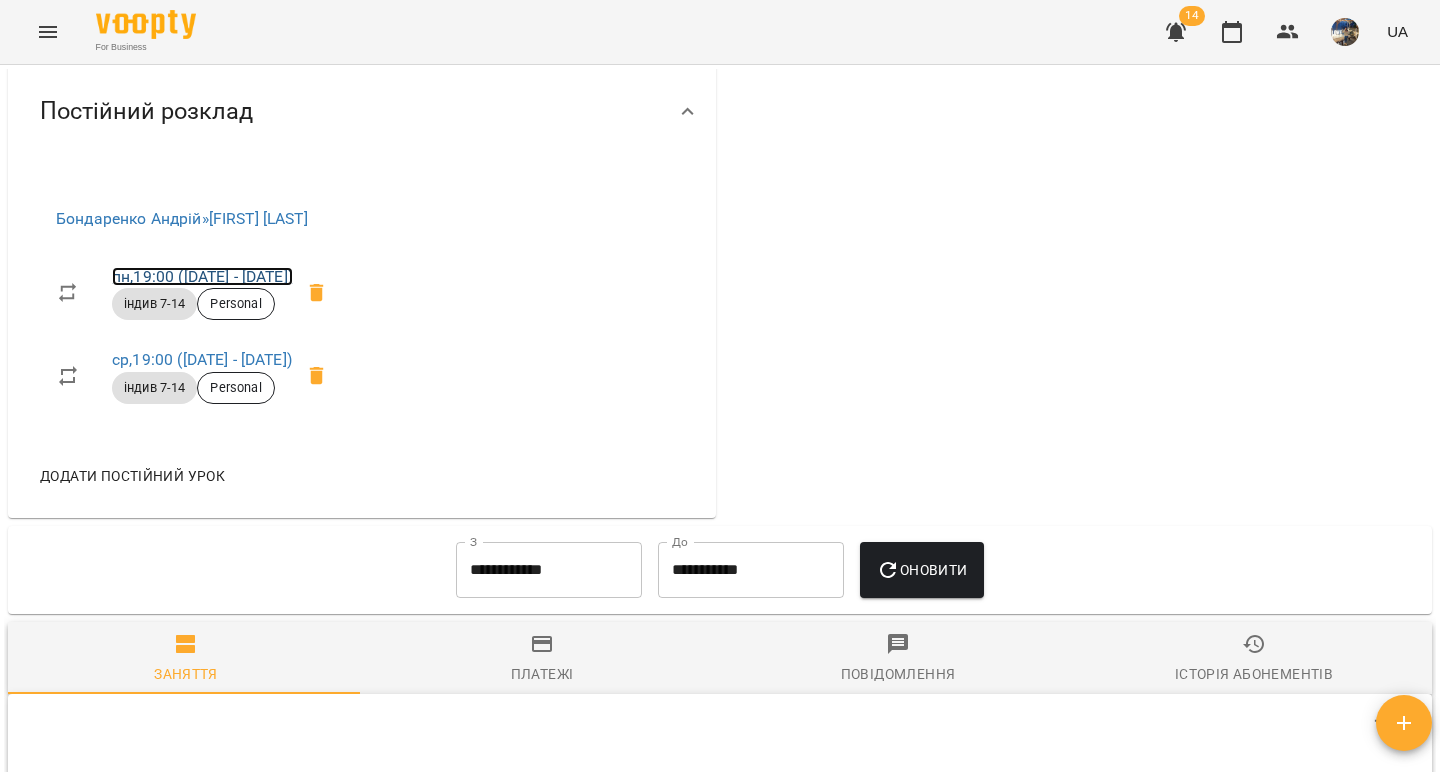 click on "пн ,  19:00   (14 лип - 17 серп)" at bounding box center (202, 276) 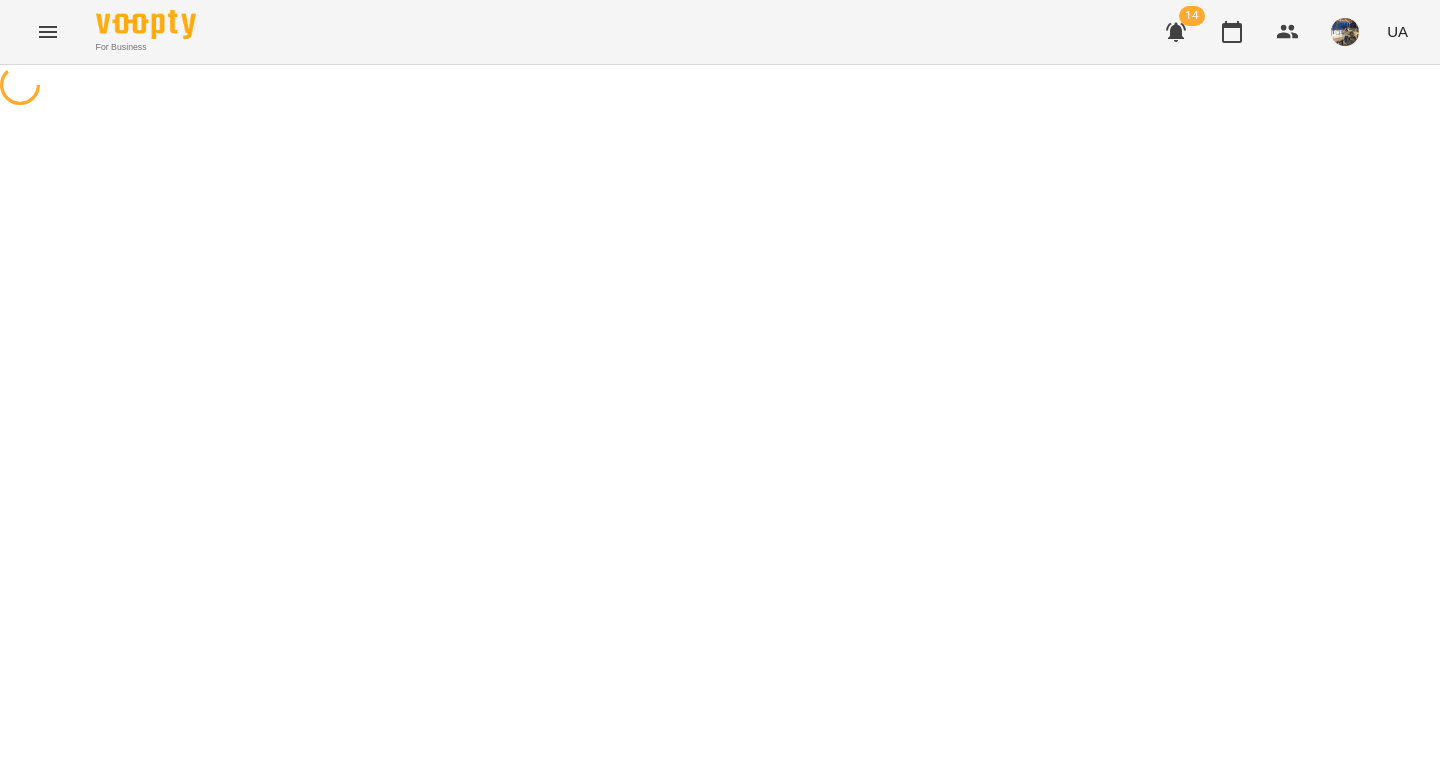 select on "*" 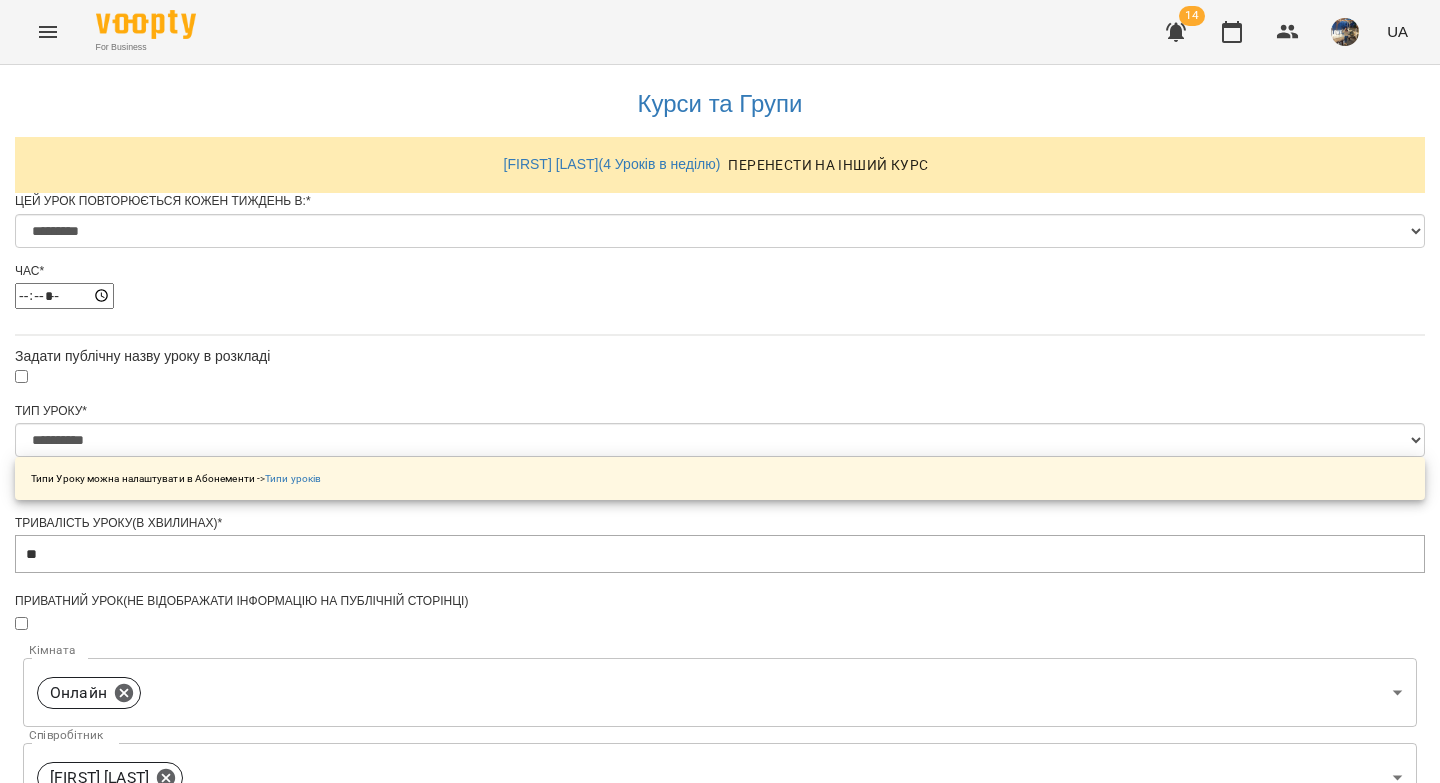 scroll, scrollTop: 917, scrollLeft: 0, axis: vertical 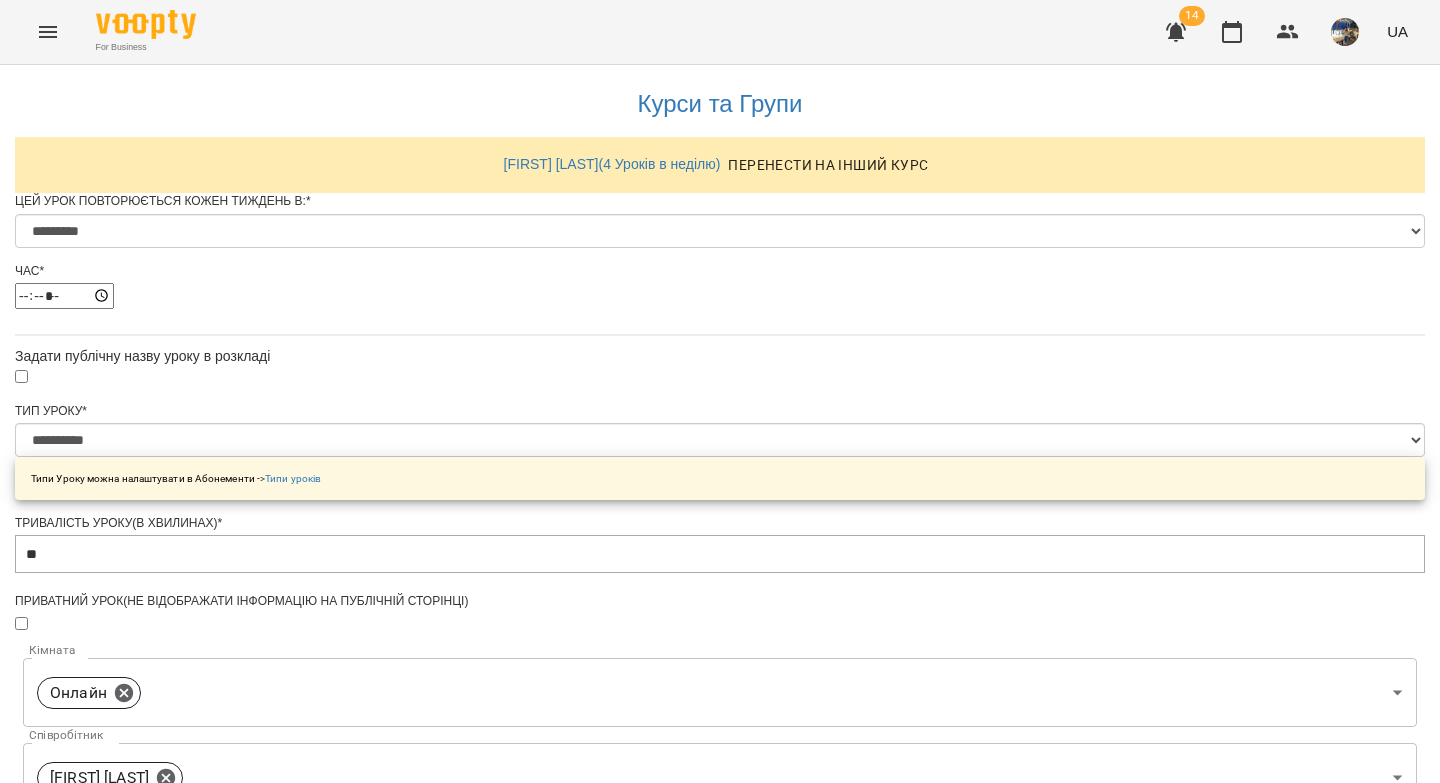click on "Зберегти" at bounding box center (720, 1372) 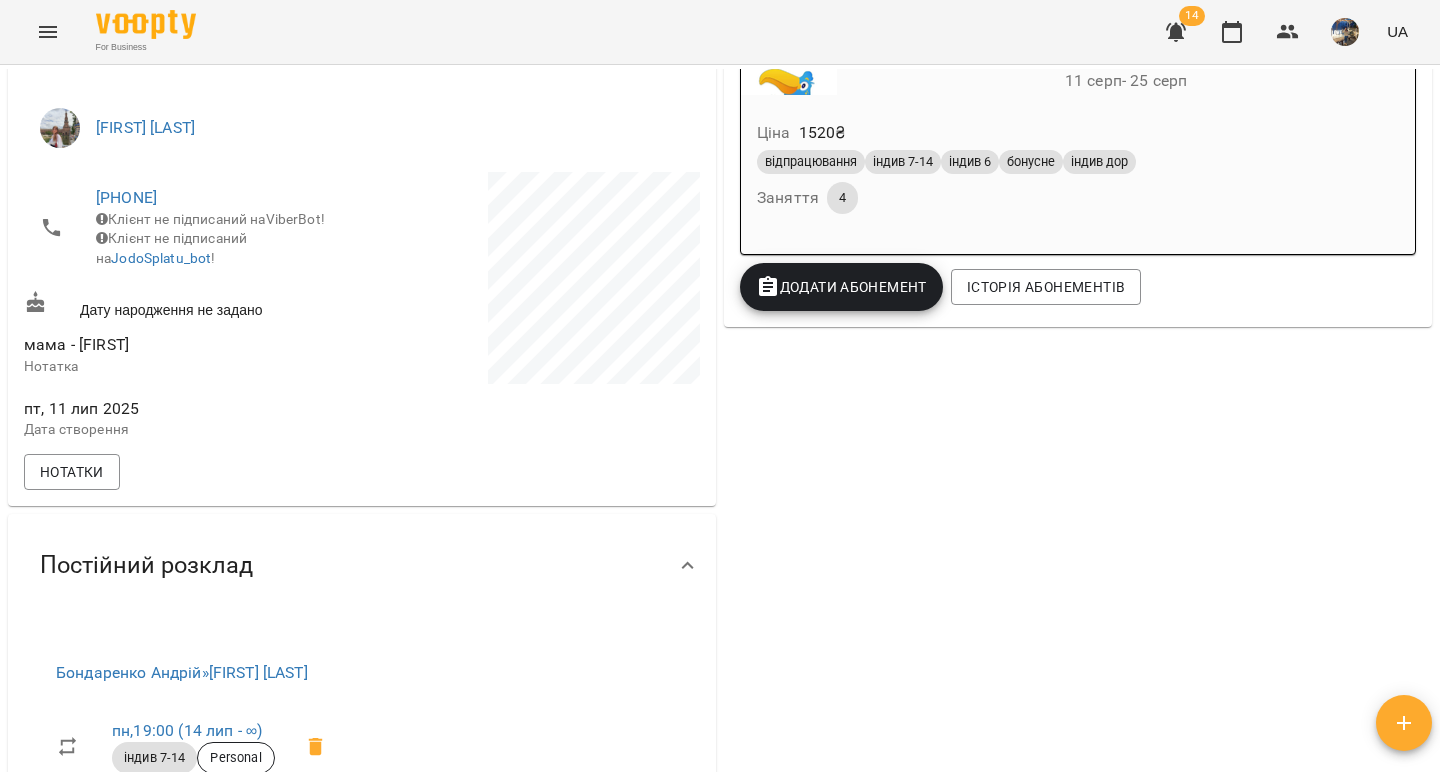 scroll, scrollTop: 1034, scrollLeft: 0, axis: vertical 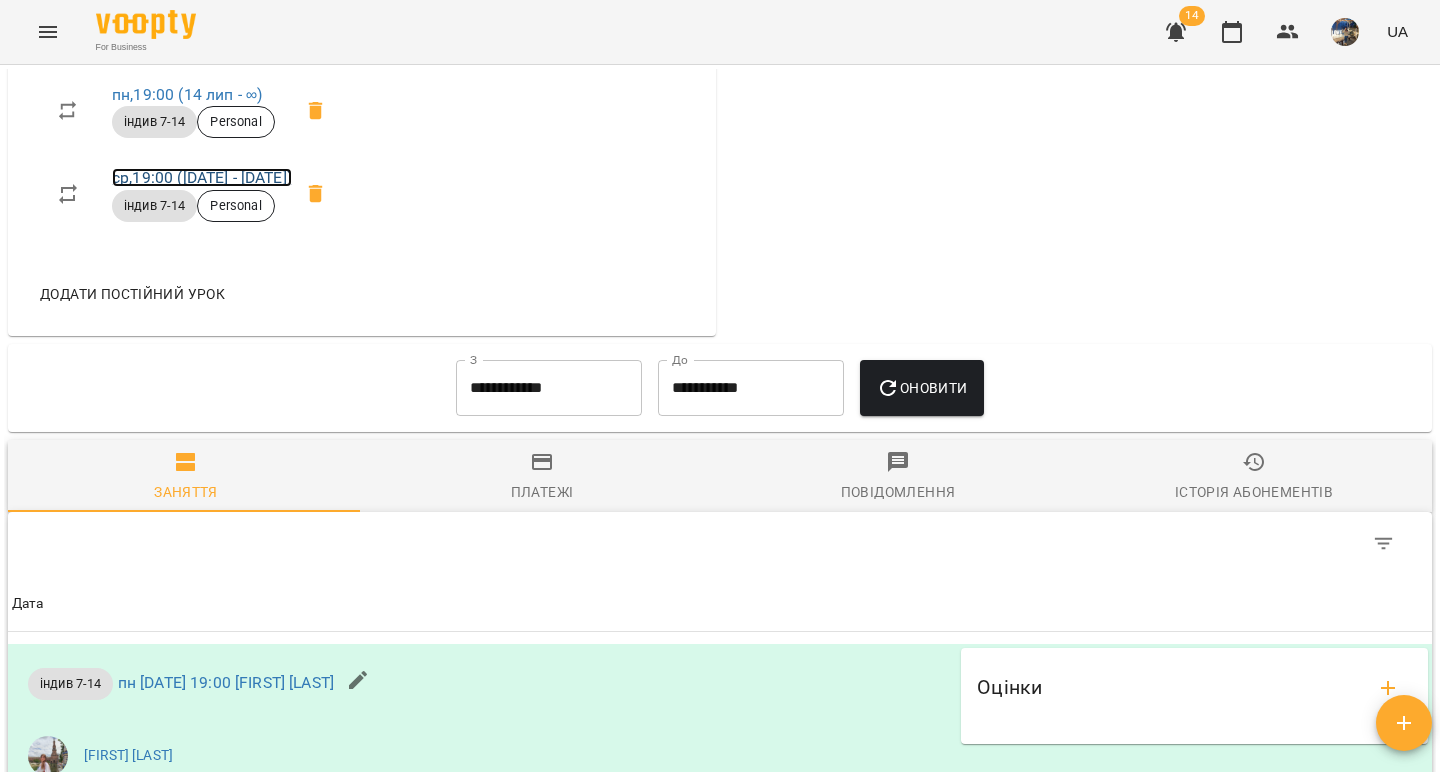 click on "ср ,  19:00   (14 лип - 17 серп)" at bounding box center (202, 177) 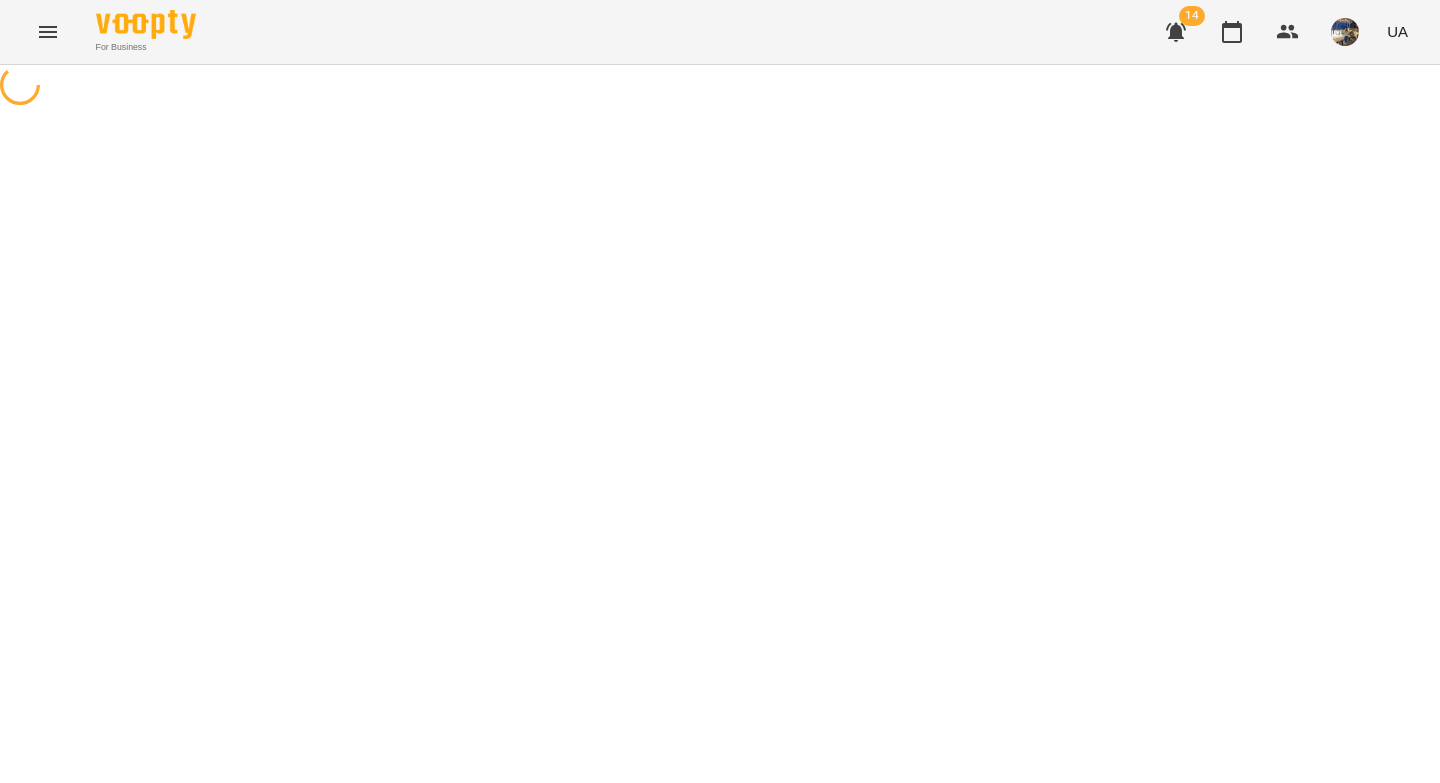 scroll, scrollTop: 0, scrollLeft: 0, axis: both 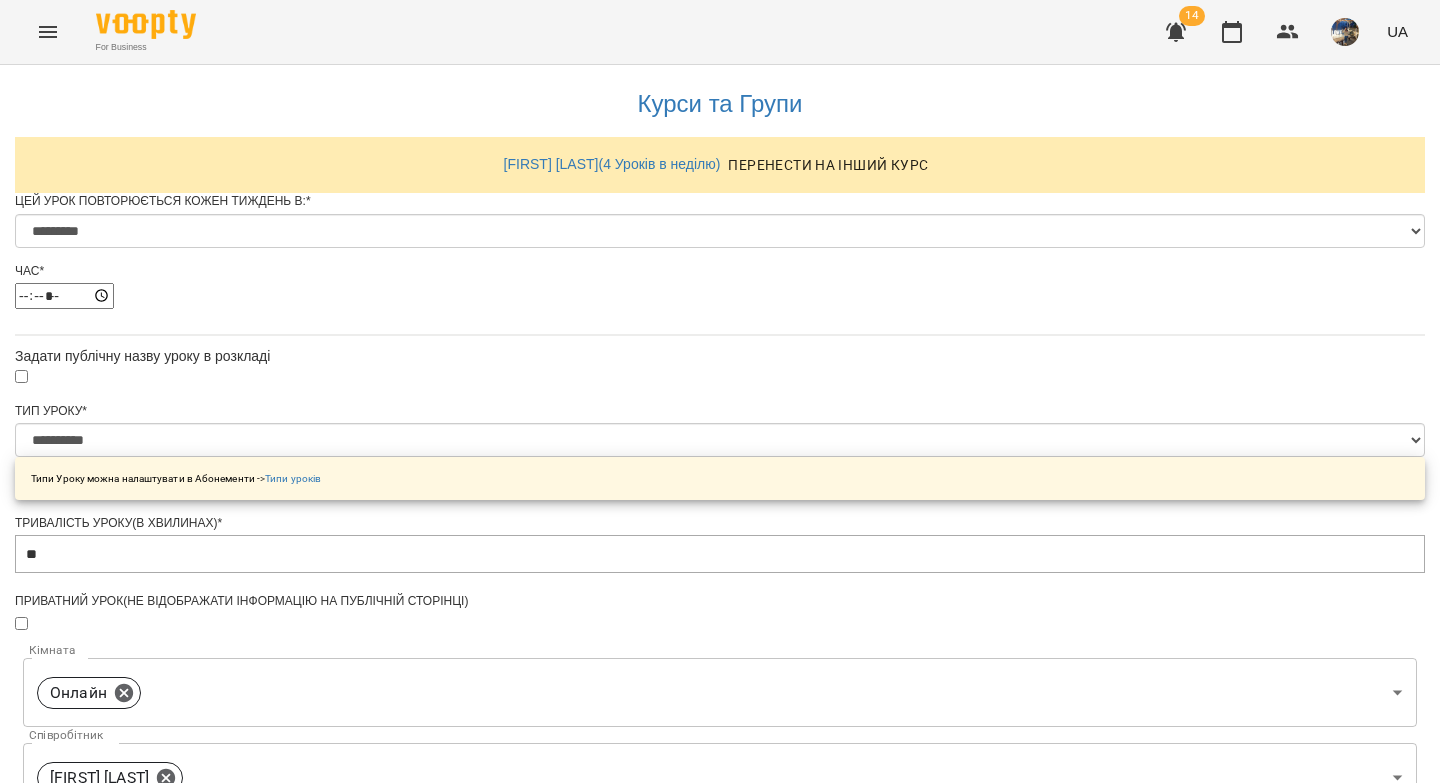 drag, startPoint x: 653, startPoint y: 668, endPoint x: 655, endPoint y: 611, distance: 57.035076 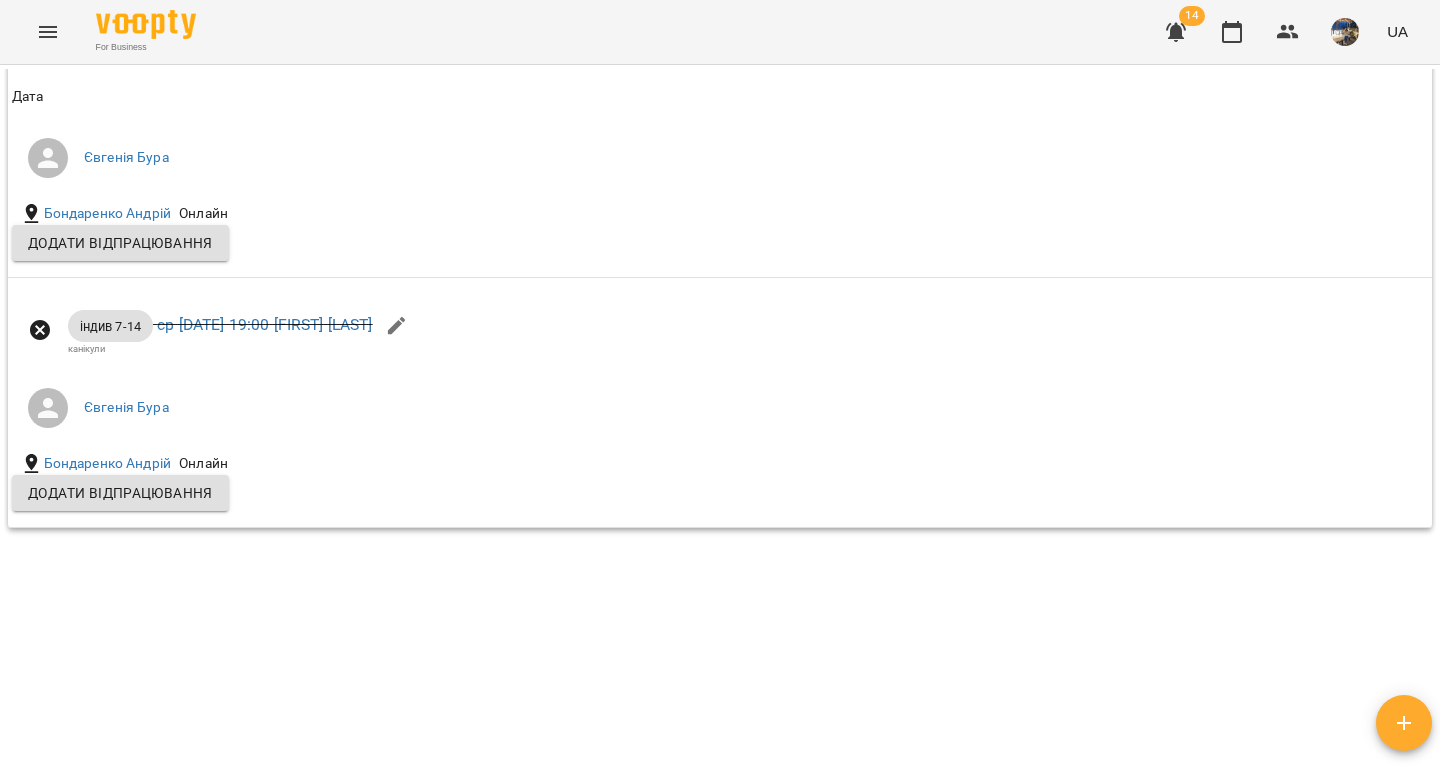scroll, scrollTop: 0, scrollLeft: 0, axis: both 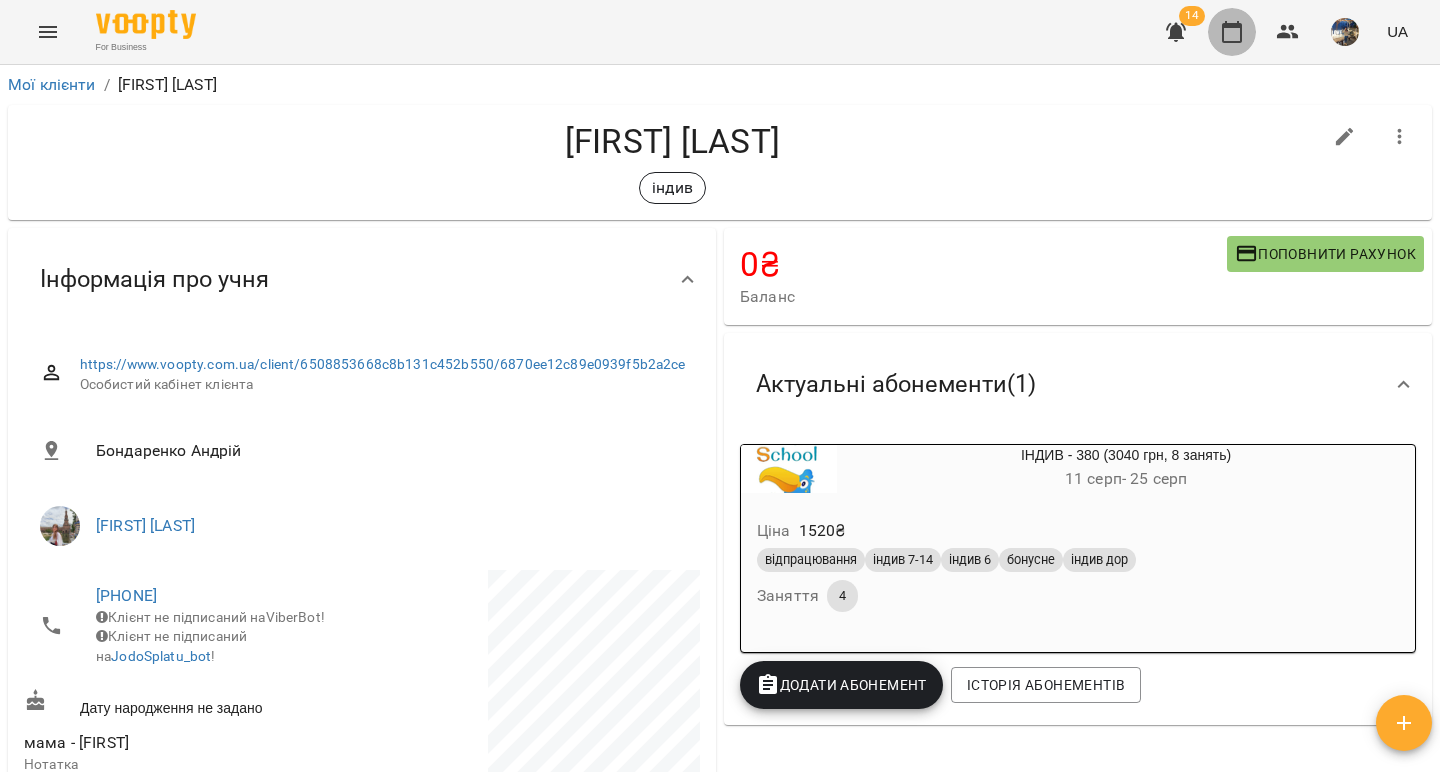 click 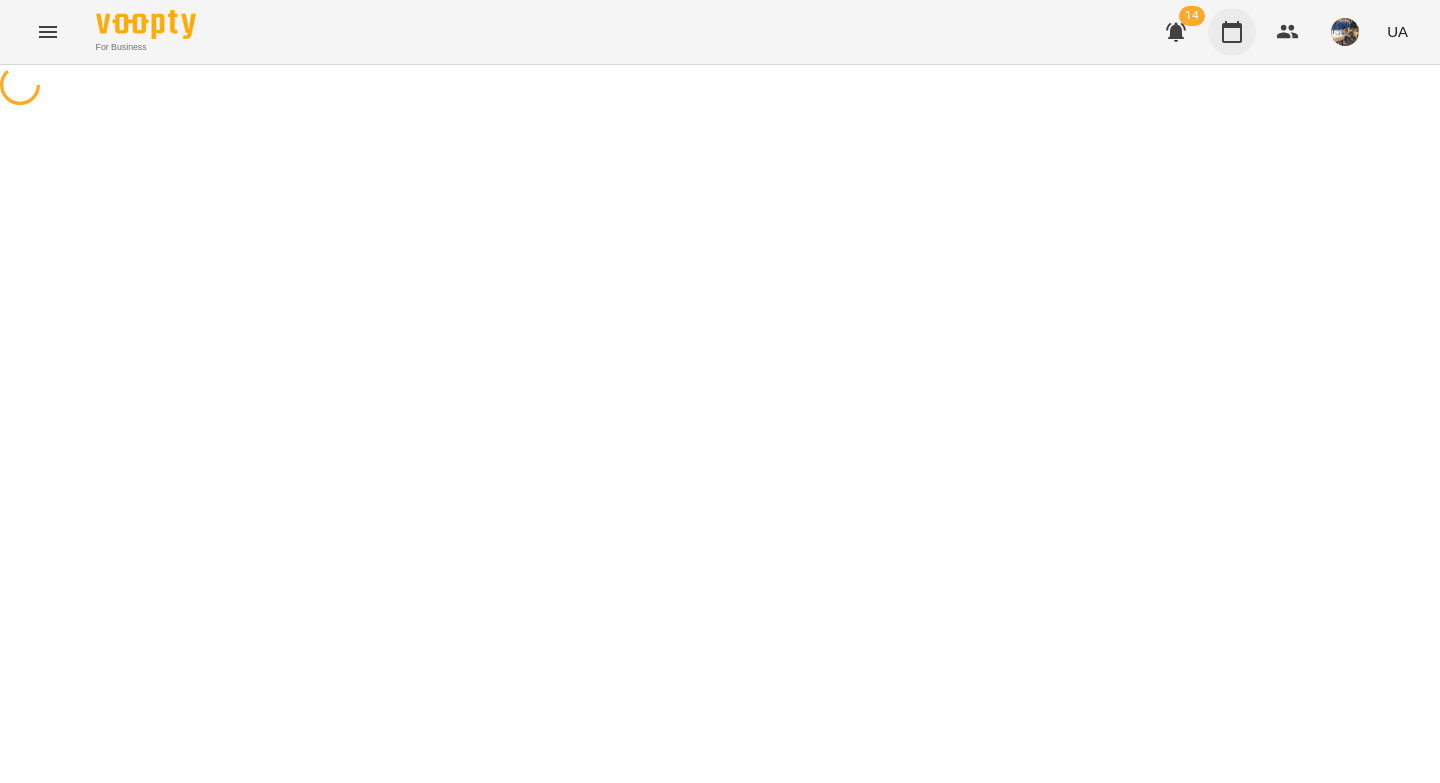 scroll, scrollTop: 0, scrollLeft: 0, axis: both 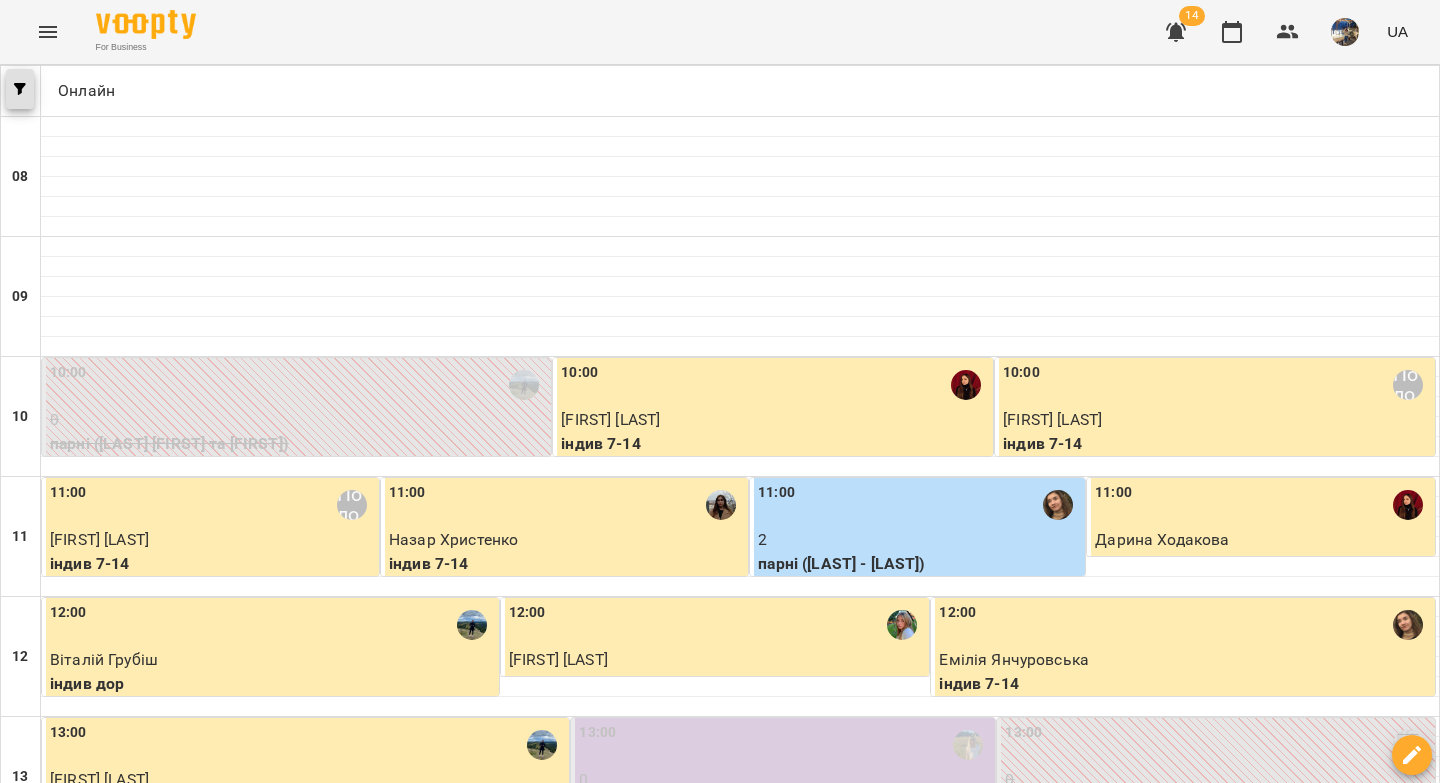 click 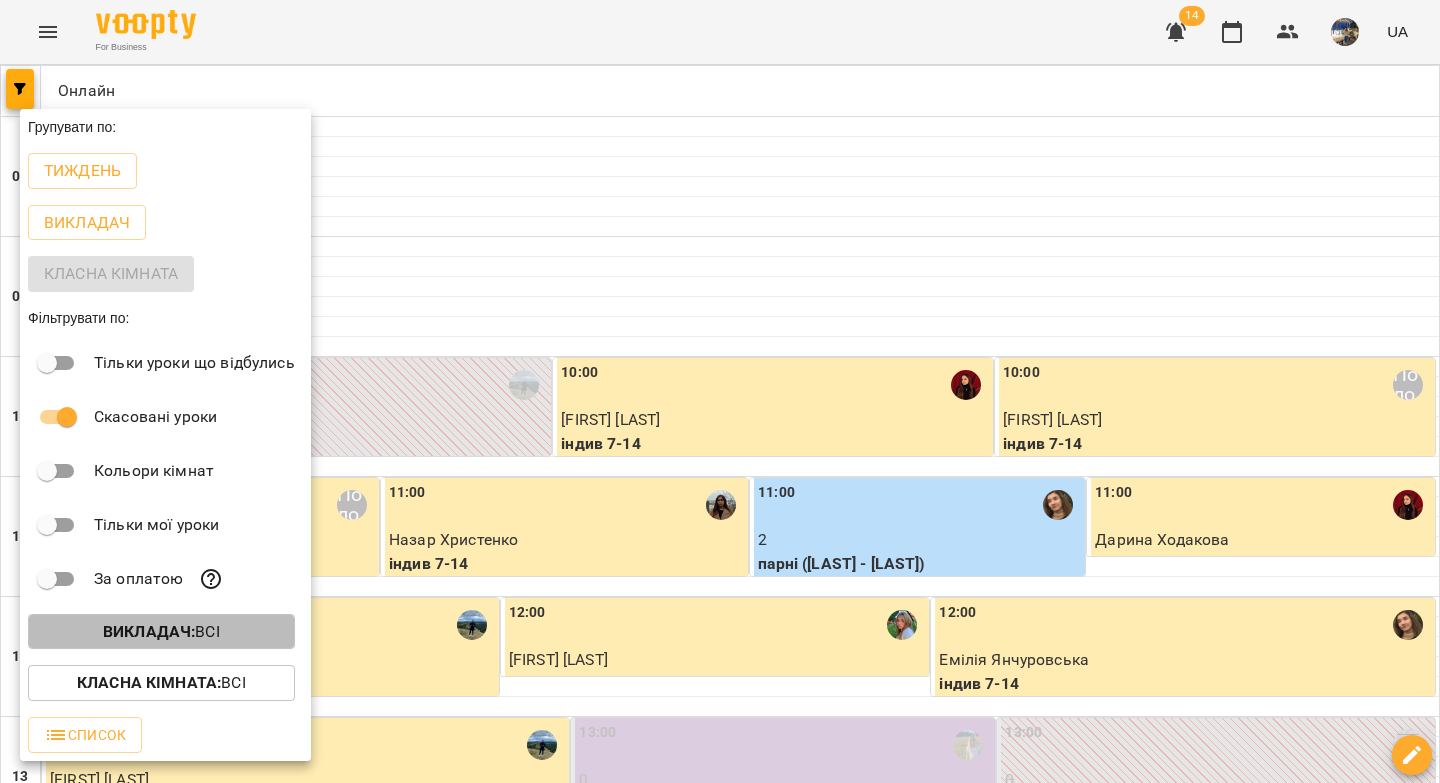 click on "Викладач :" at bounding box center (149, 631) 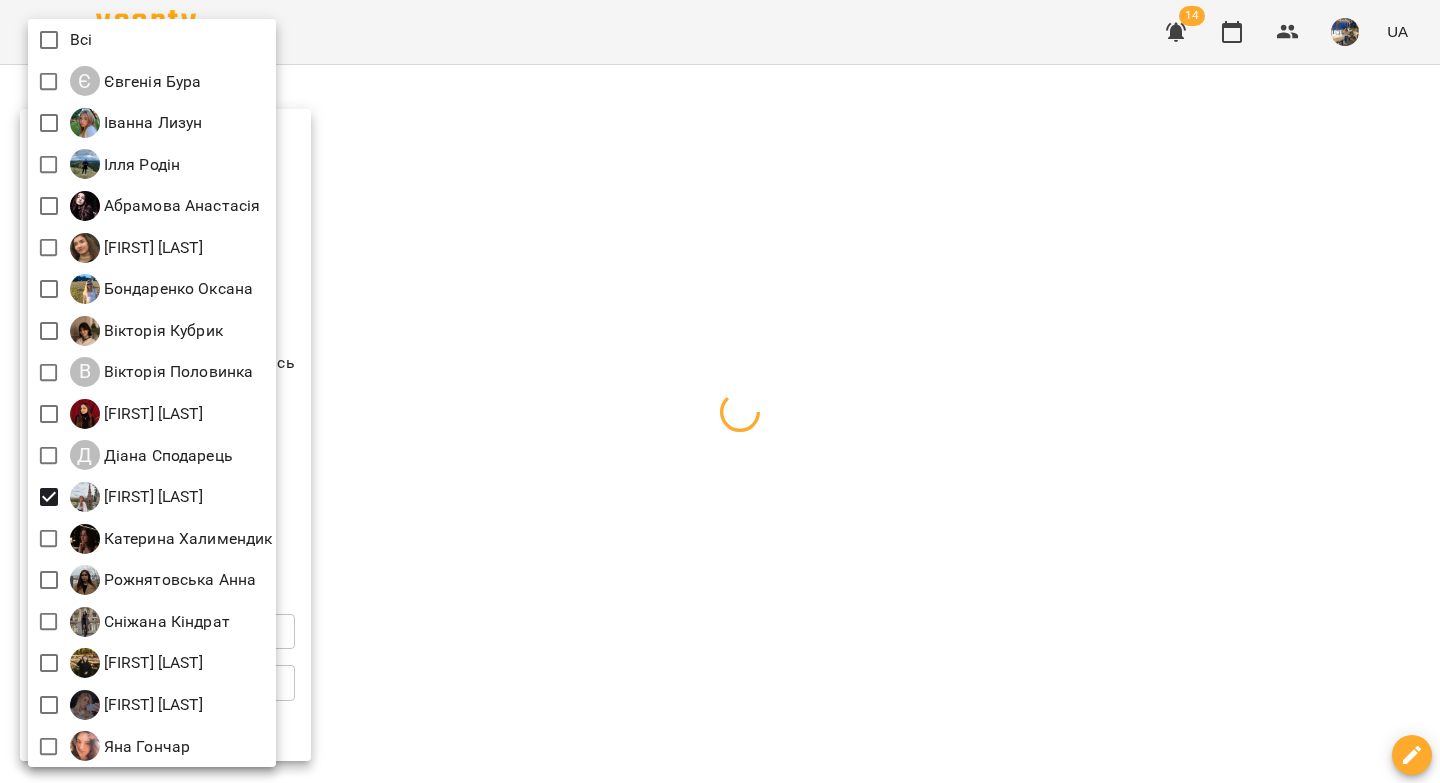 click at bounding box center [720, 391] 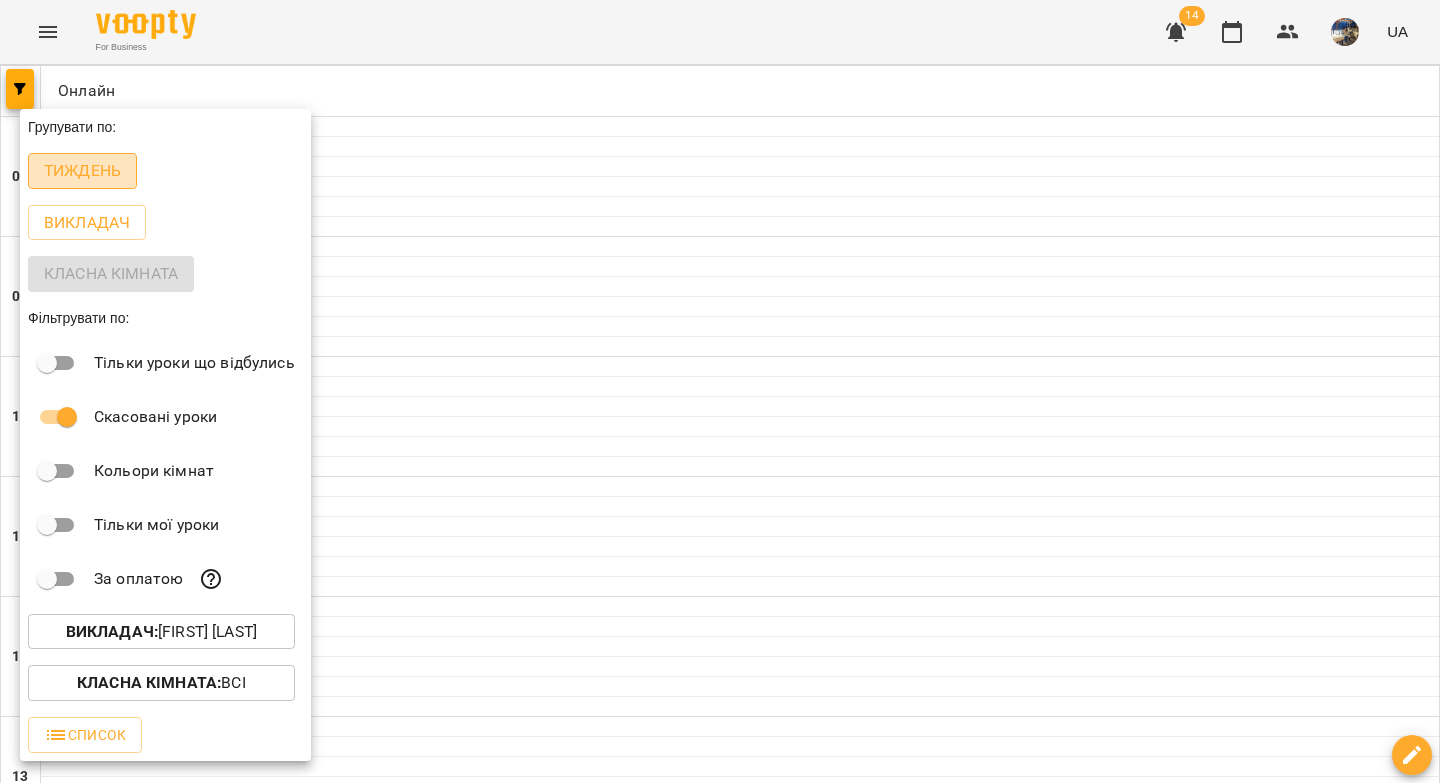 click on "Тиждень" at bounding box center [82, 171] 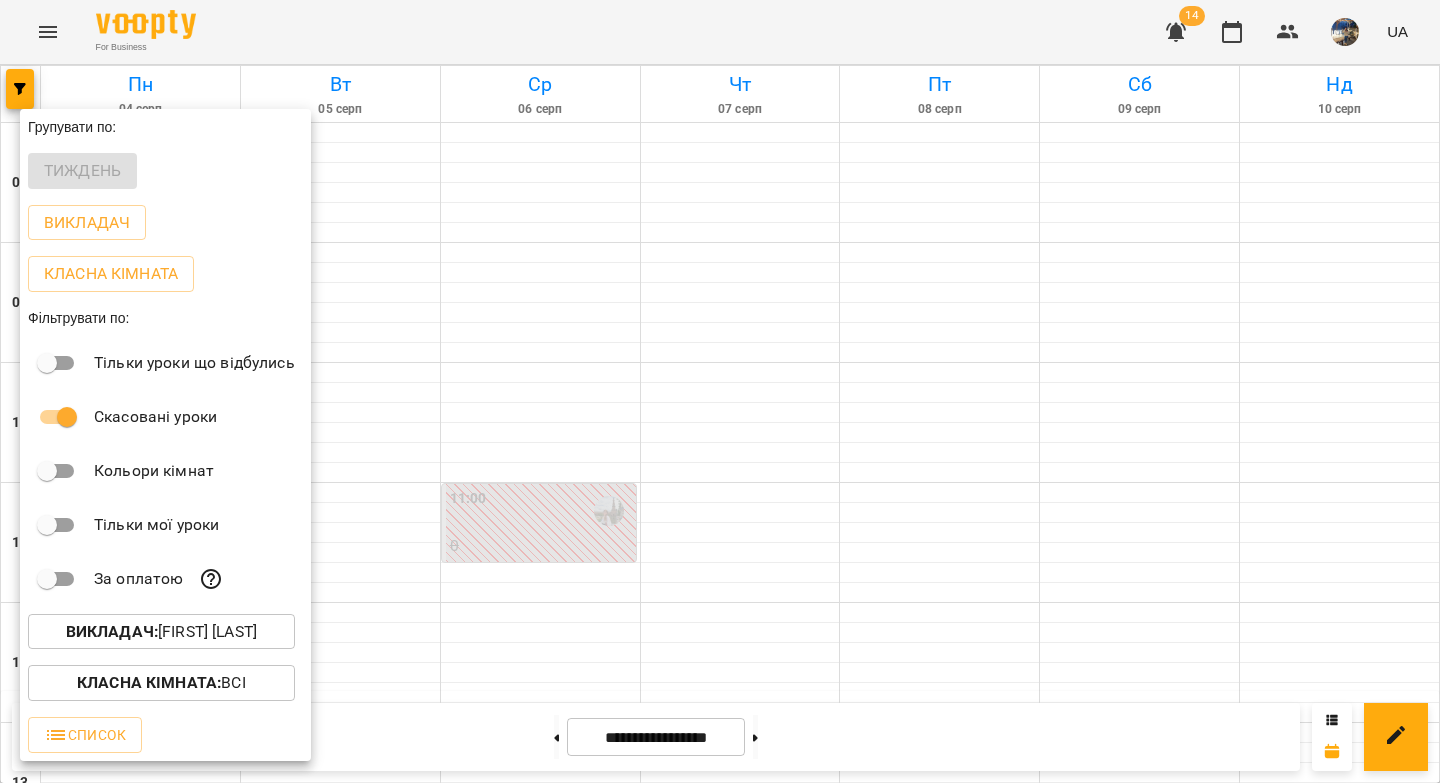 click at bounding box center (720, 391) 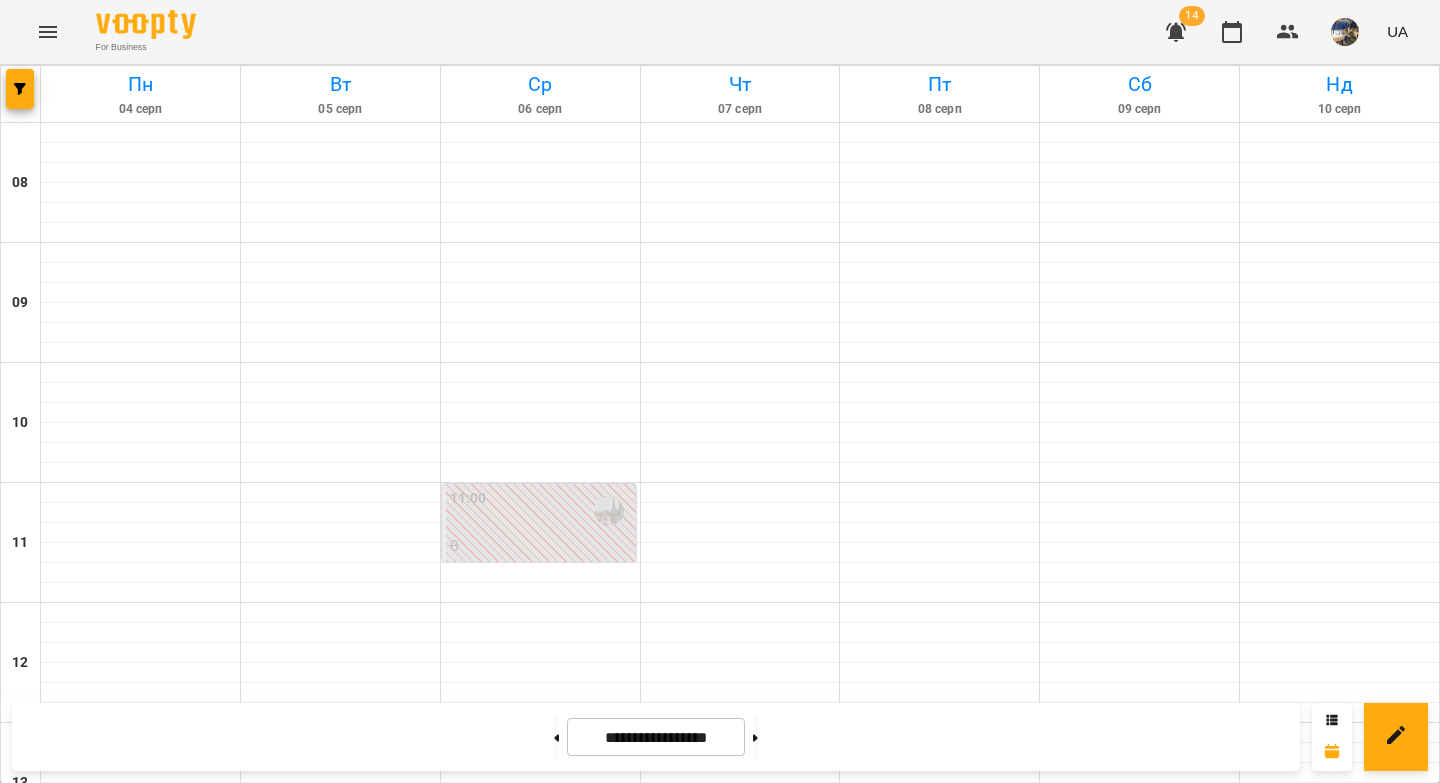 scroll, scrollTop: 1110, scrollLeft: 0, axis: vertical 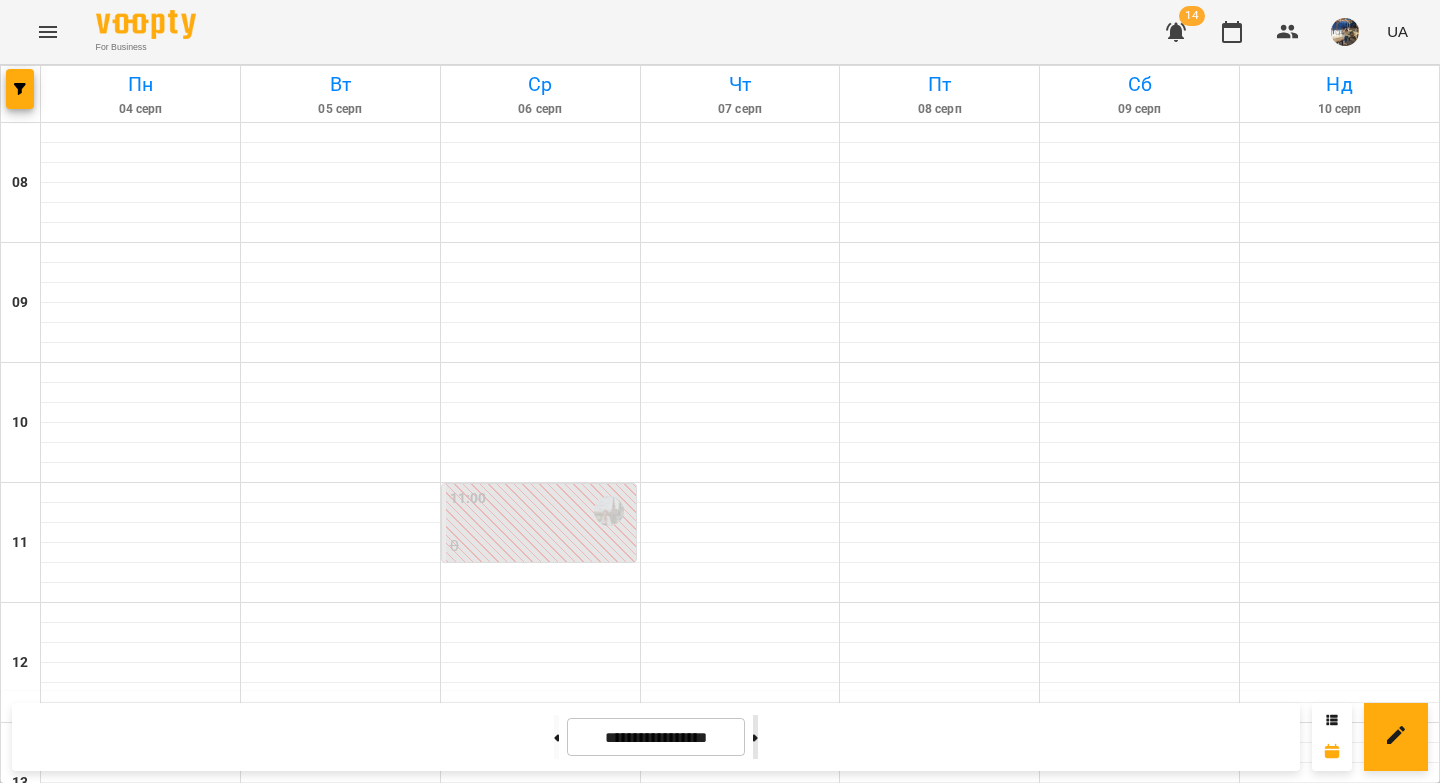 click at bounding box center [755, 737] 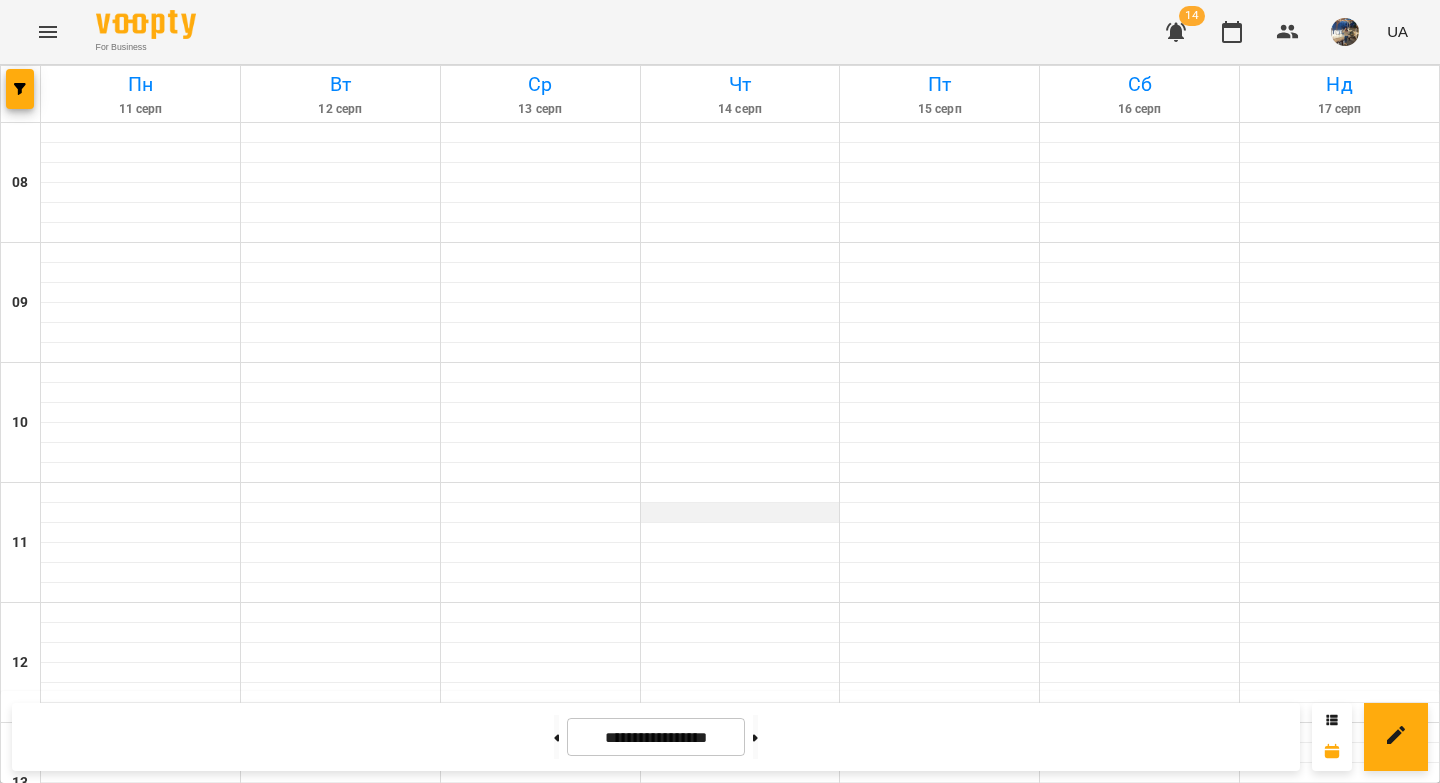 scroll, scrollTop: 0, scrollLeft: 0, axis: both 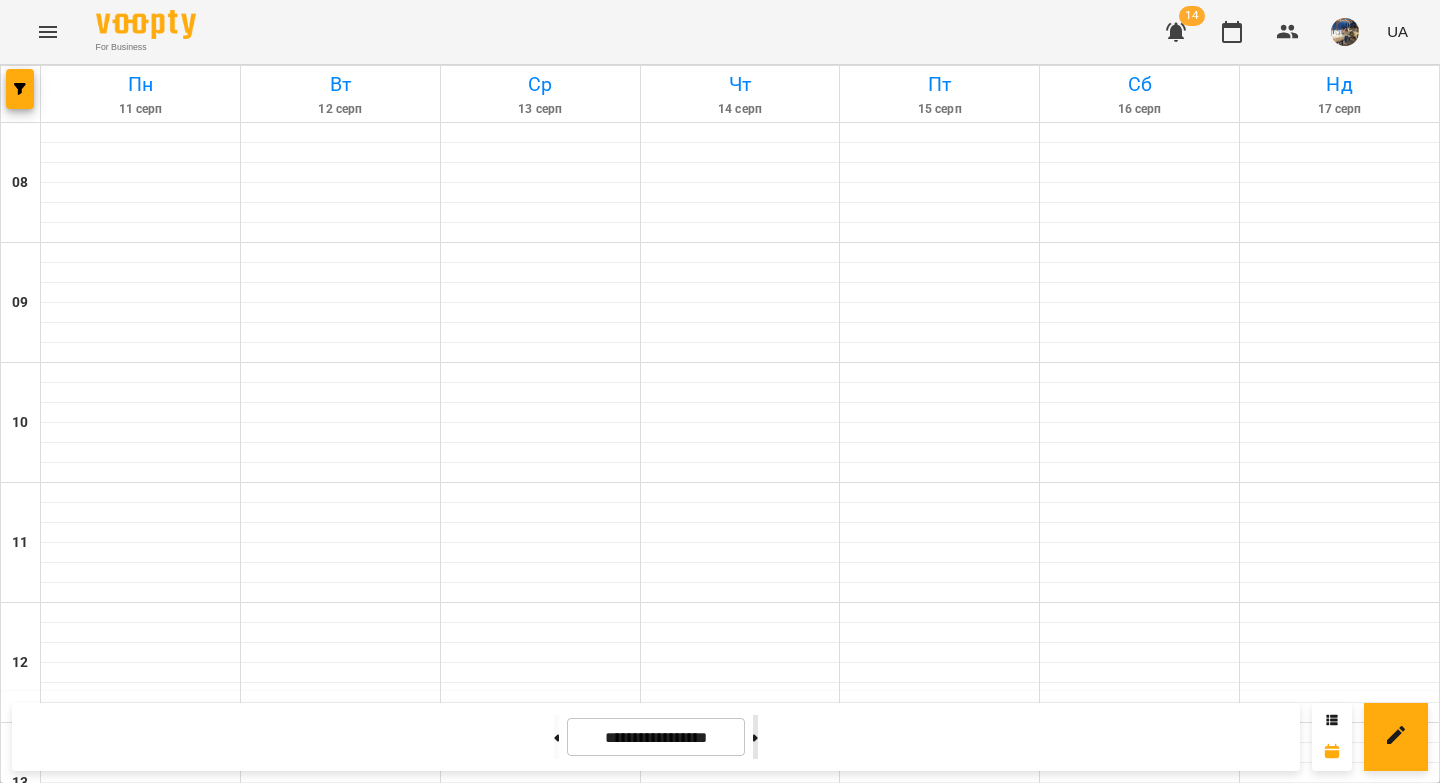 drag, startPoint x: 781, startPoint y: 740, endPoint x: 787, endPoint y: 716, distance: 24.738634 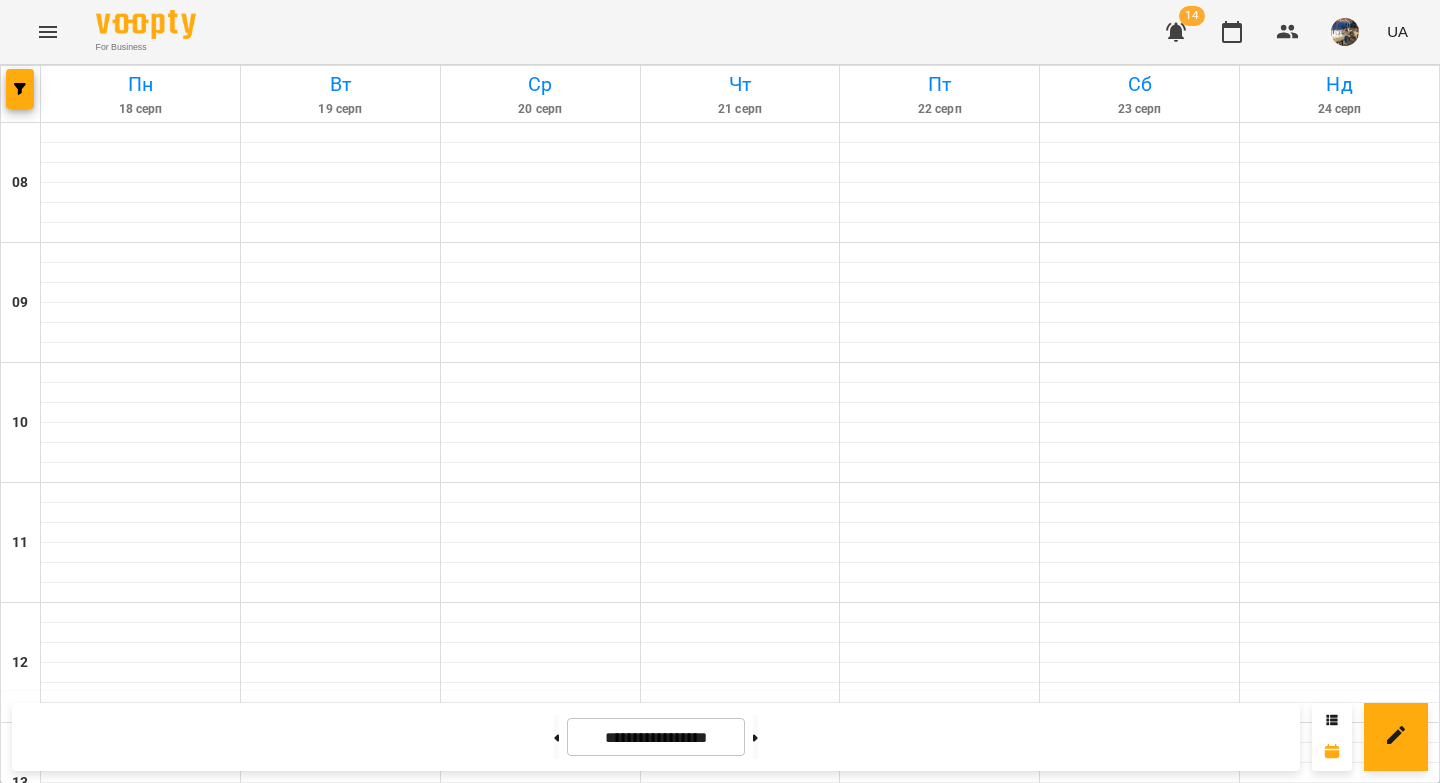 scroll, scrollTop: 1110, scrollLeft: 0, axis: vertical 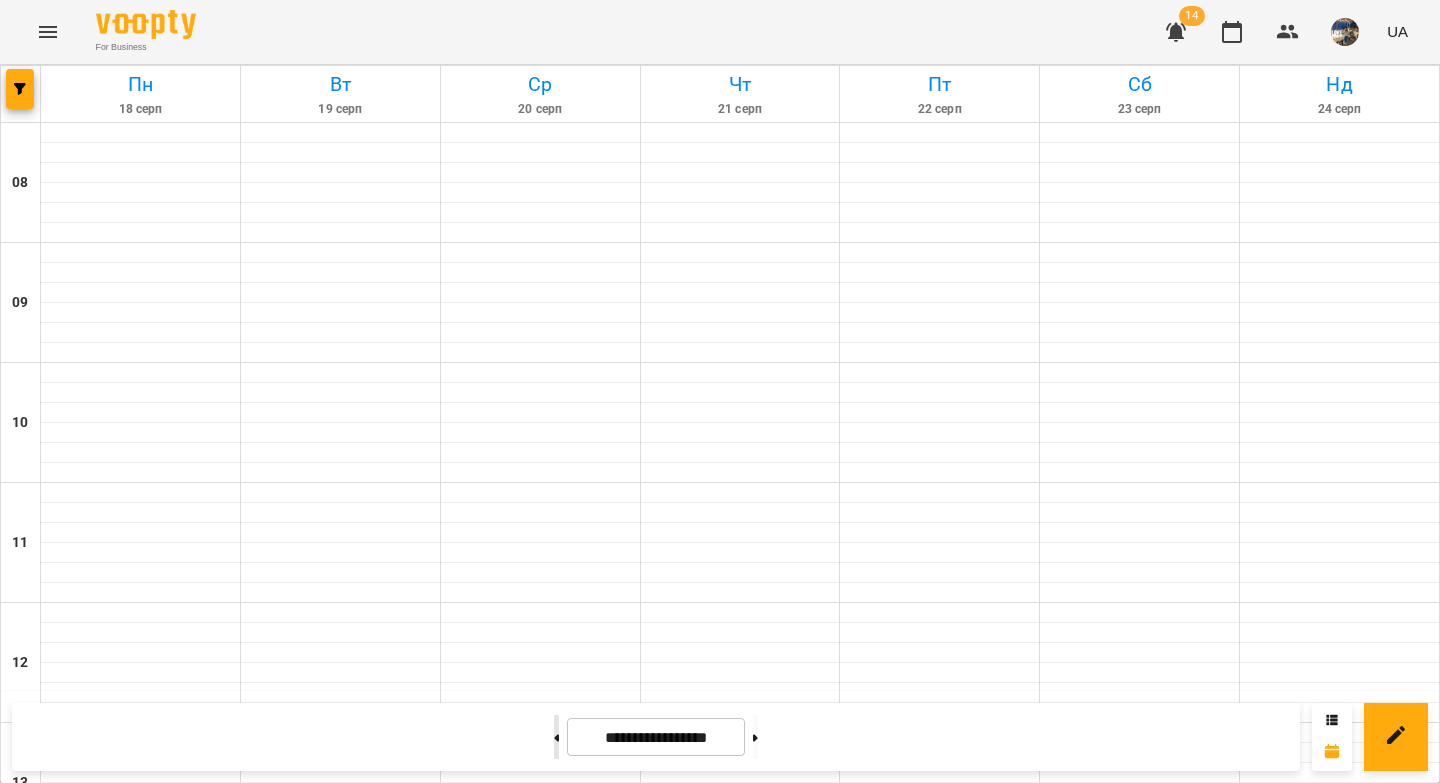 click at bounding box center [556, 737] 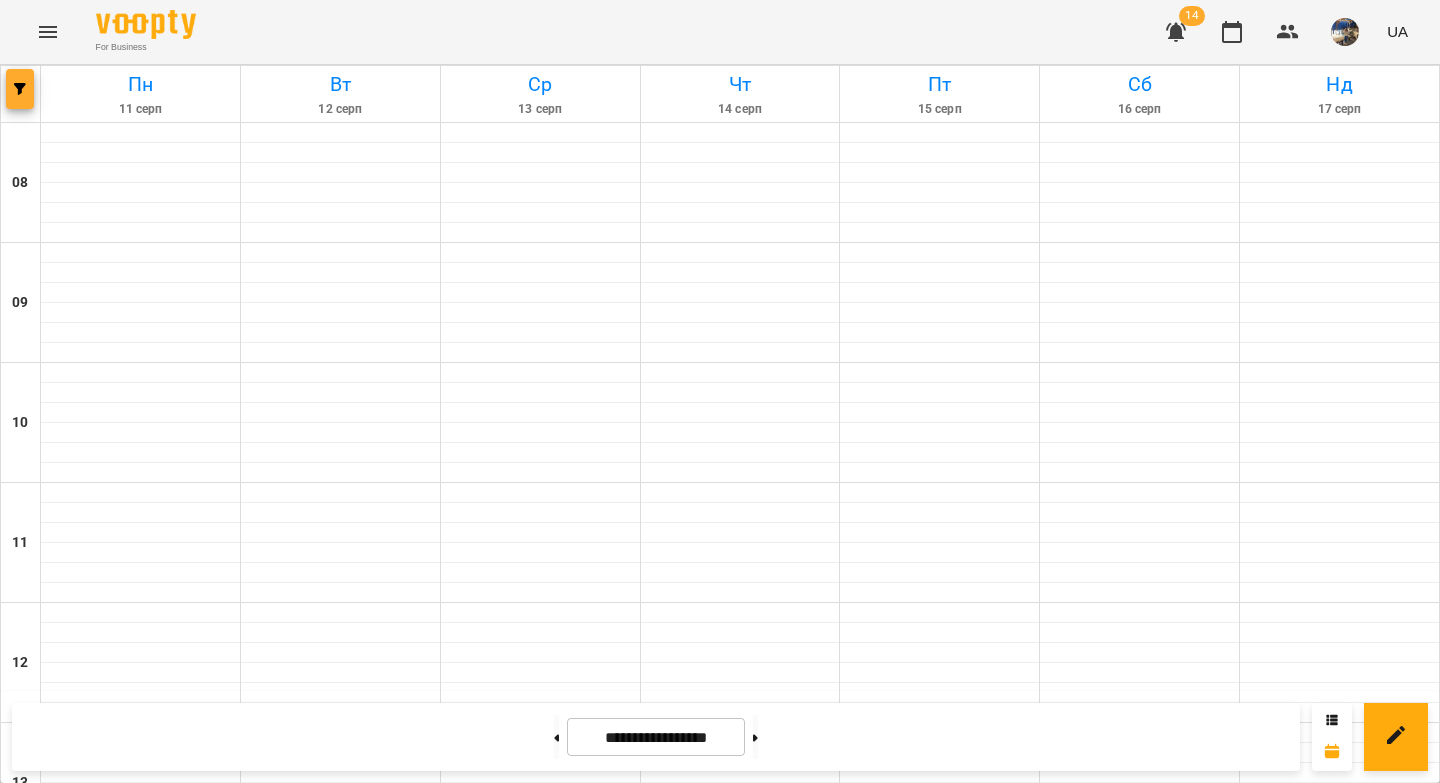 click at bounding box center [20, 89] 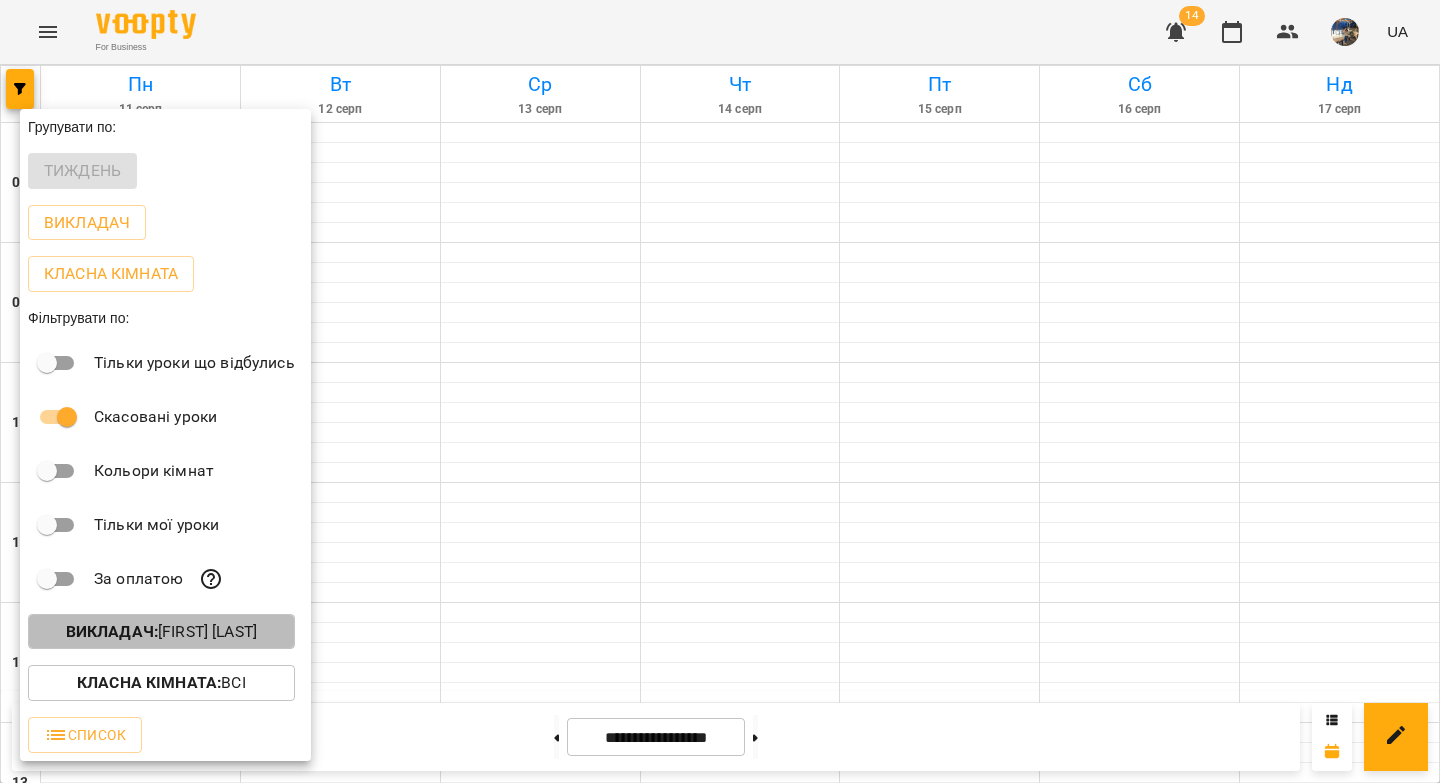 click on "Викладач :  [FIRST] [LAST]" at bounding box center [161, 632] 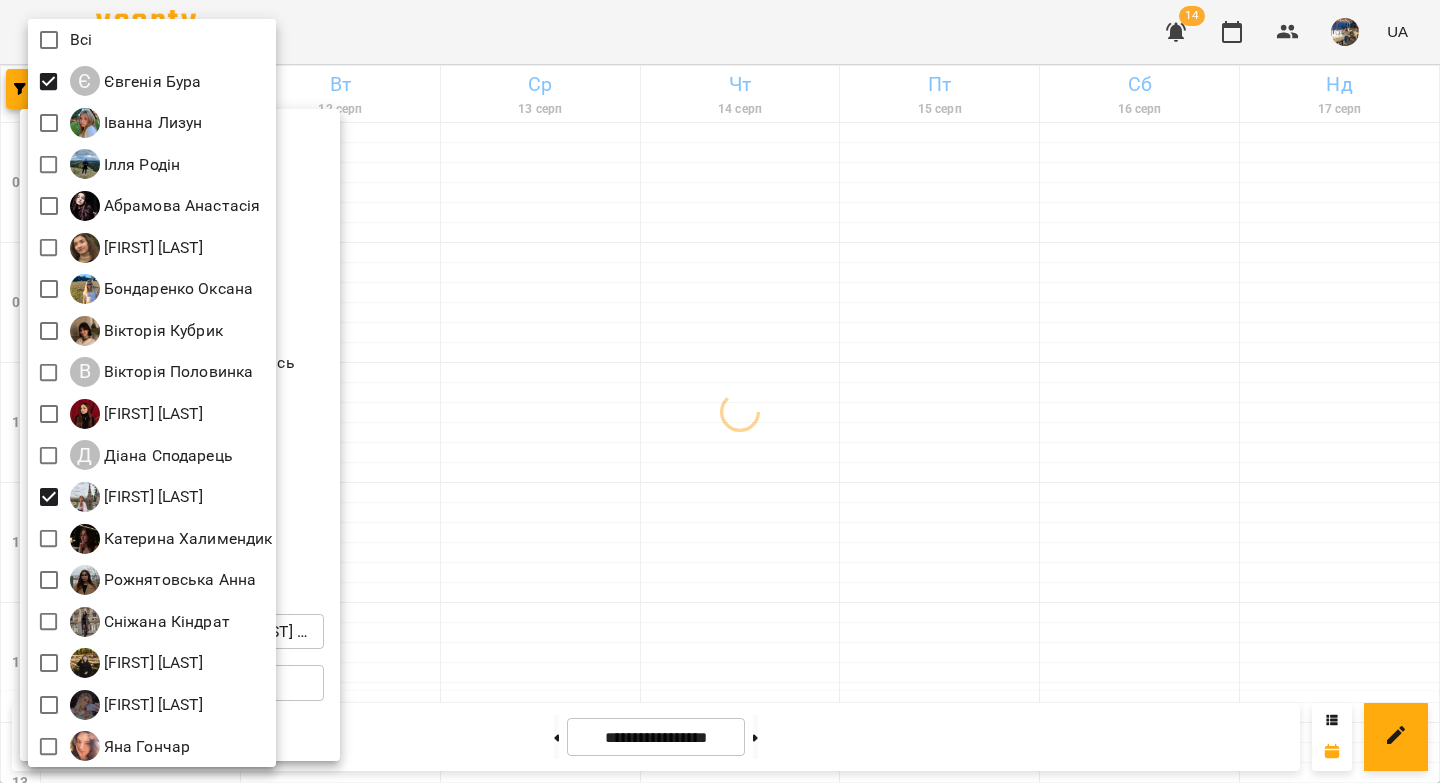 click at bounding box center (720, 391) 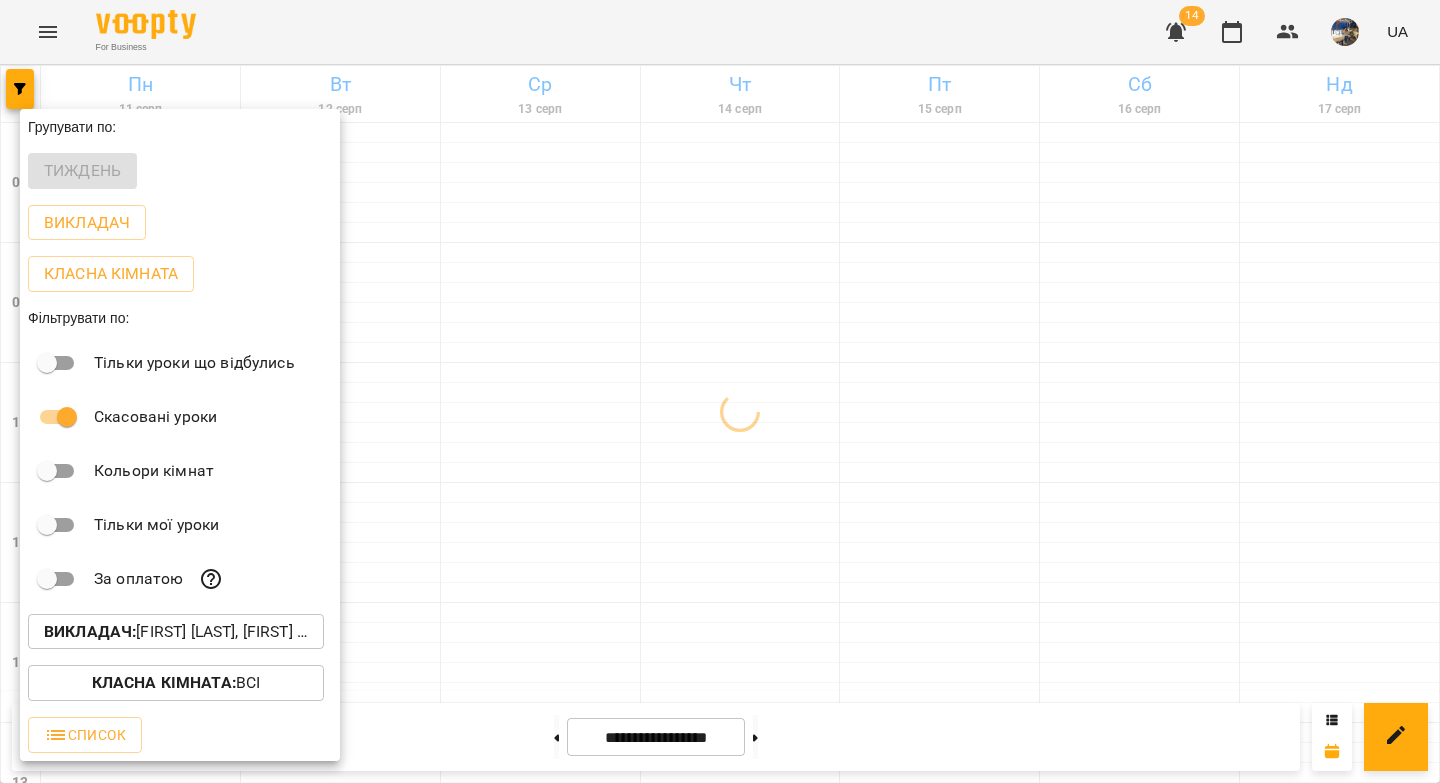 click at bounding box center [720, 391] 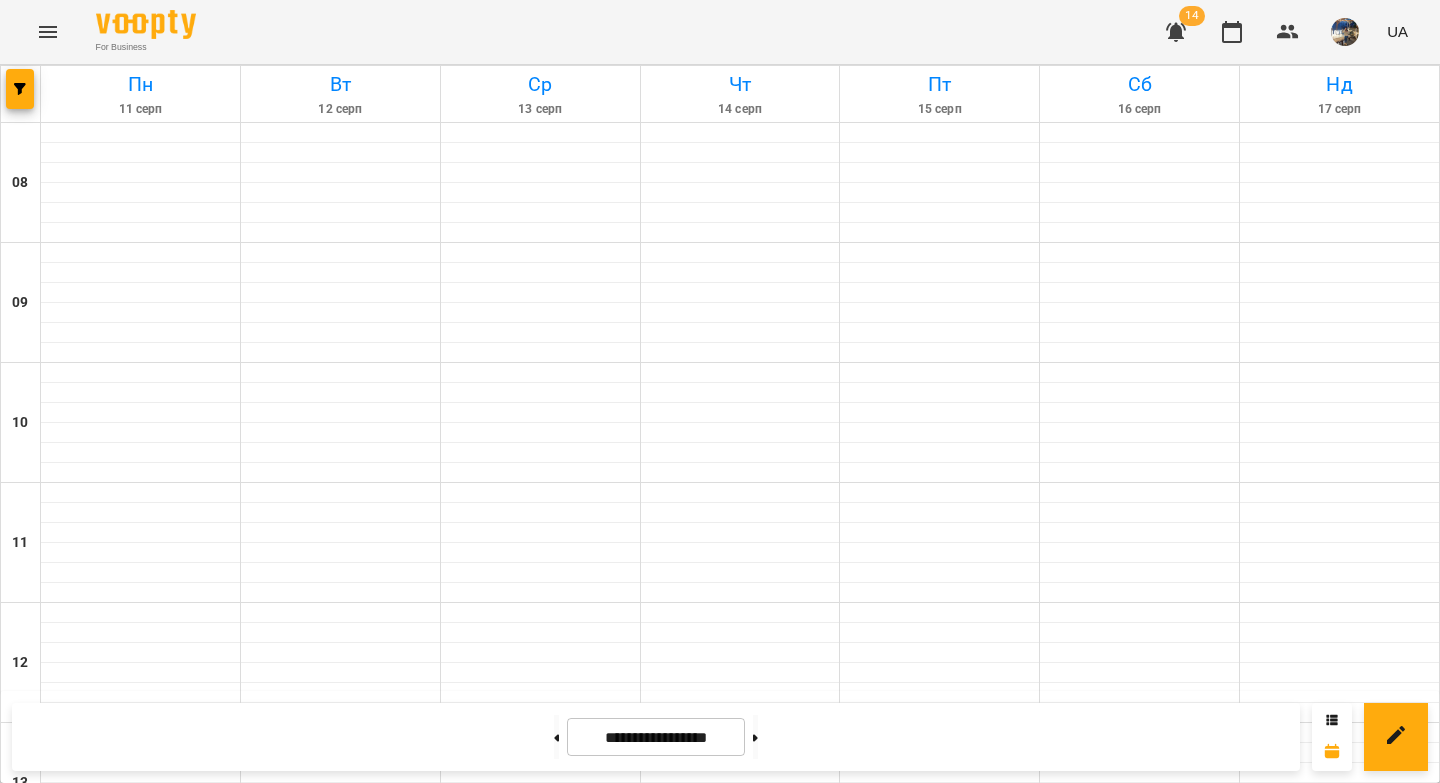 click on "Євгенія Бура" at bounding box center [209, 1471] 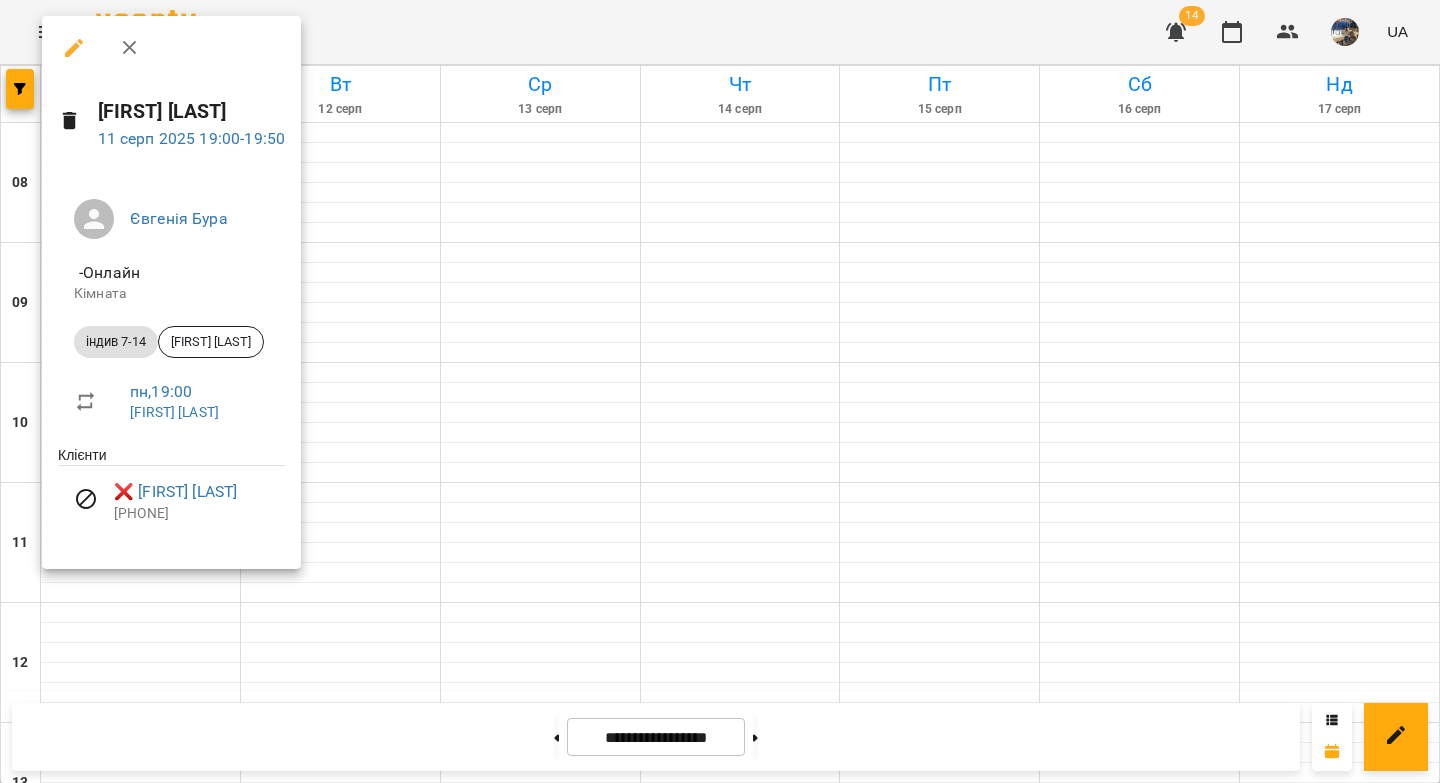 click 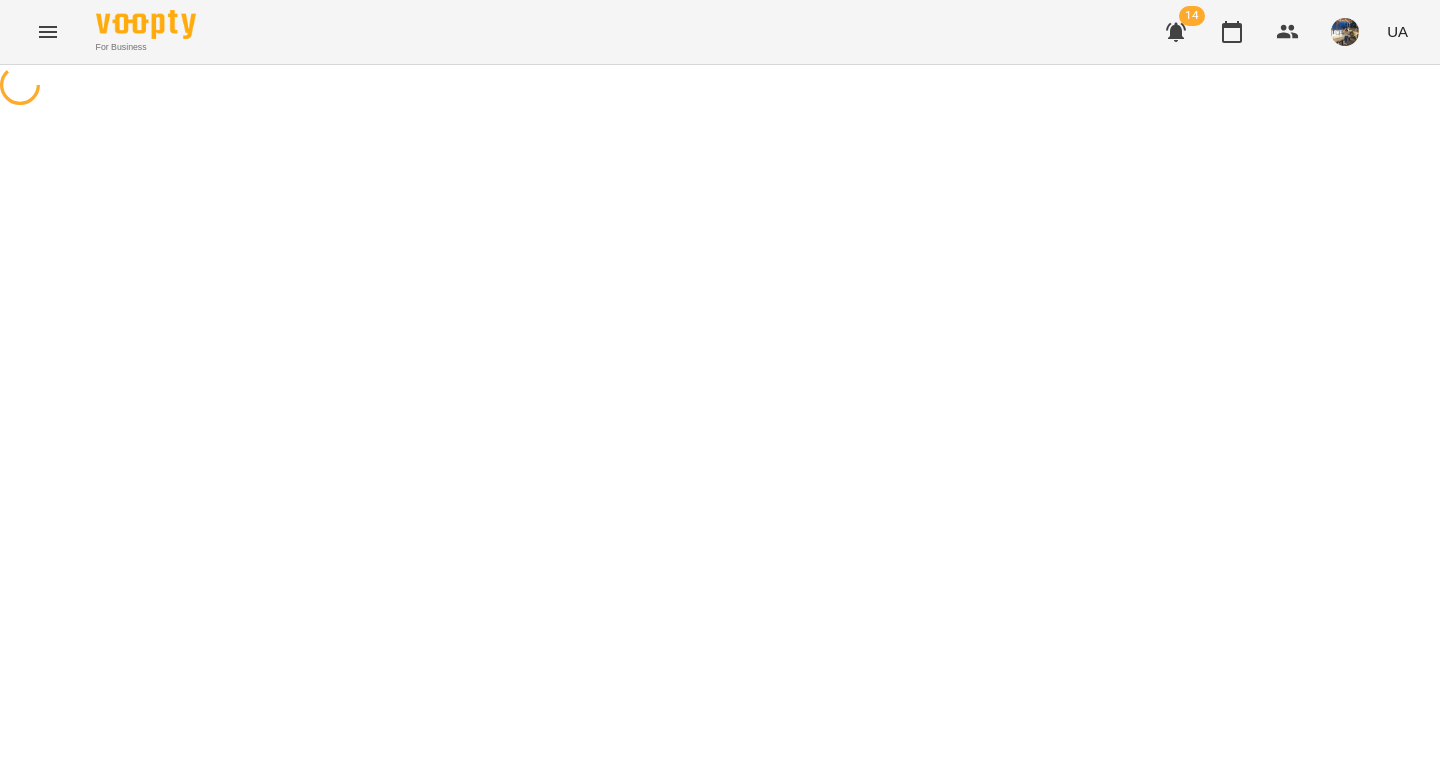 select on "**********" 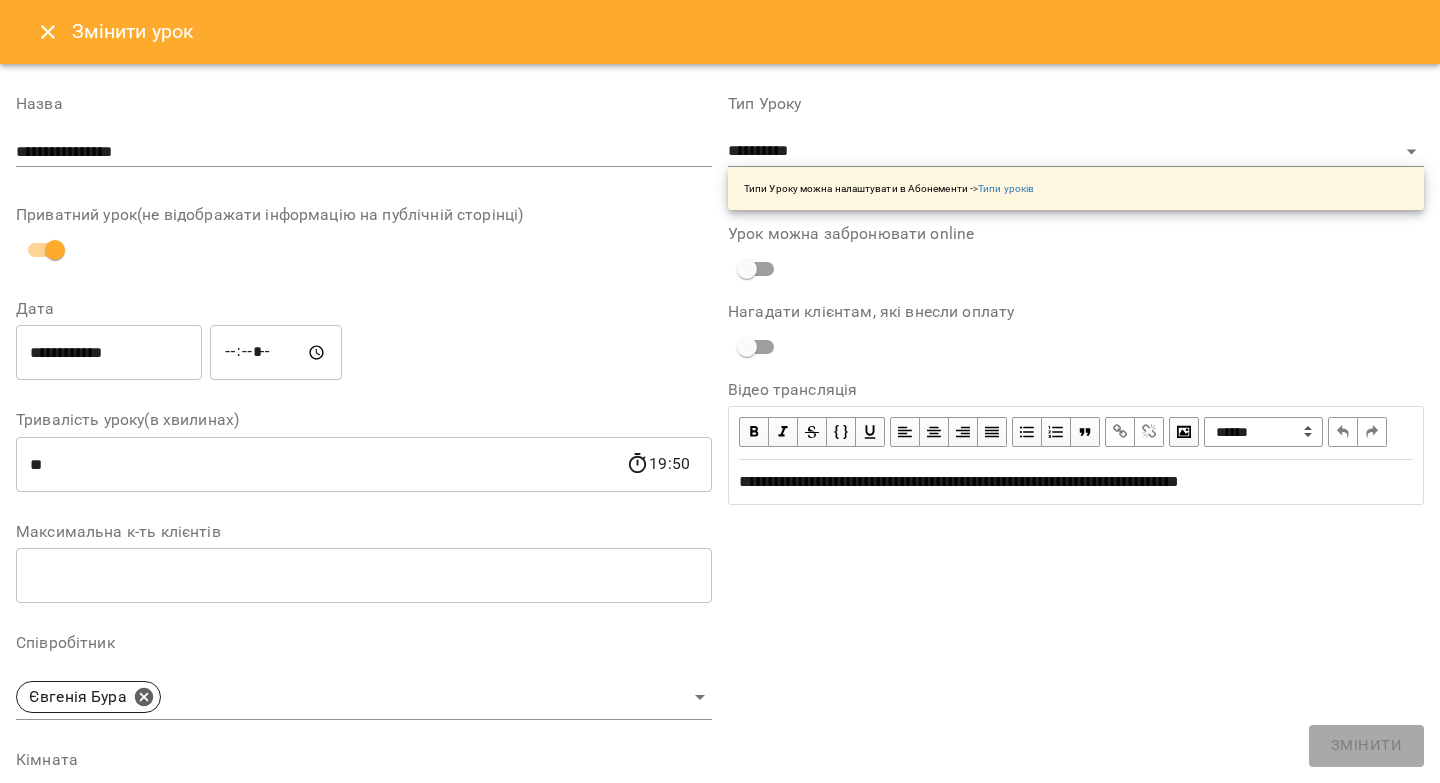 scroll, scrollTop: 459, scrollLeft: 0, axis: vertical 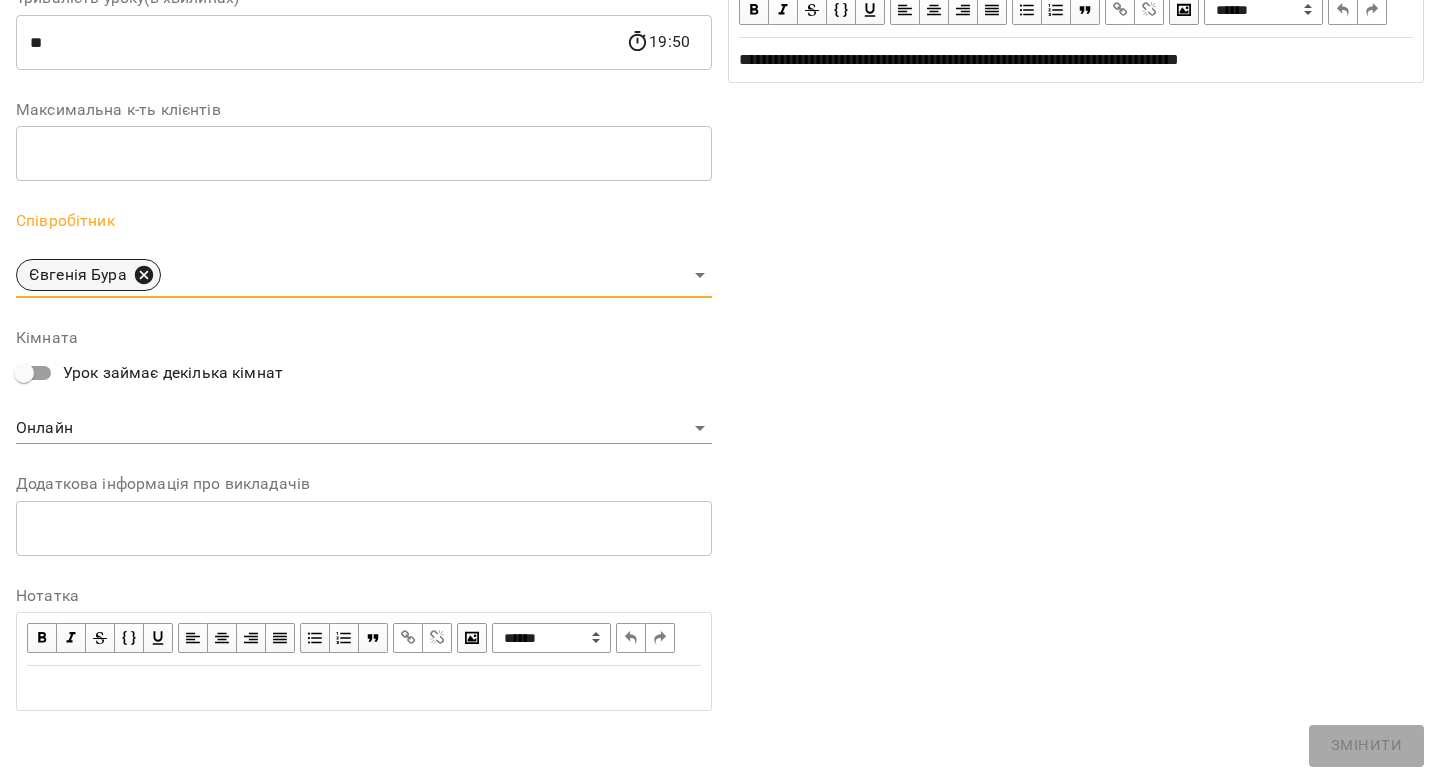 click 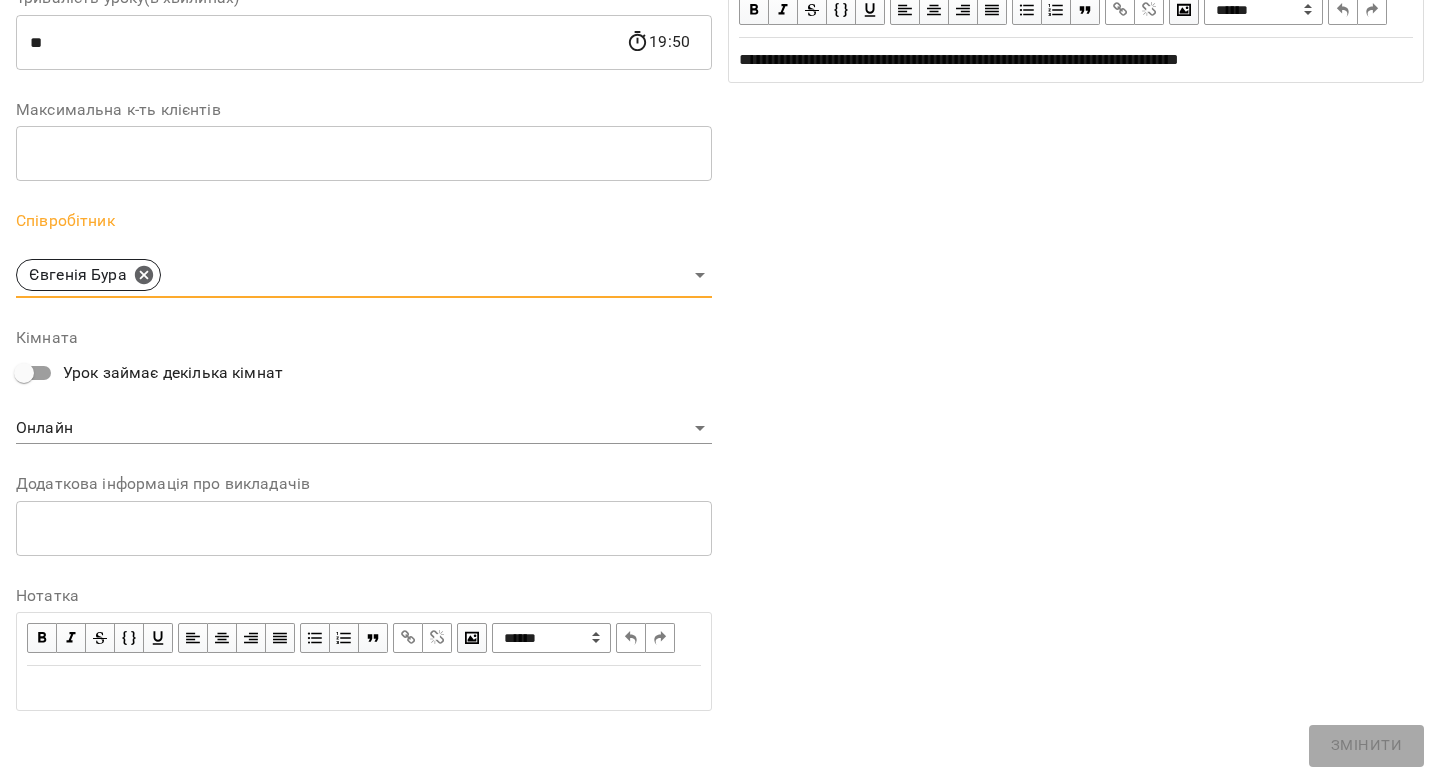 scroll, scrollTop: 529, scrollLeft: 0, axis: vertical 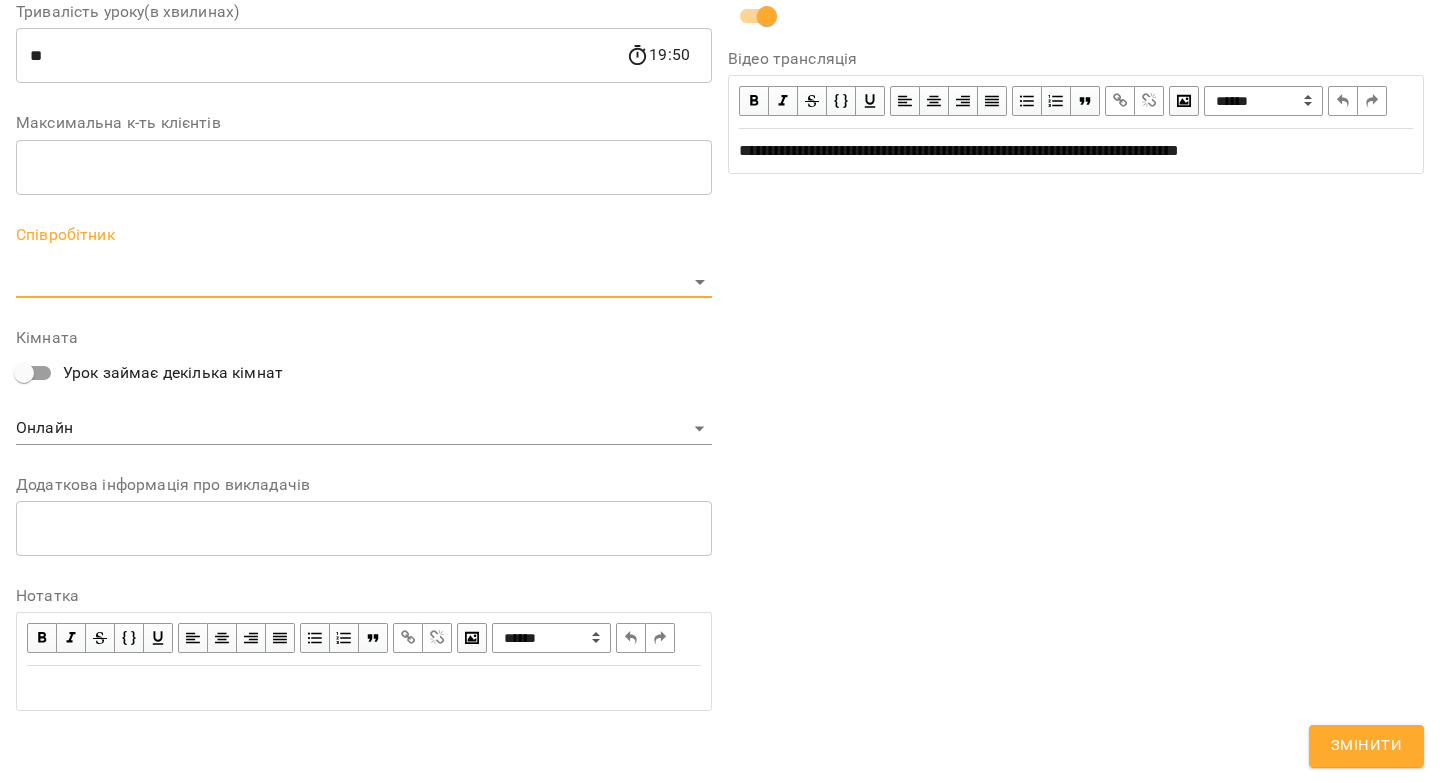 click on "**********" at bounding box center [720, 577] 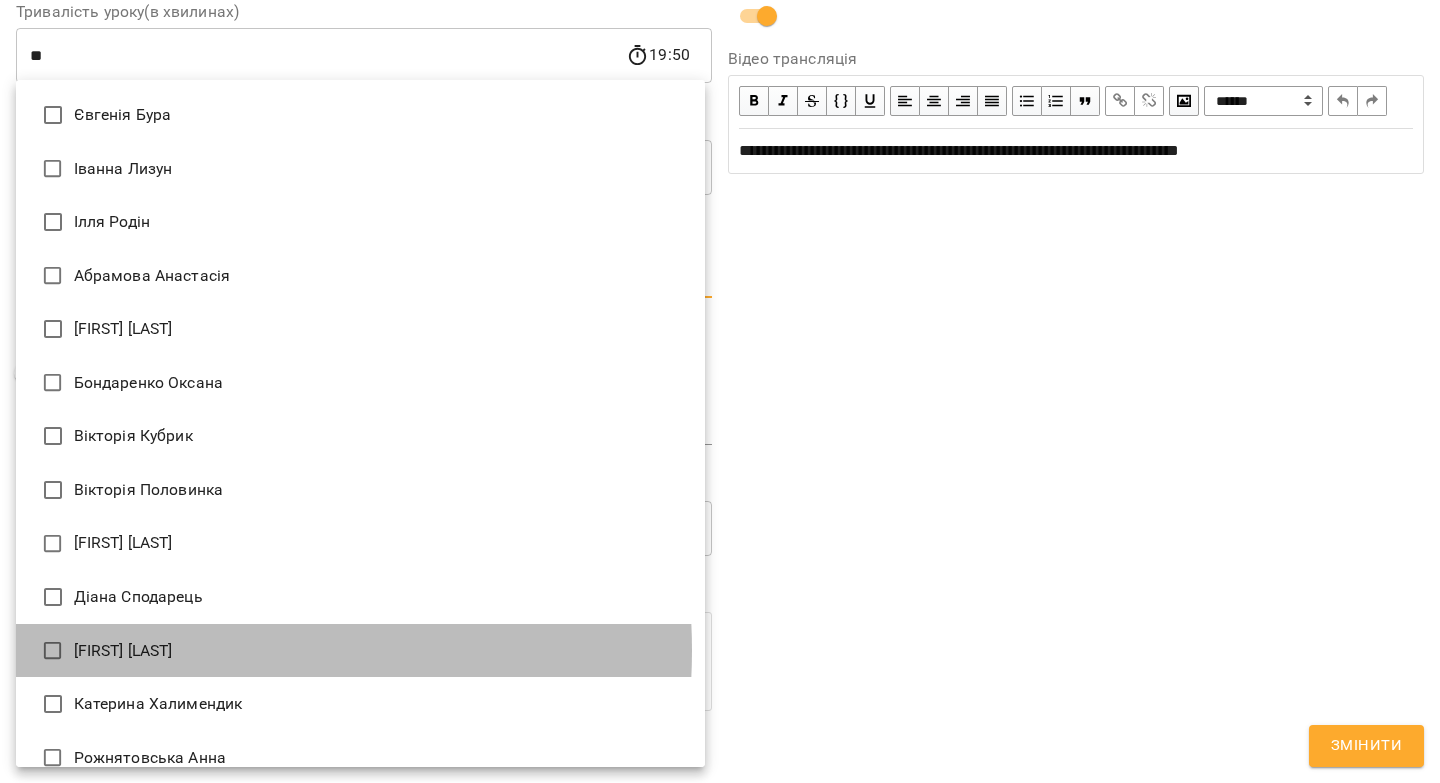 drag, startPoint x: 136, startPoint y: 651, endPoint x: 508, endPoint y: 593, distance: 376.49435 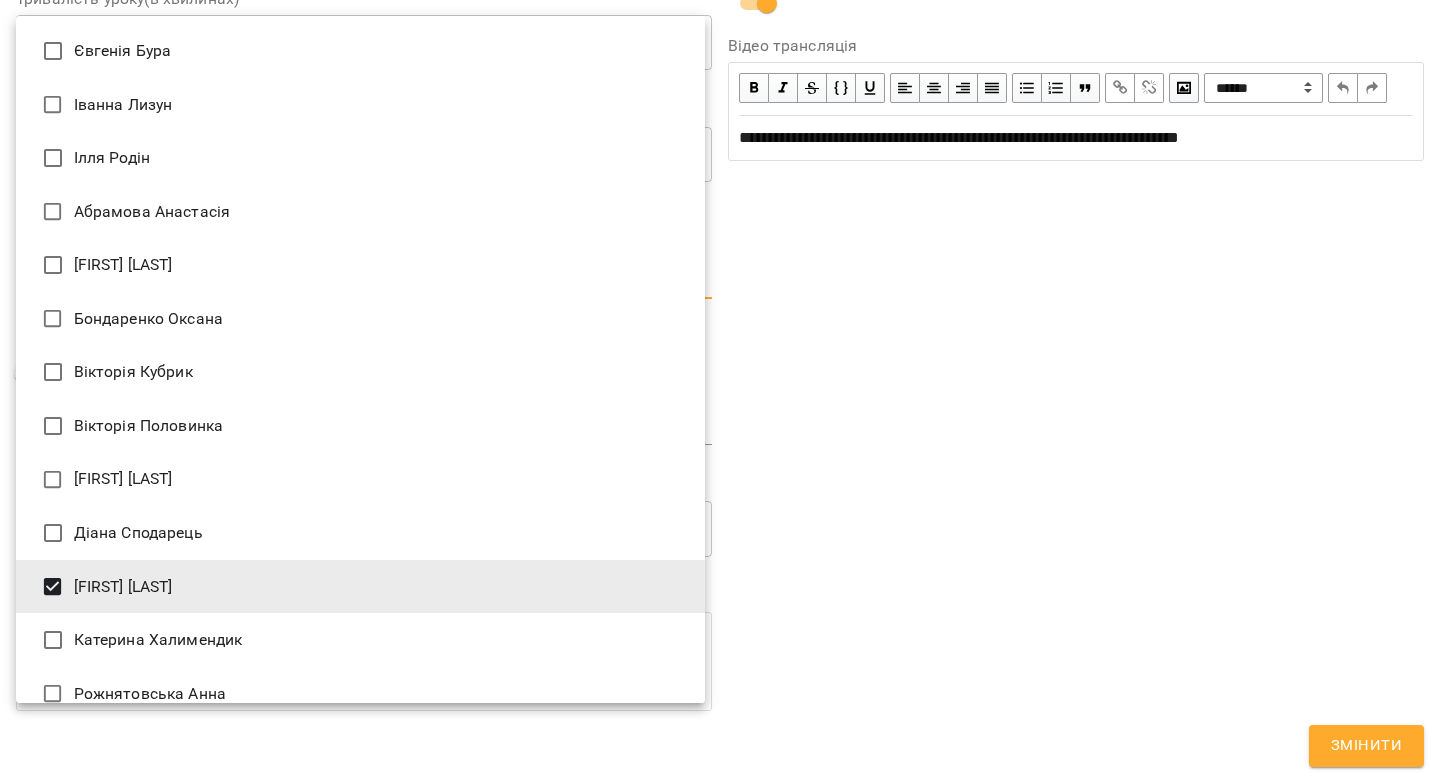 click at bounding box center (720, 391) 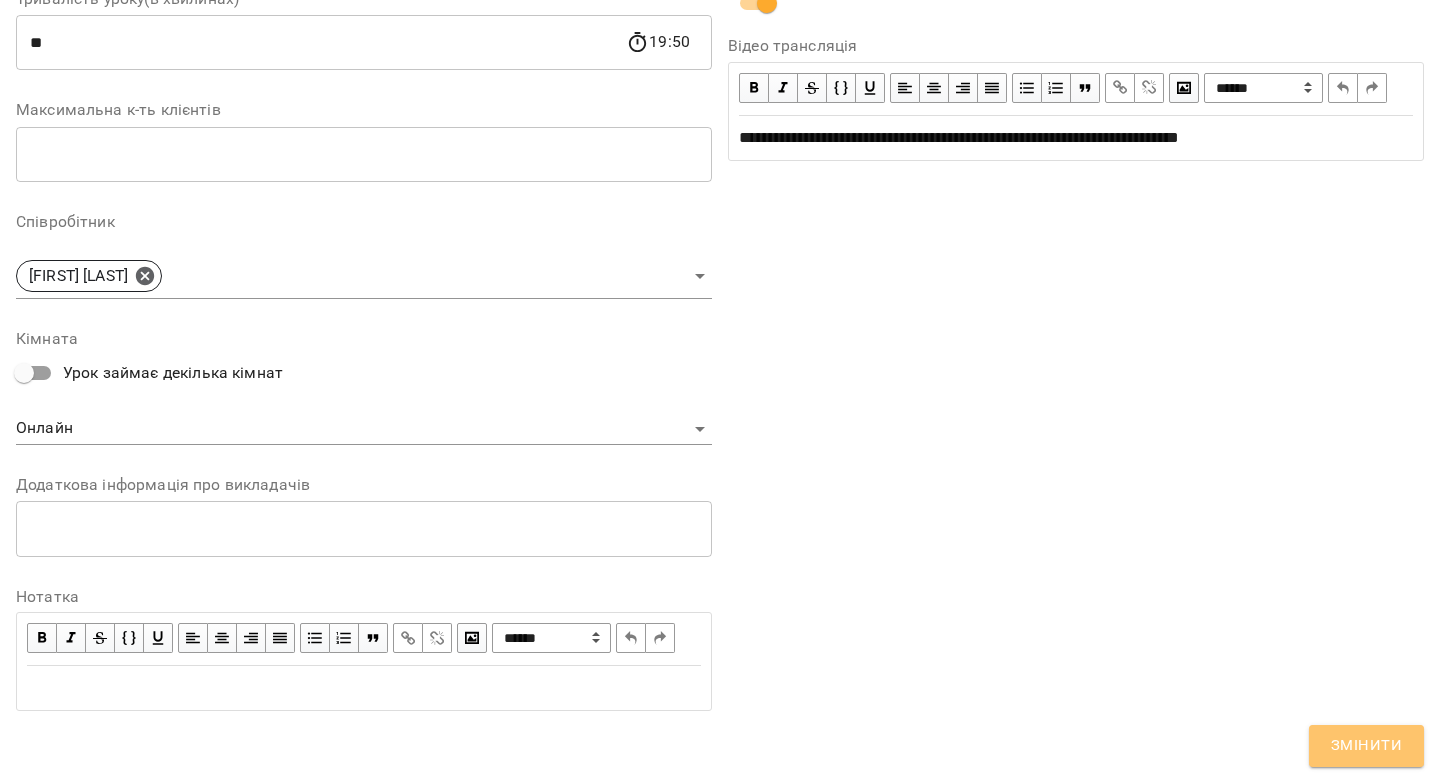 click on "Змінити" at bounding box center [1366, 746] 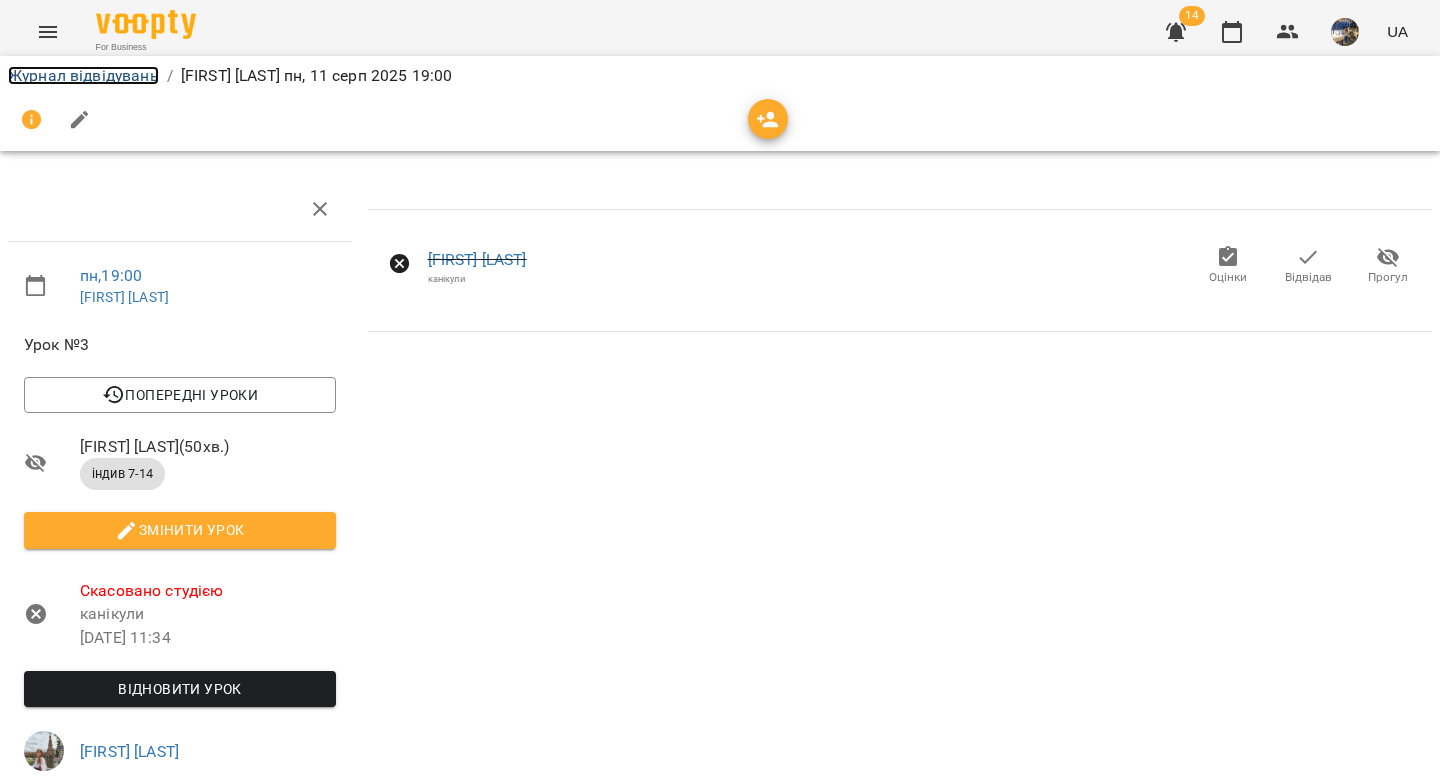 click on "Журнал відвідувань" at bounding box center [83, 75] 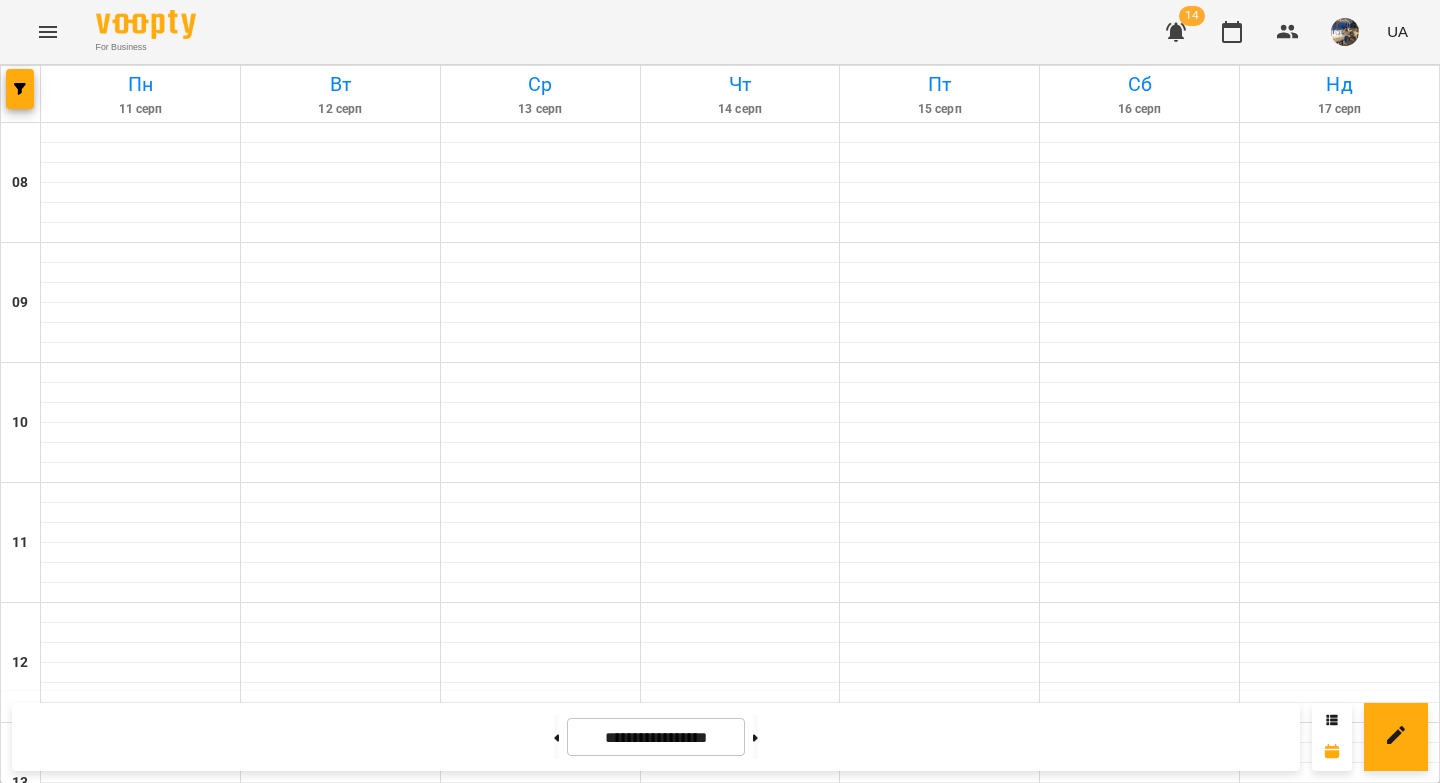 scroll, scrollTop: 1110, scrollLeft: 0, axis: vertical 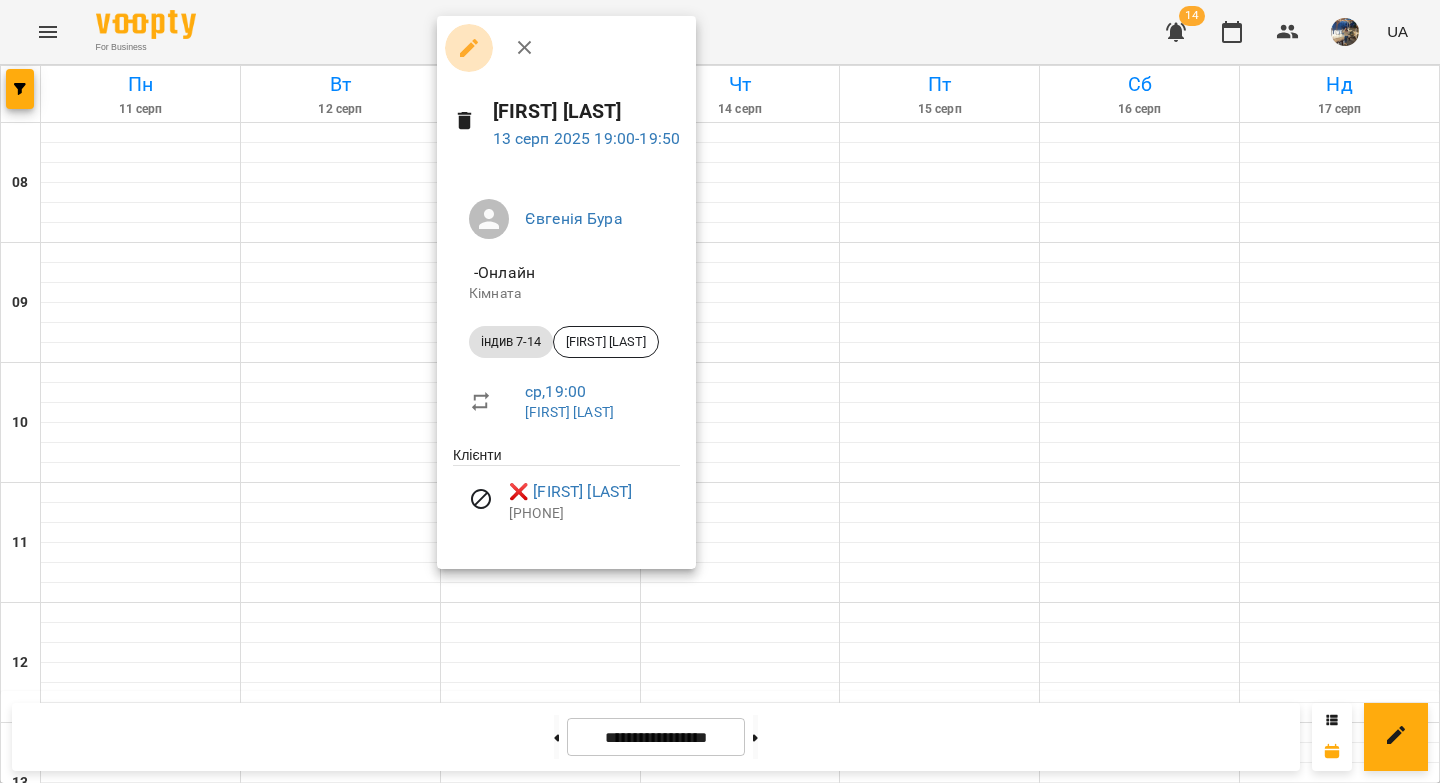 click 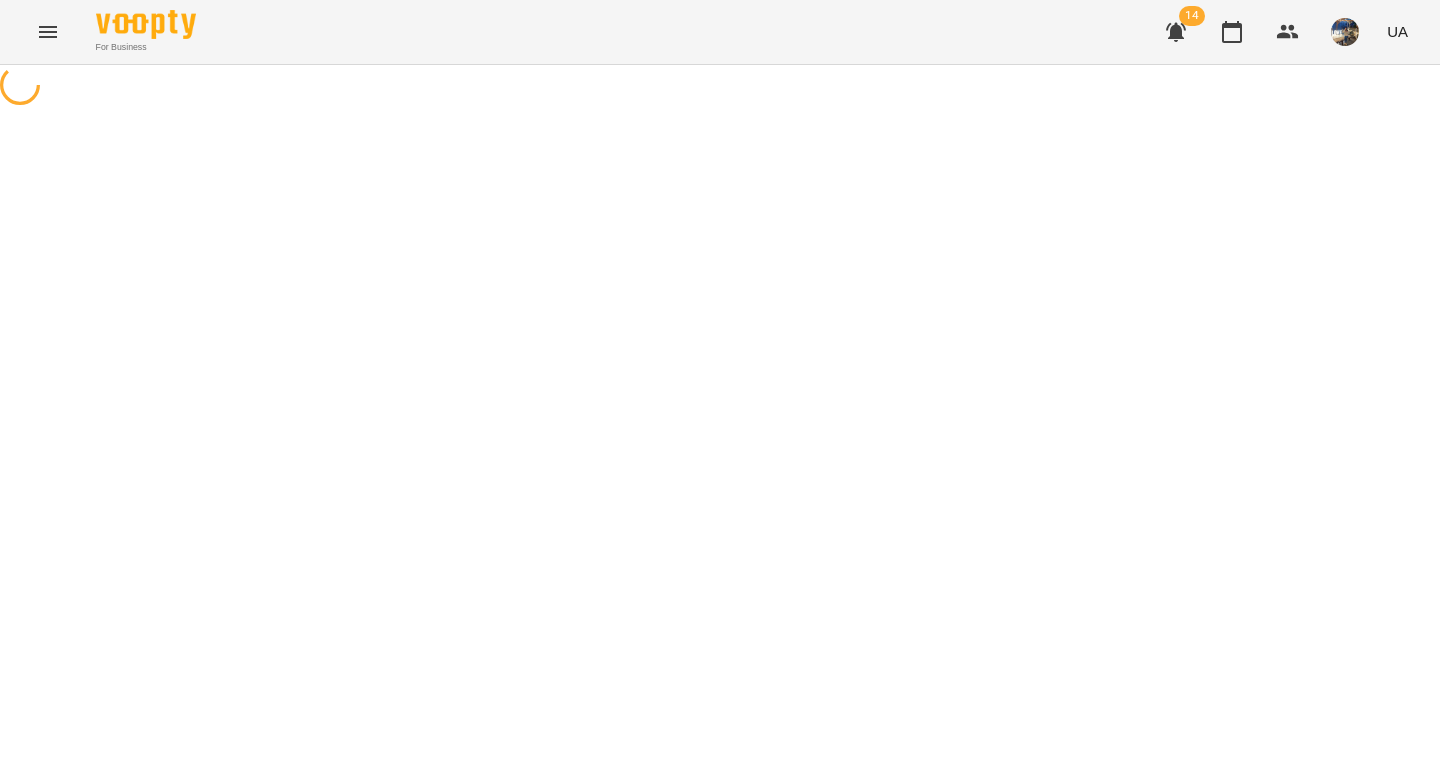 select on "**********" 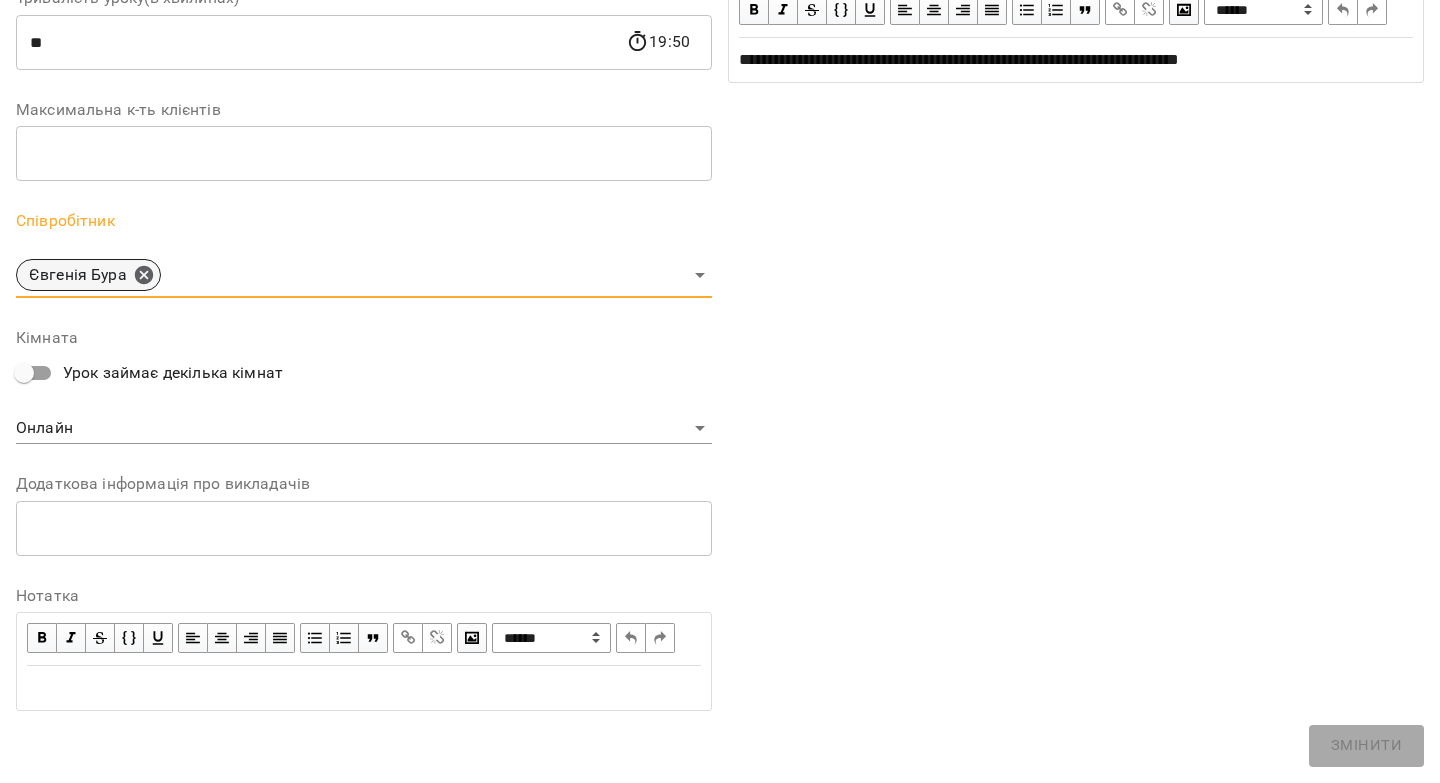 click 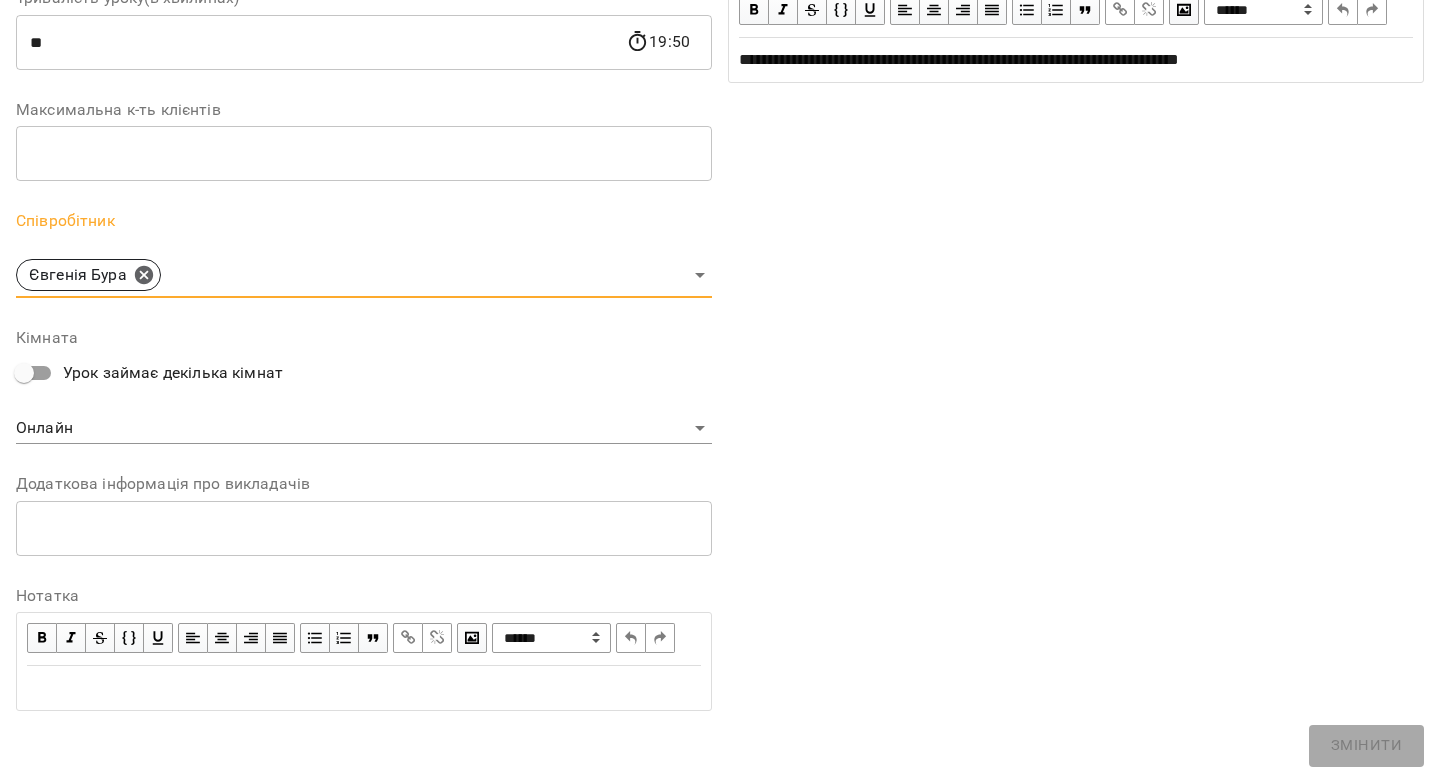 scroll, scrollTop: 529, scrollLeft: 0, axis: vertical 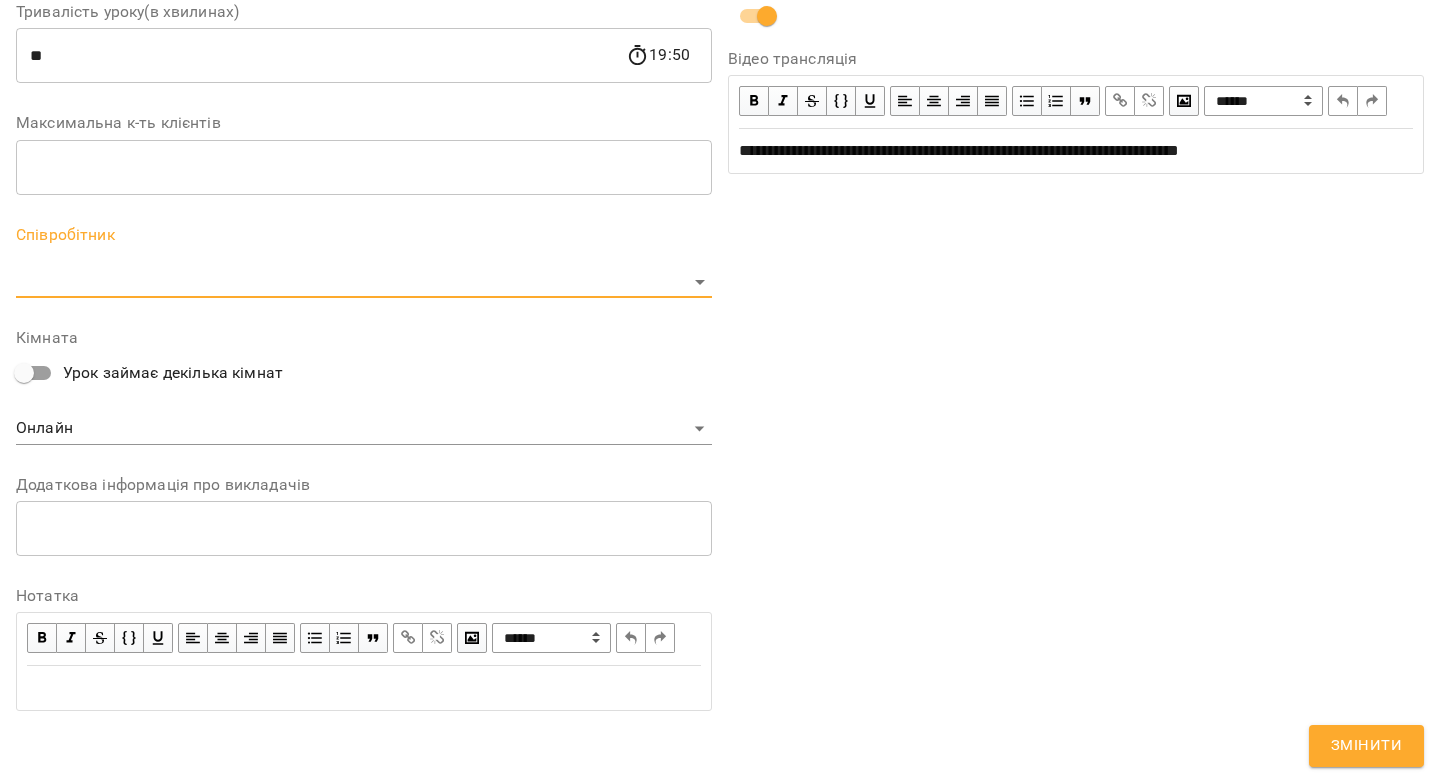 click on "**********" at bounding box center [720, 577] 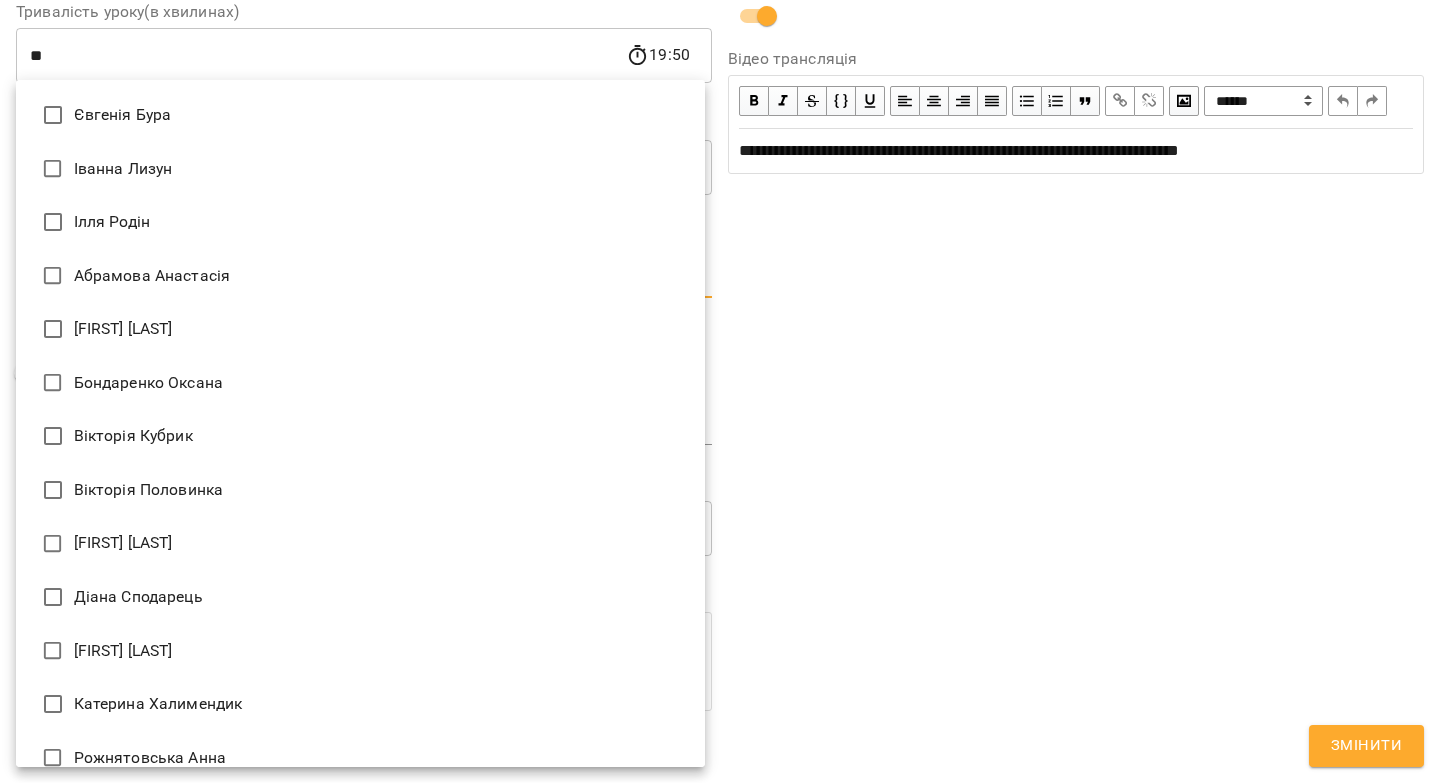 type on "**********" 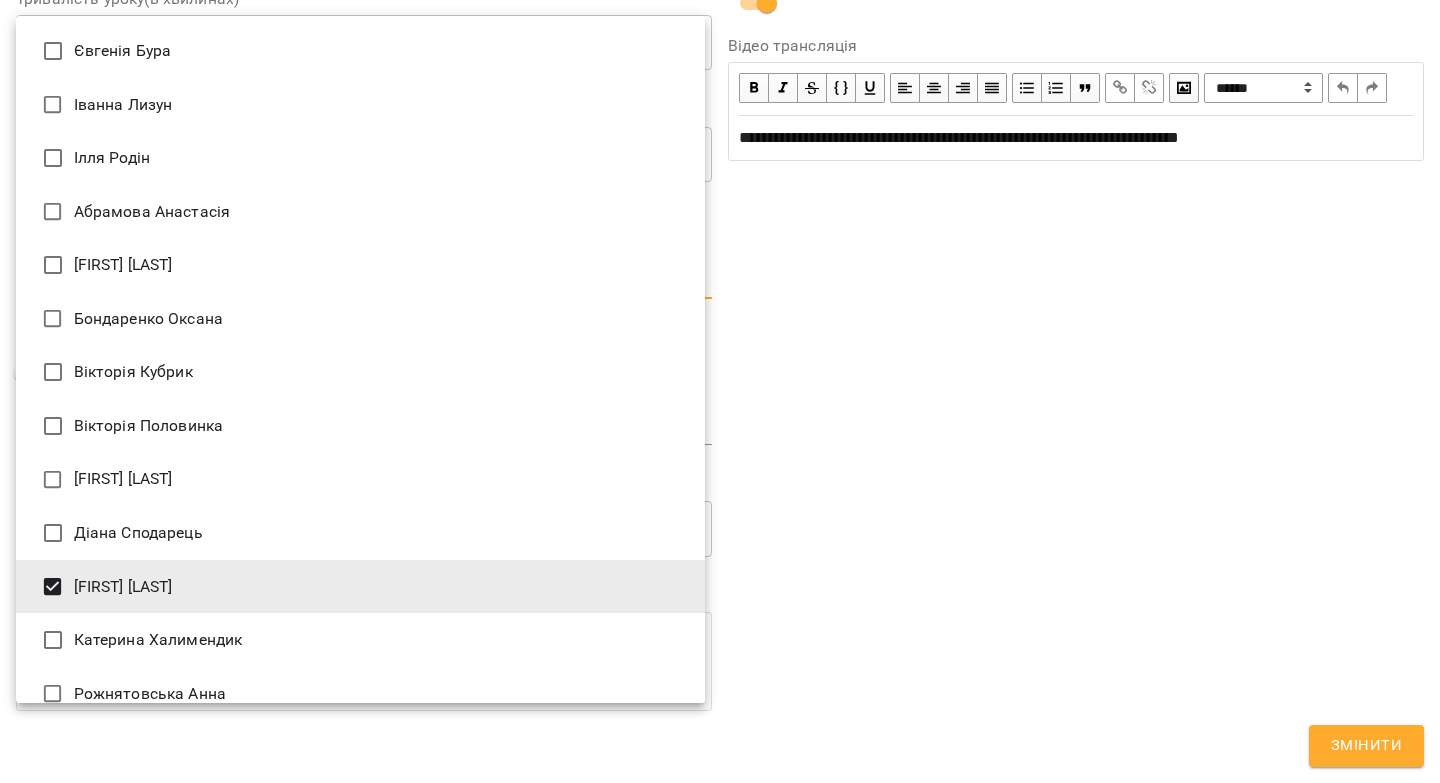 drag, startPoint x: 1344, startPoint y: 750, endPoint x: 1355, endPoint y: 739, distance: 15.556349 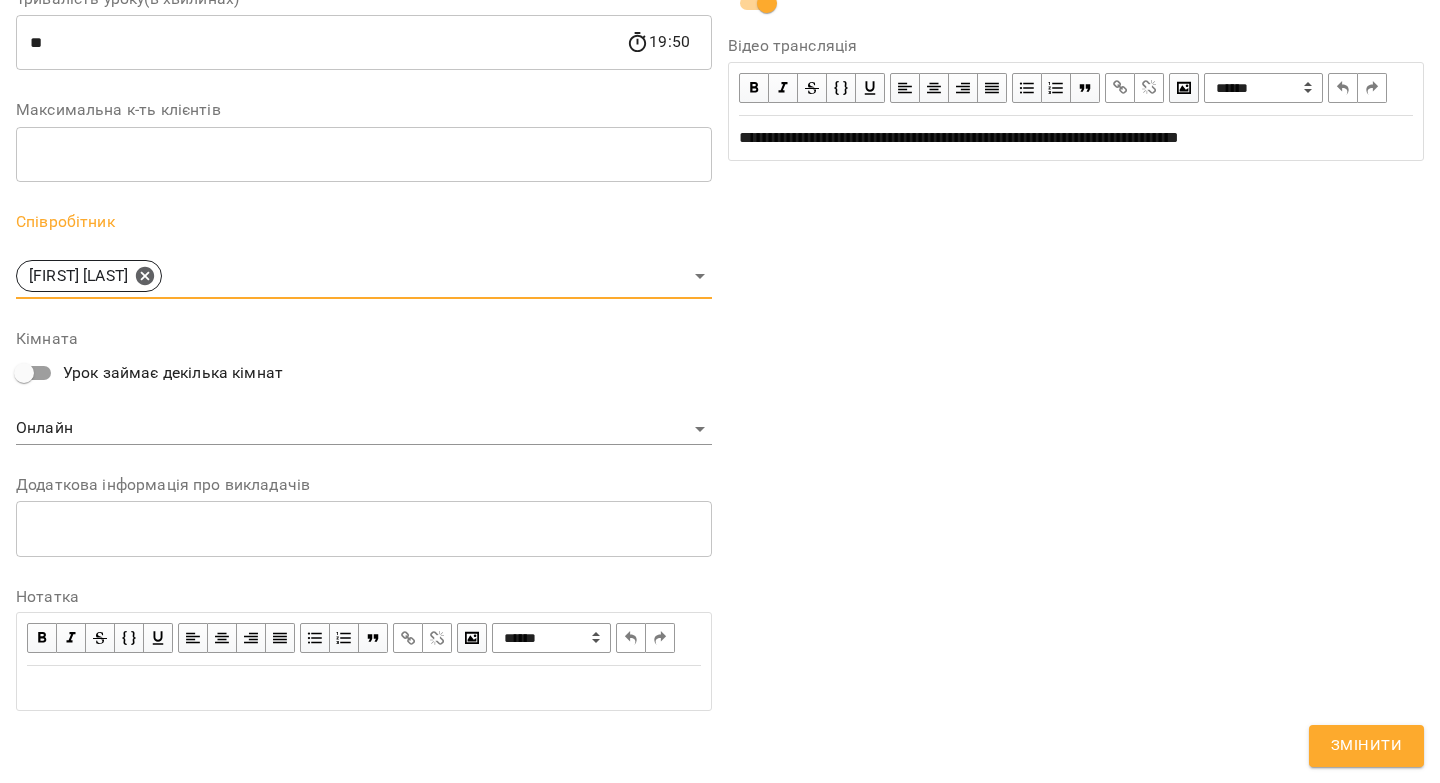 click on "Змінити" at bounding box center (1366, 746) 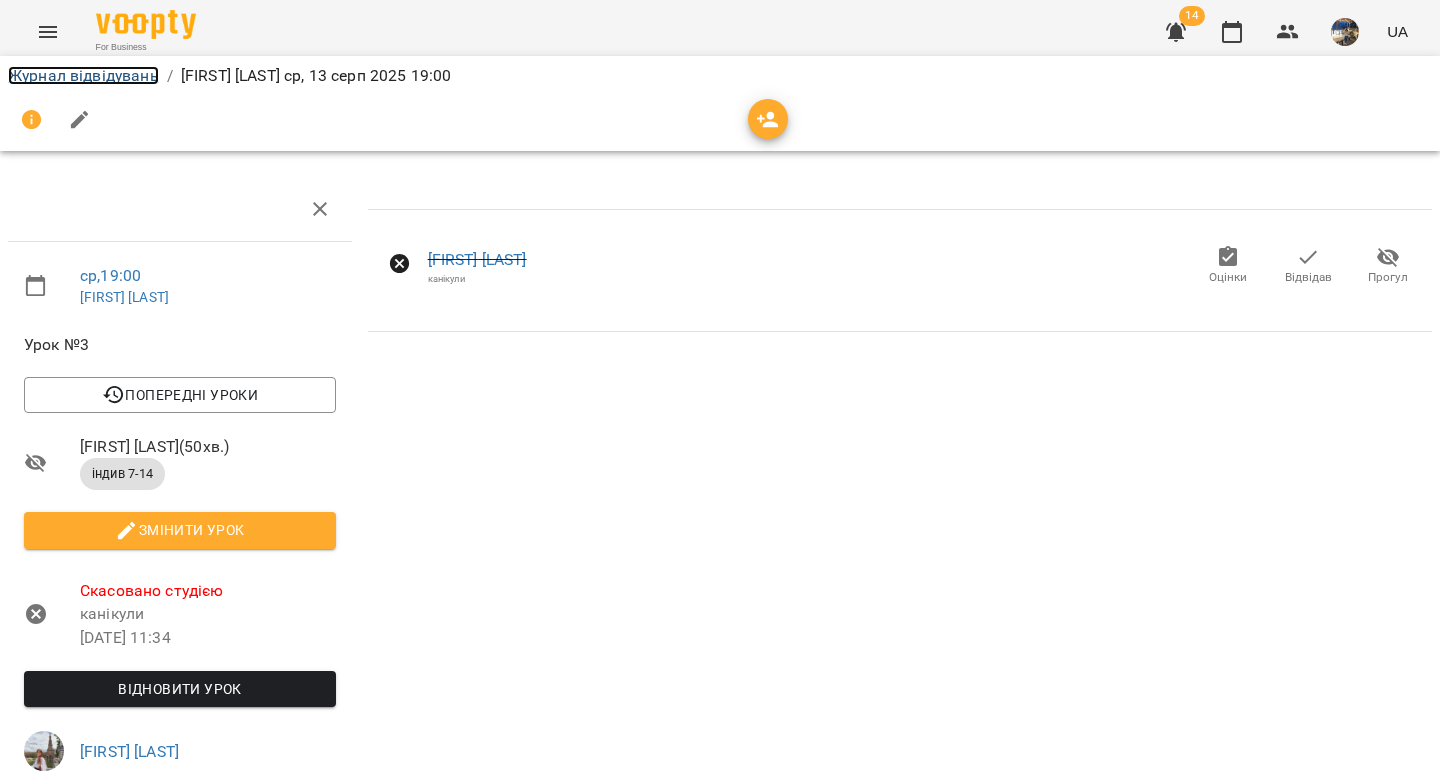 click on "Журнал відвідувань" at bounding box center (83, 75) 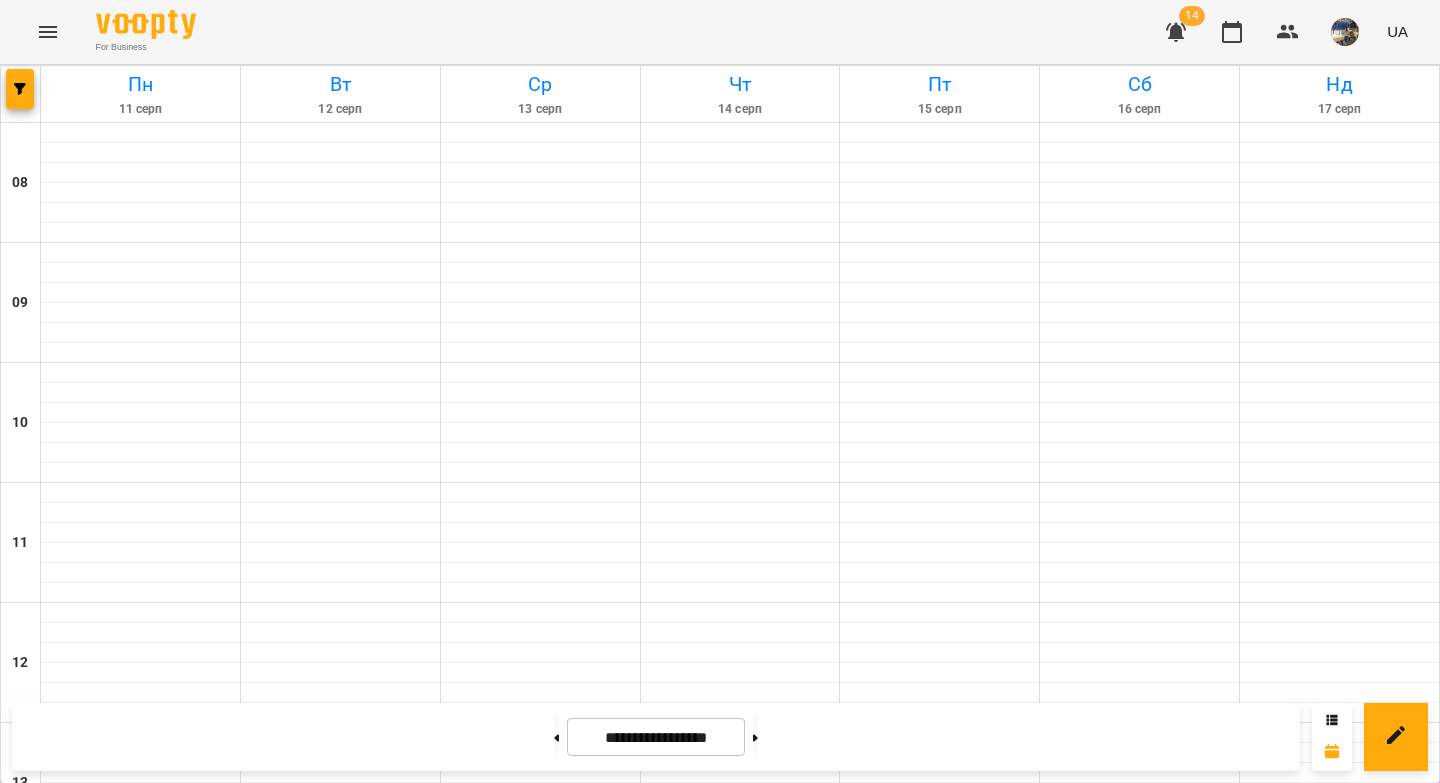 scroll, scrollTop: 1110, scrollLeft: 0, axis: vertical 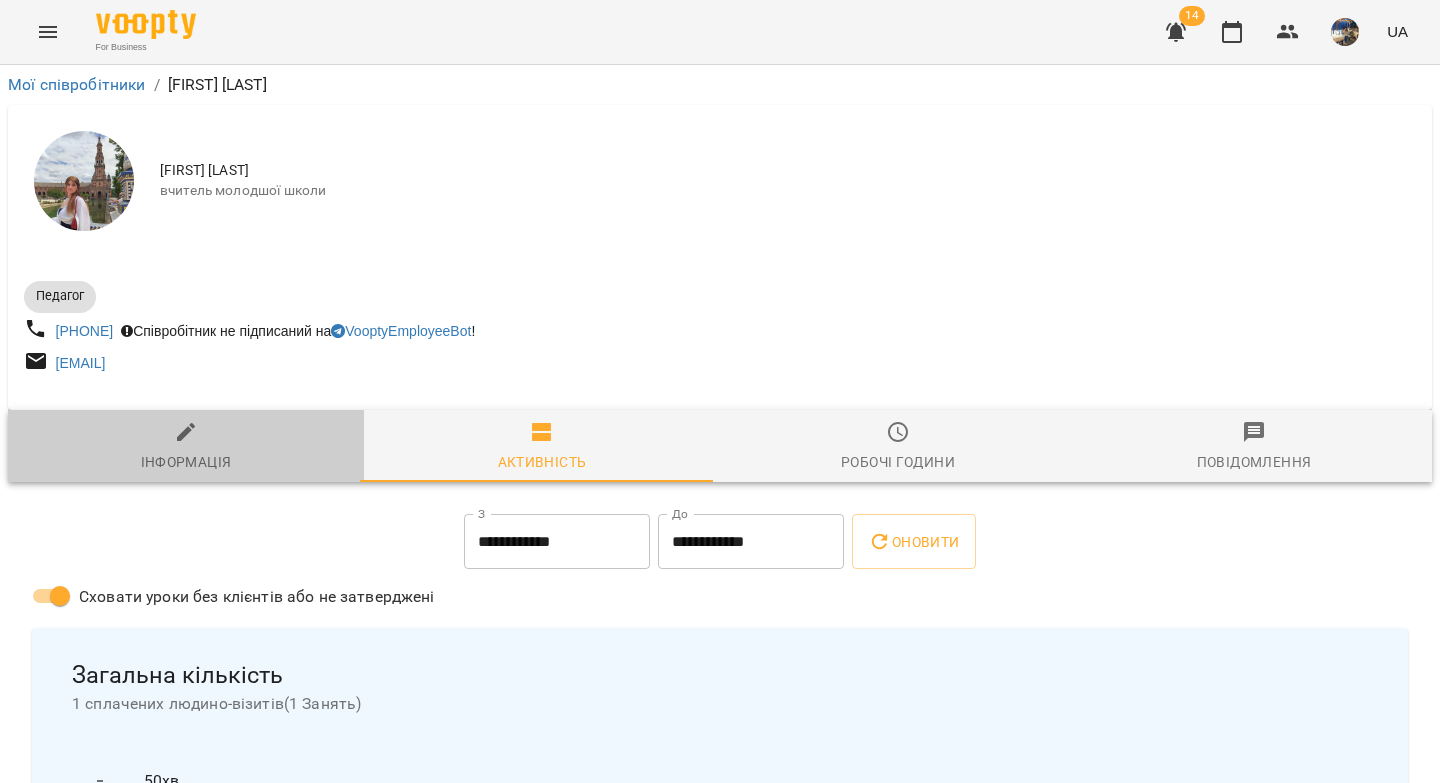 click 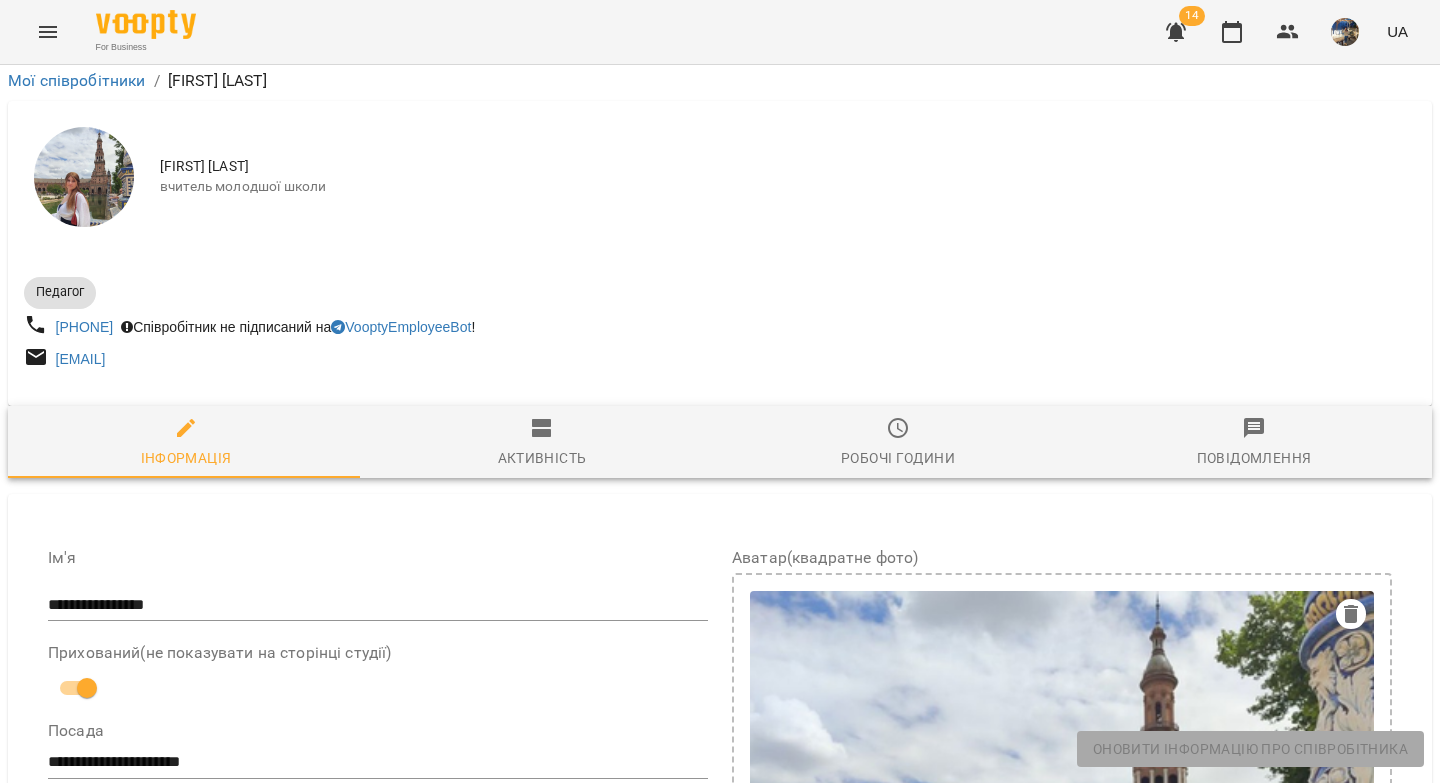 scroll, scrollTop: 541, scrollLeft: 0, axis: vertical 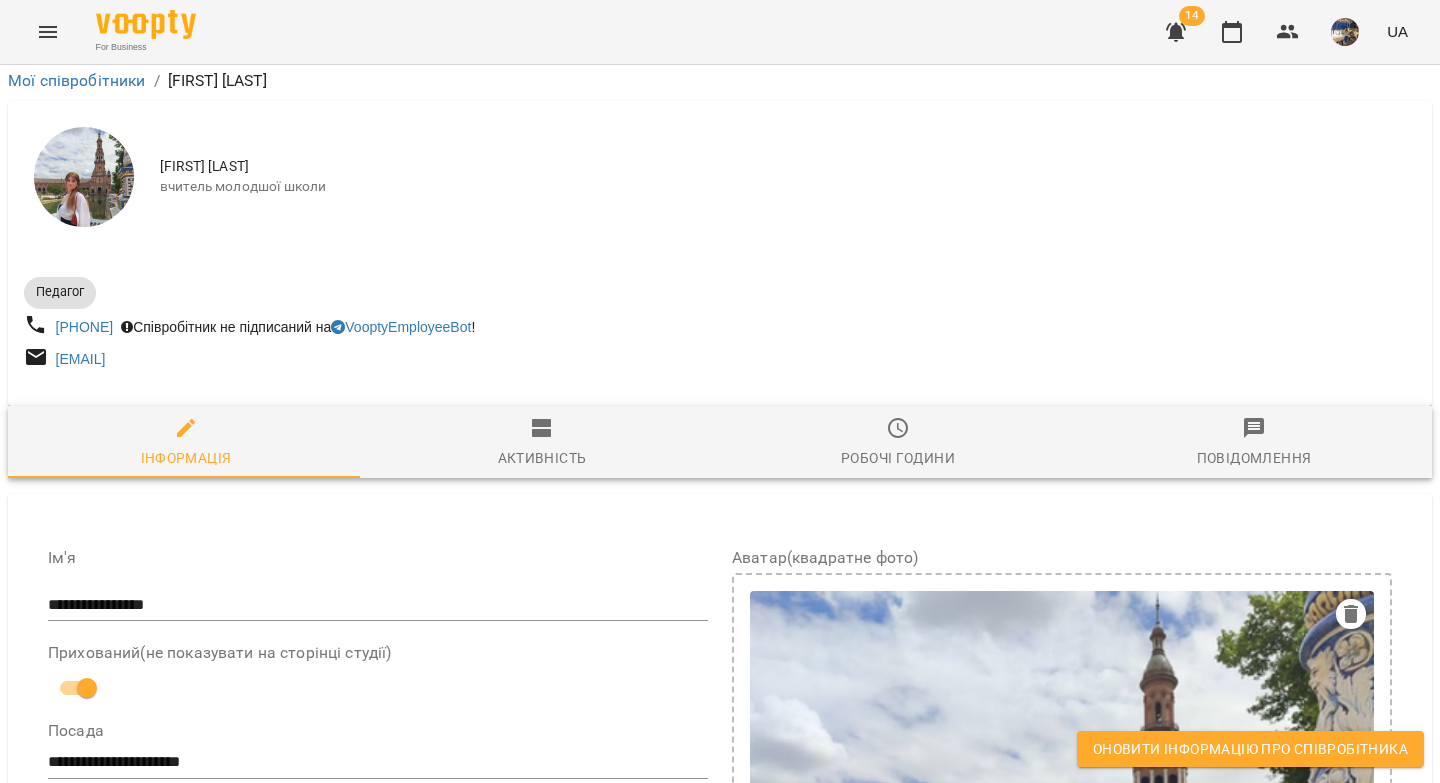 drag, startPoint x: 337, startPoint y: 599, endPoint x: 99, endPoint y: 585, distance: 238.4114 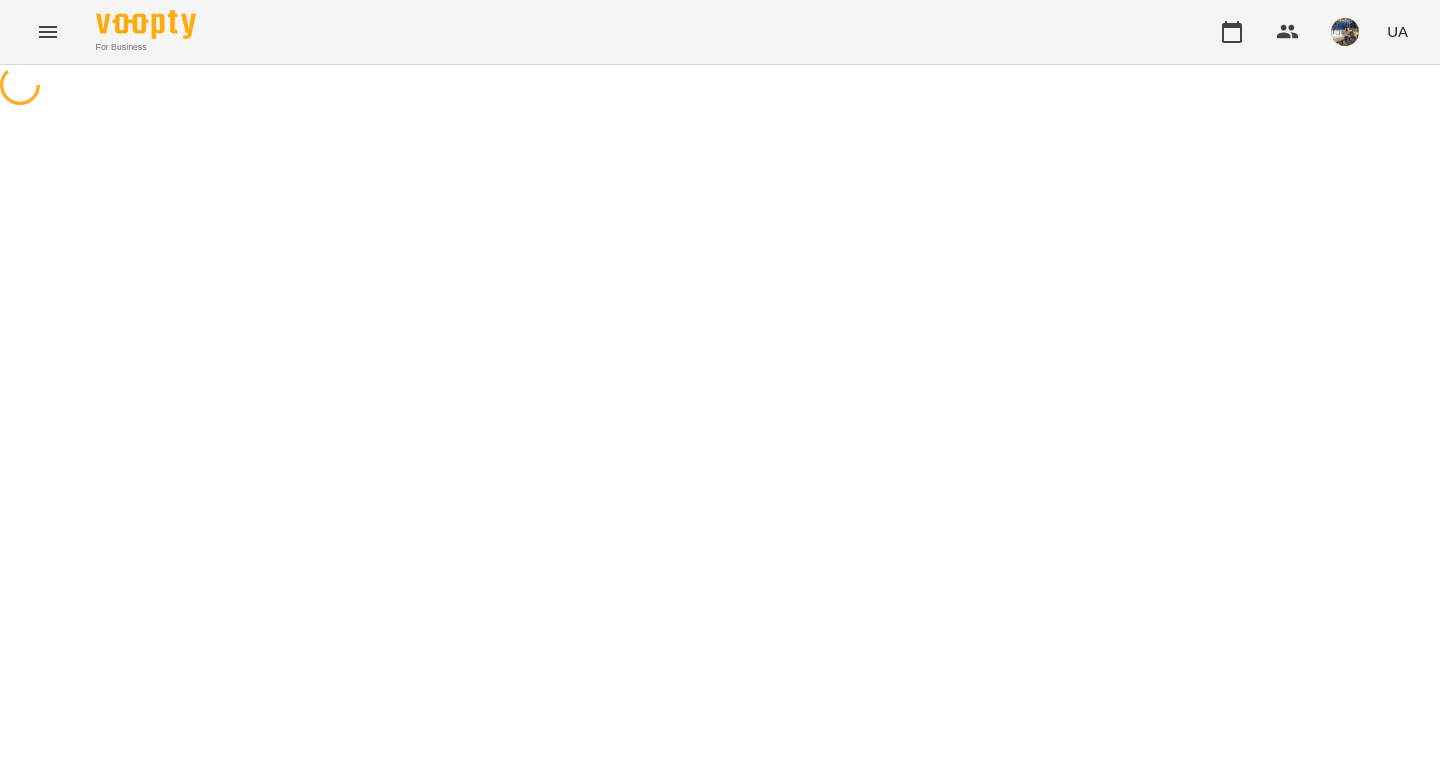 scroll, scrollTop: 0, scrollLeft: 0, axis: both 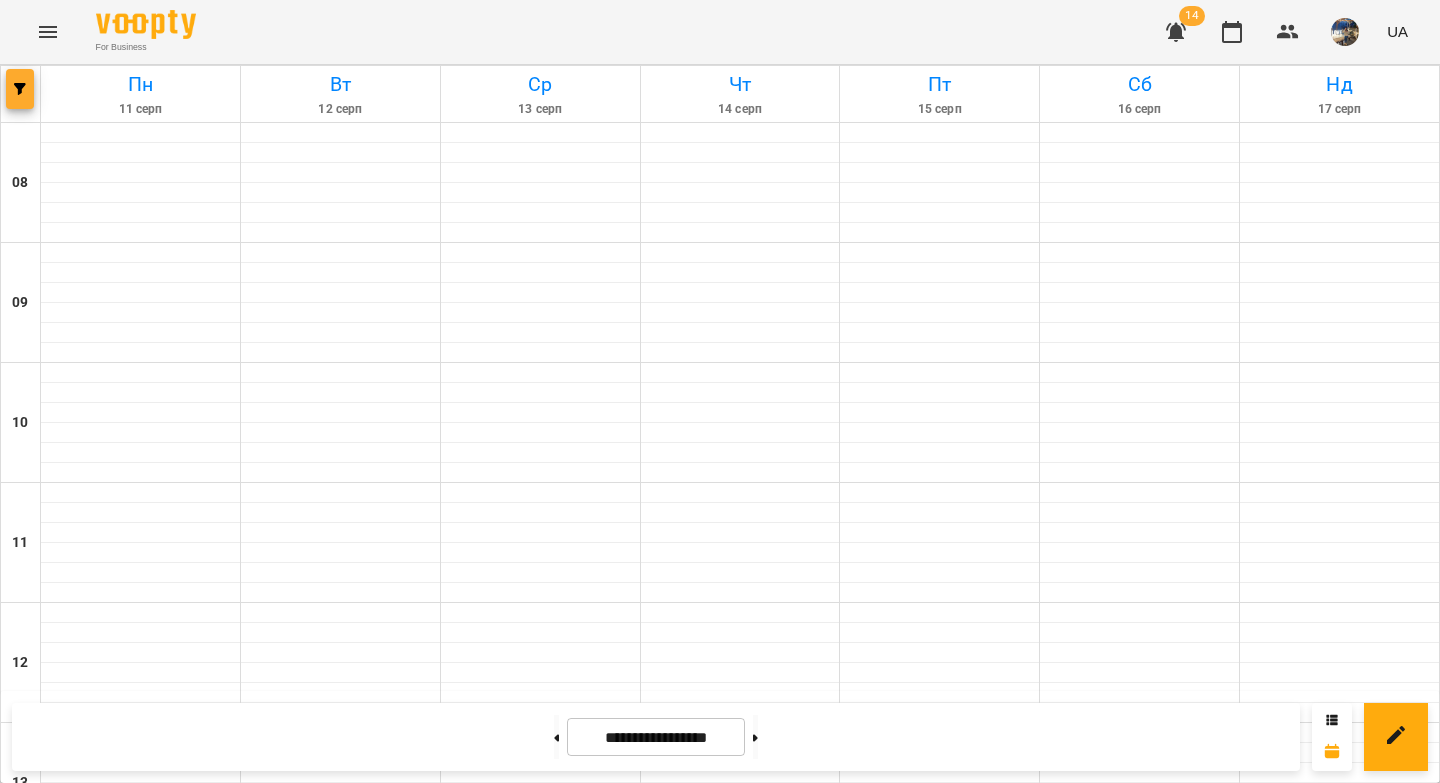 click at bounding box center (20, 89) 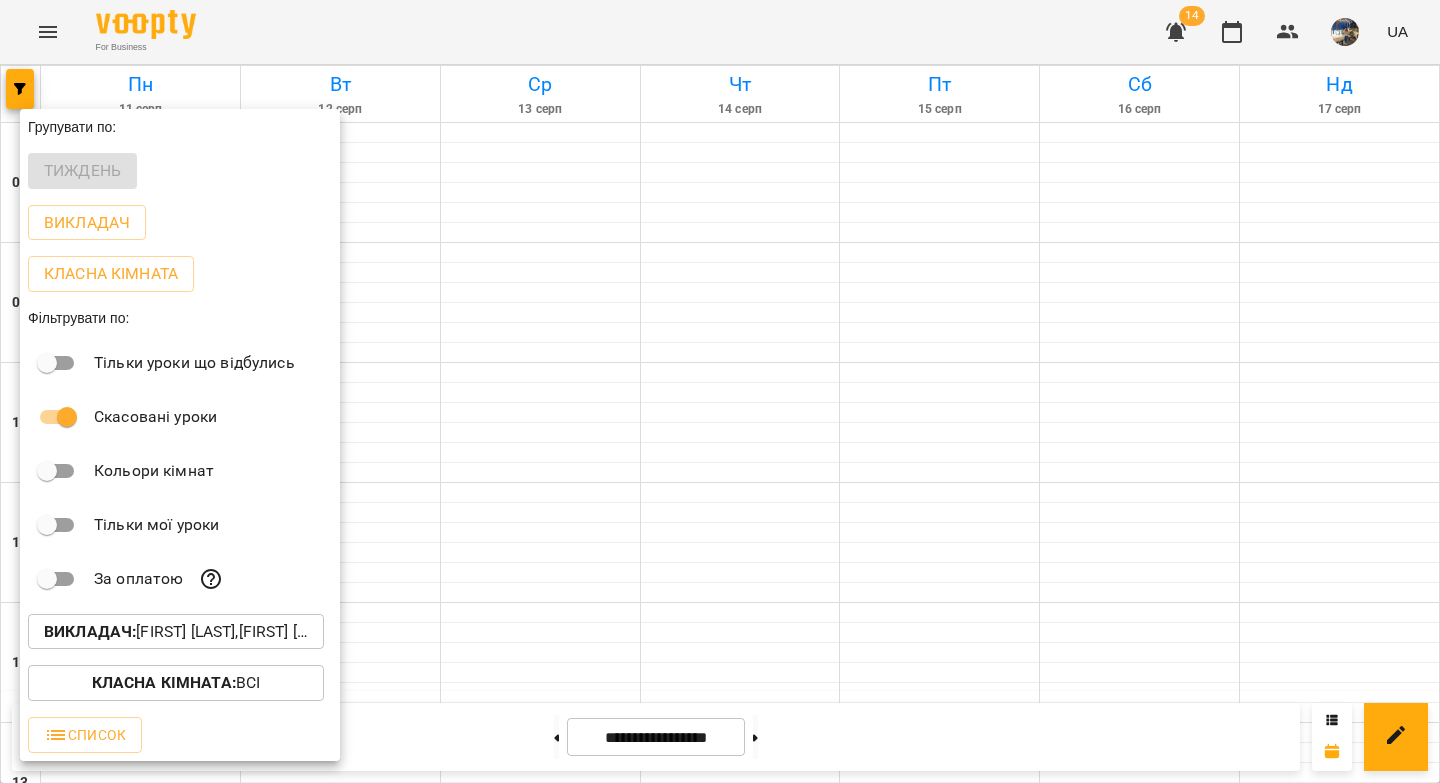 click on "Викладач :  [FIRST] [LAST],[FIRST] [LAST]" at bounding box center (176, 632) 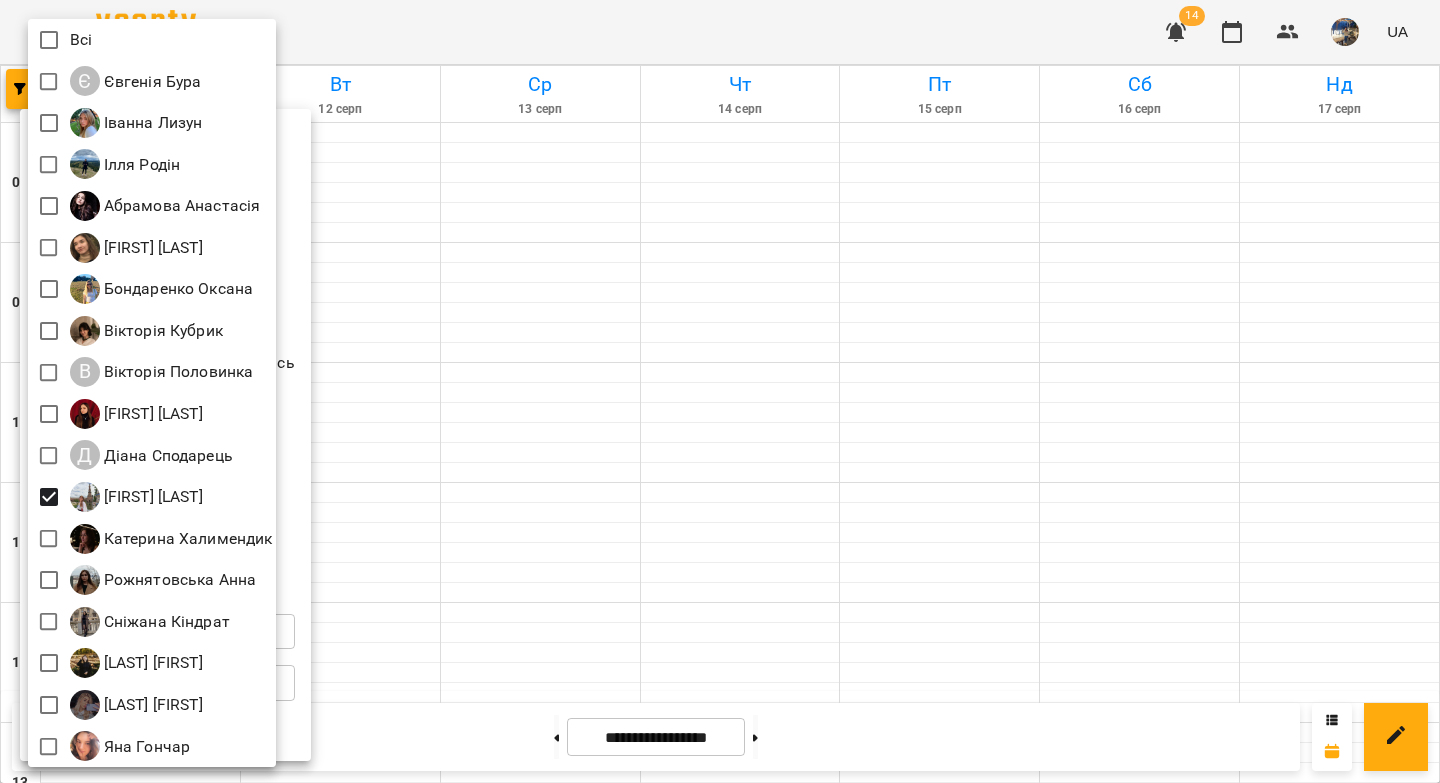 click at bounding box center (720, 391) 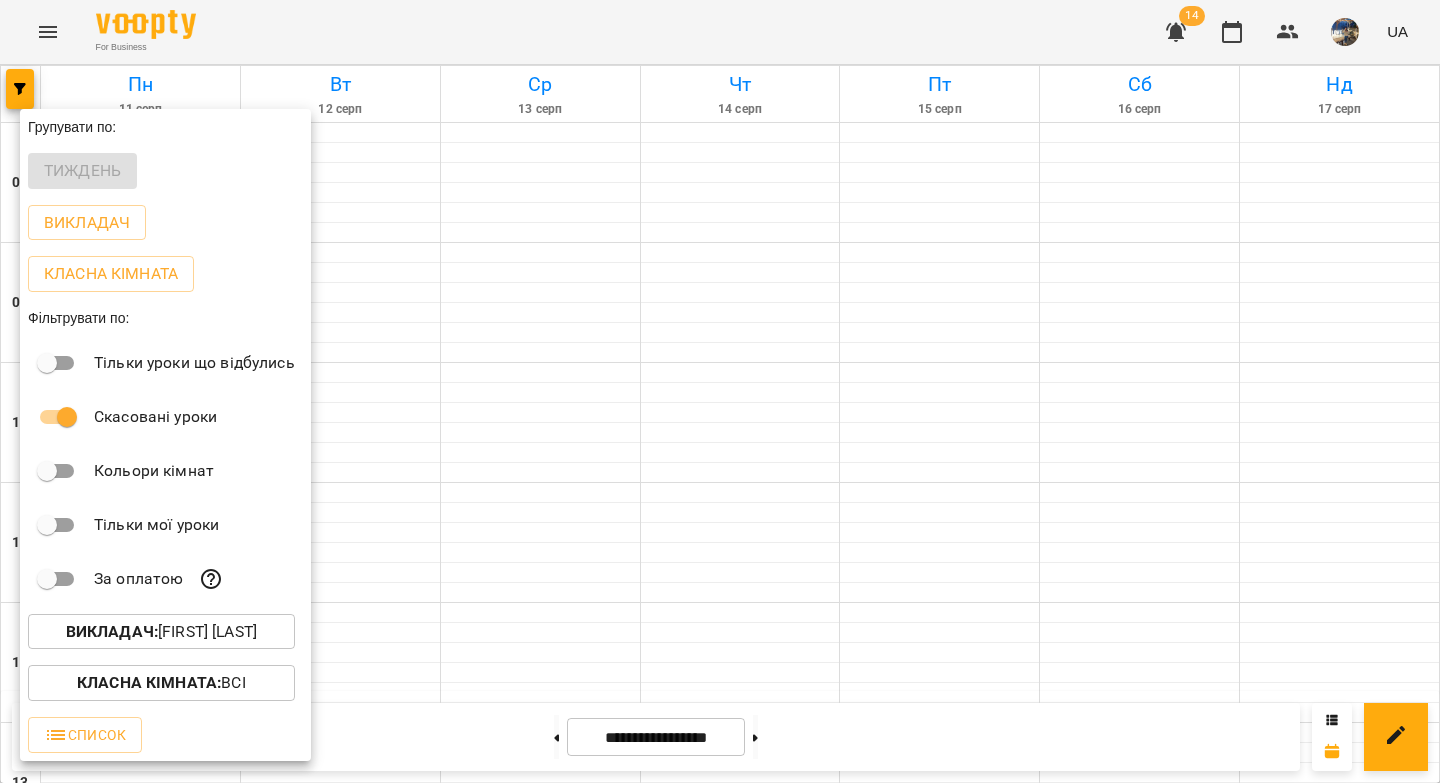 click at bounding box center [720, 391] 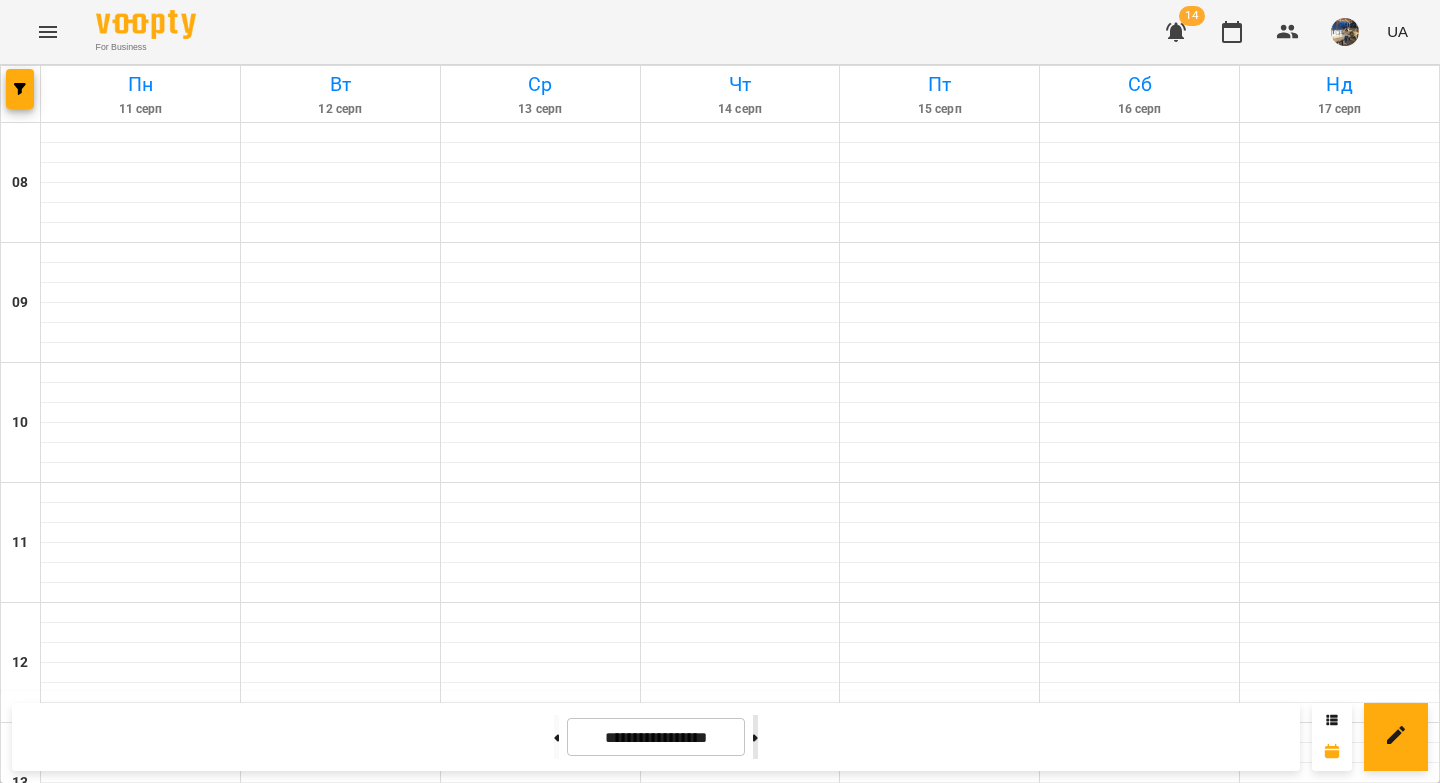 click at bounding box center [755, 737] 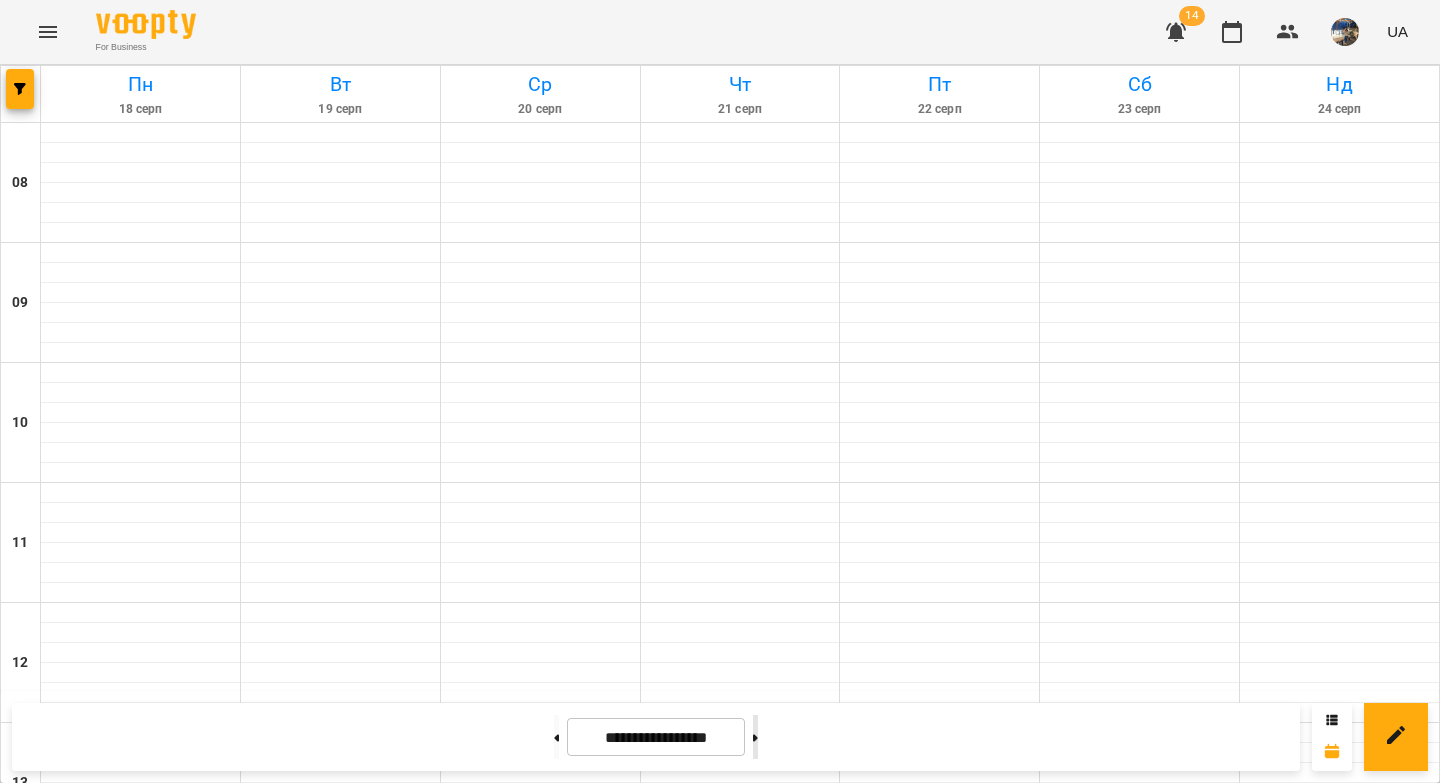 click at bounding box center (755, 737) 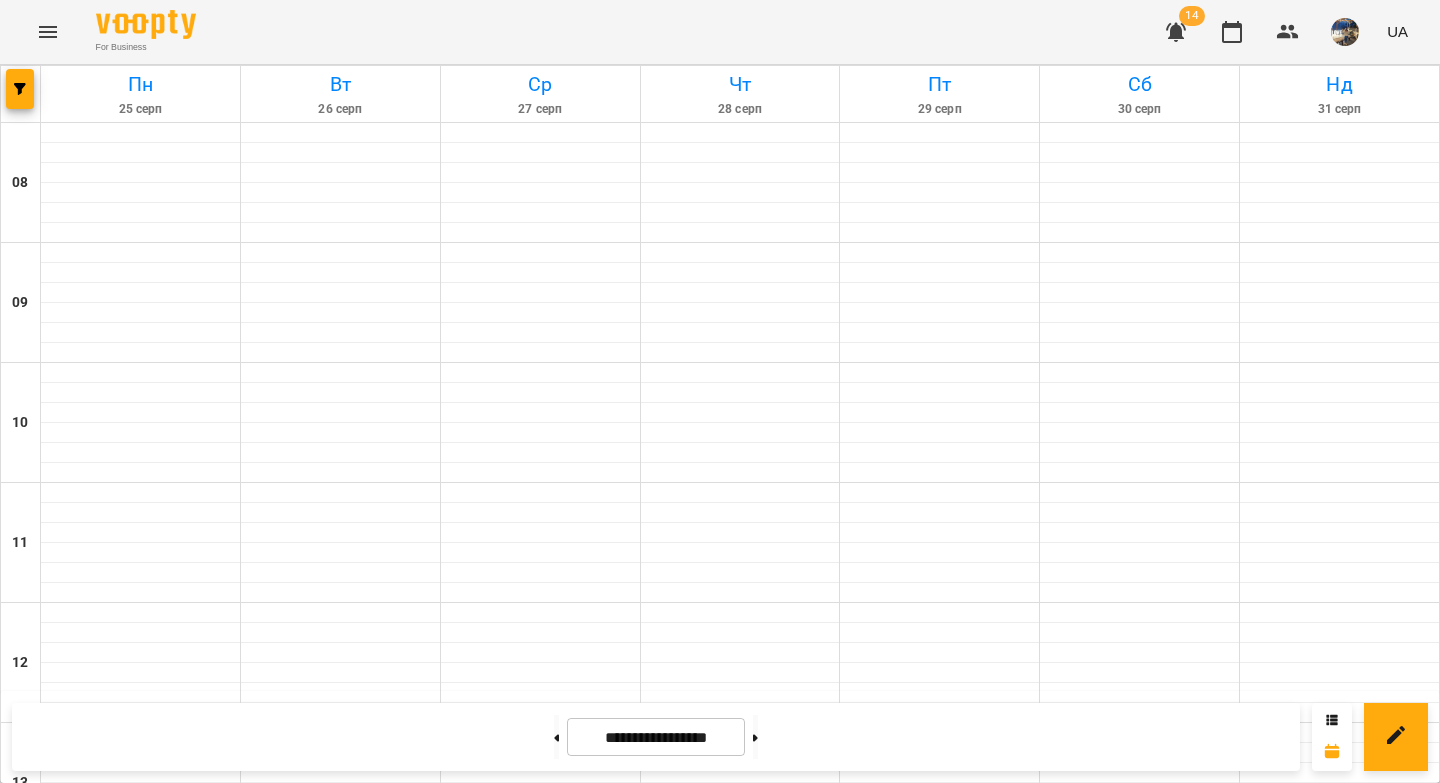 scroll, scrollTop: 1110, scrollLeft: 0, axis: vertical 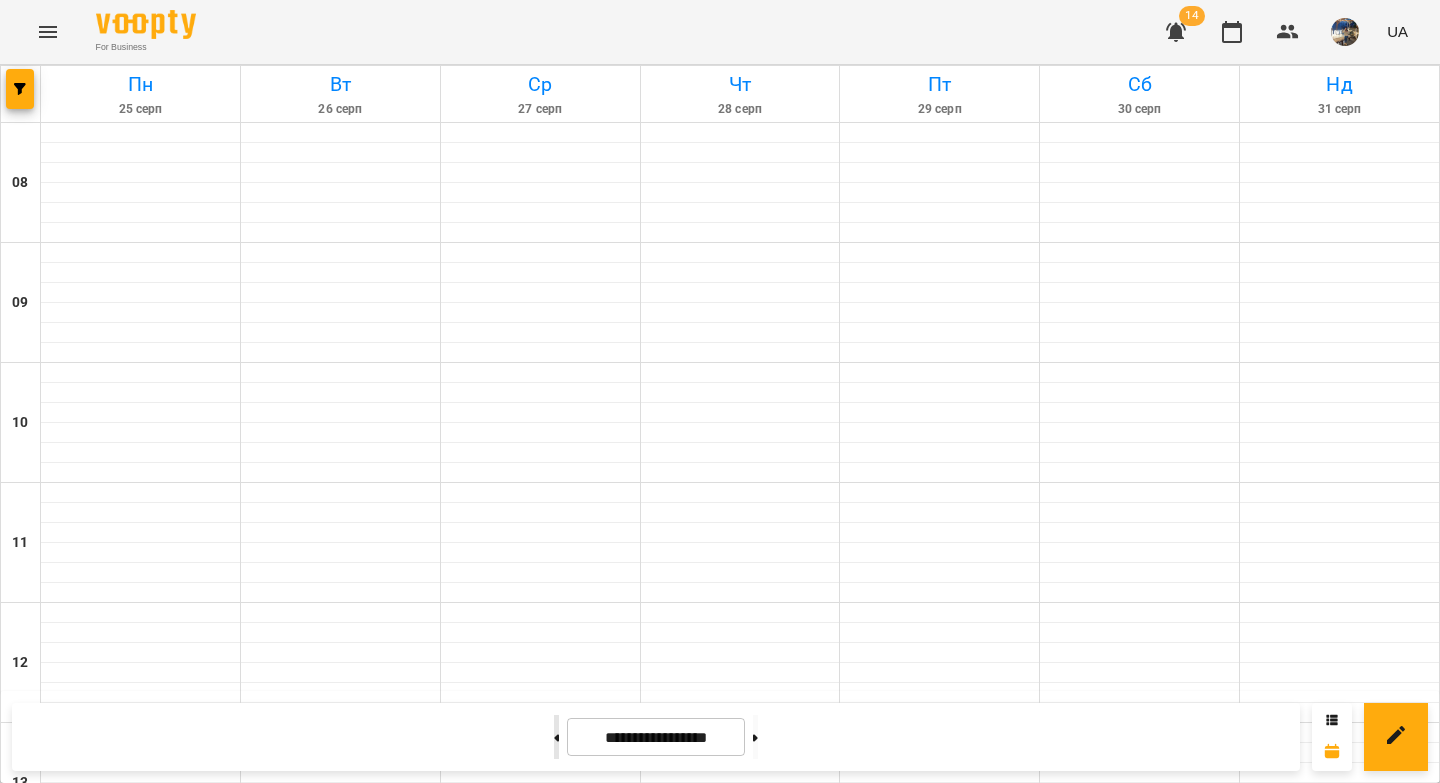 click 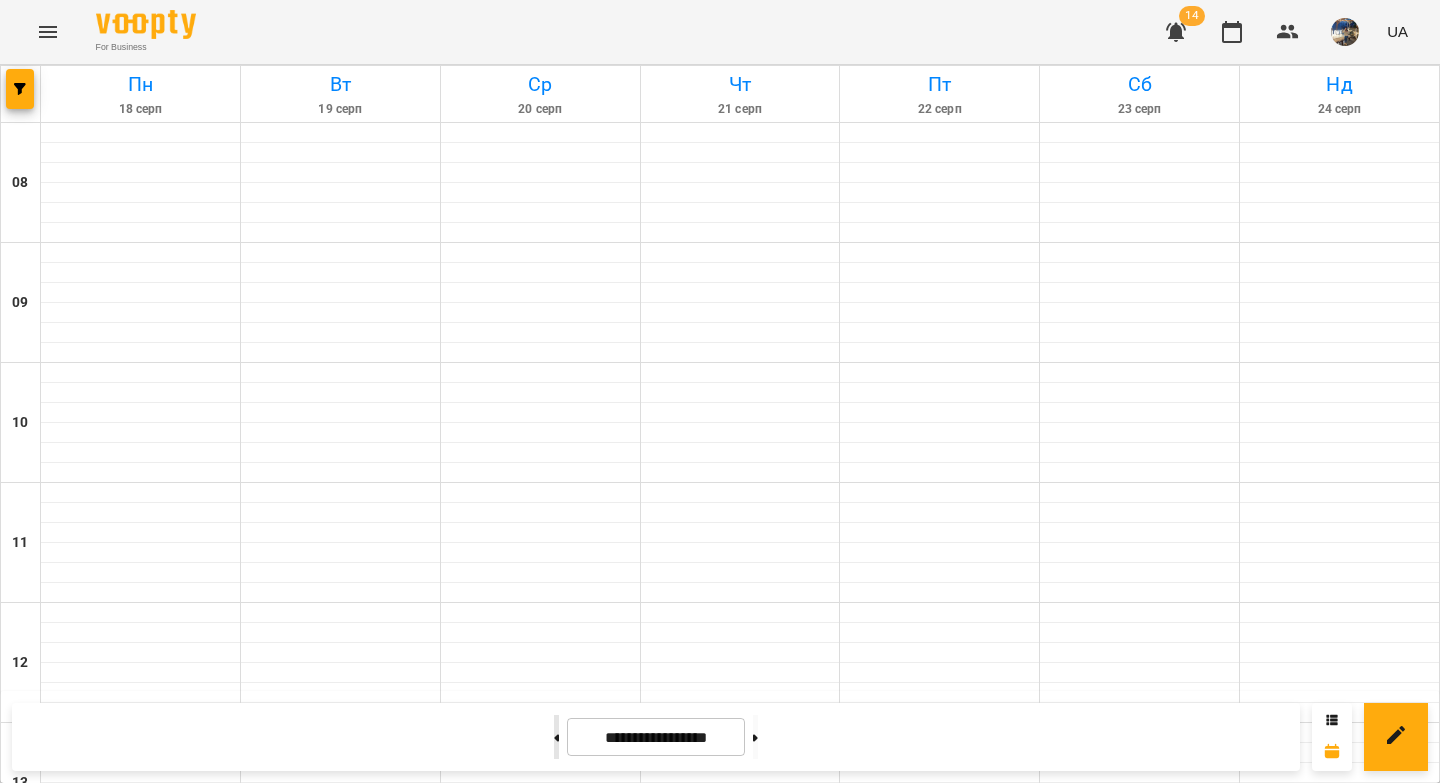 click 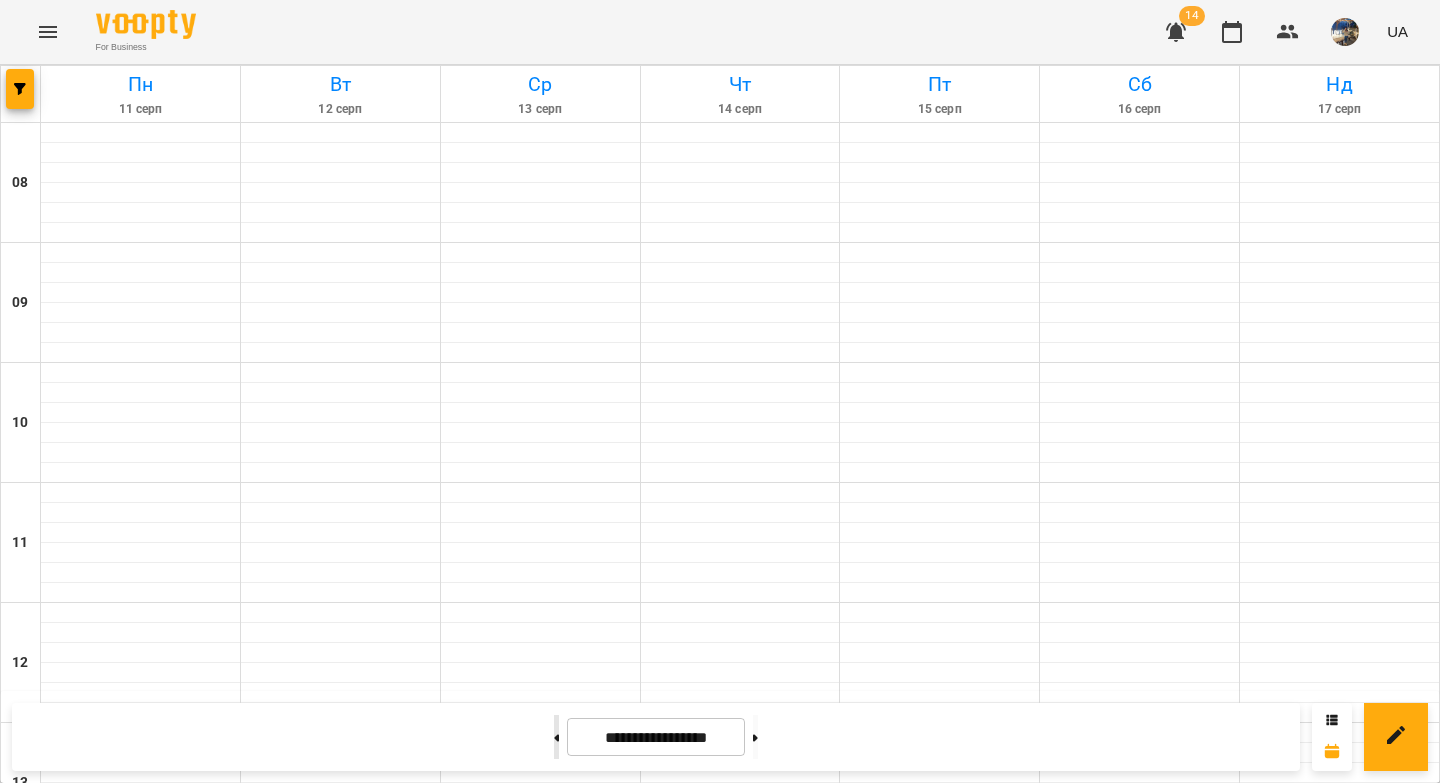 click 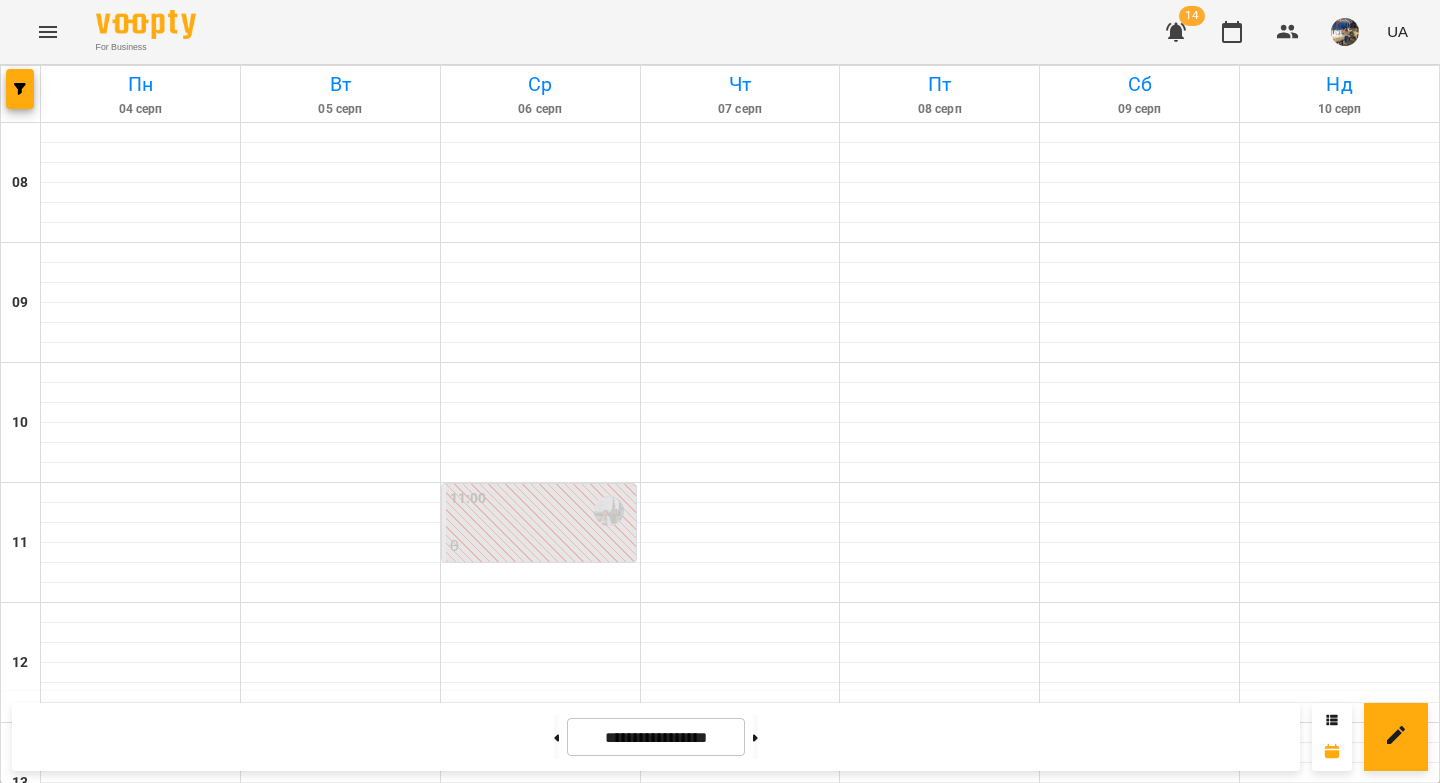scroll, scrollTop: 1110, scrollLeft: 0, axis: vertical 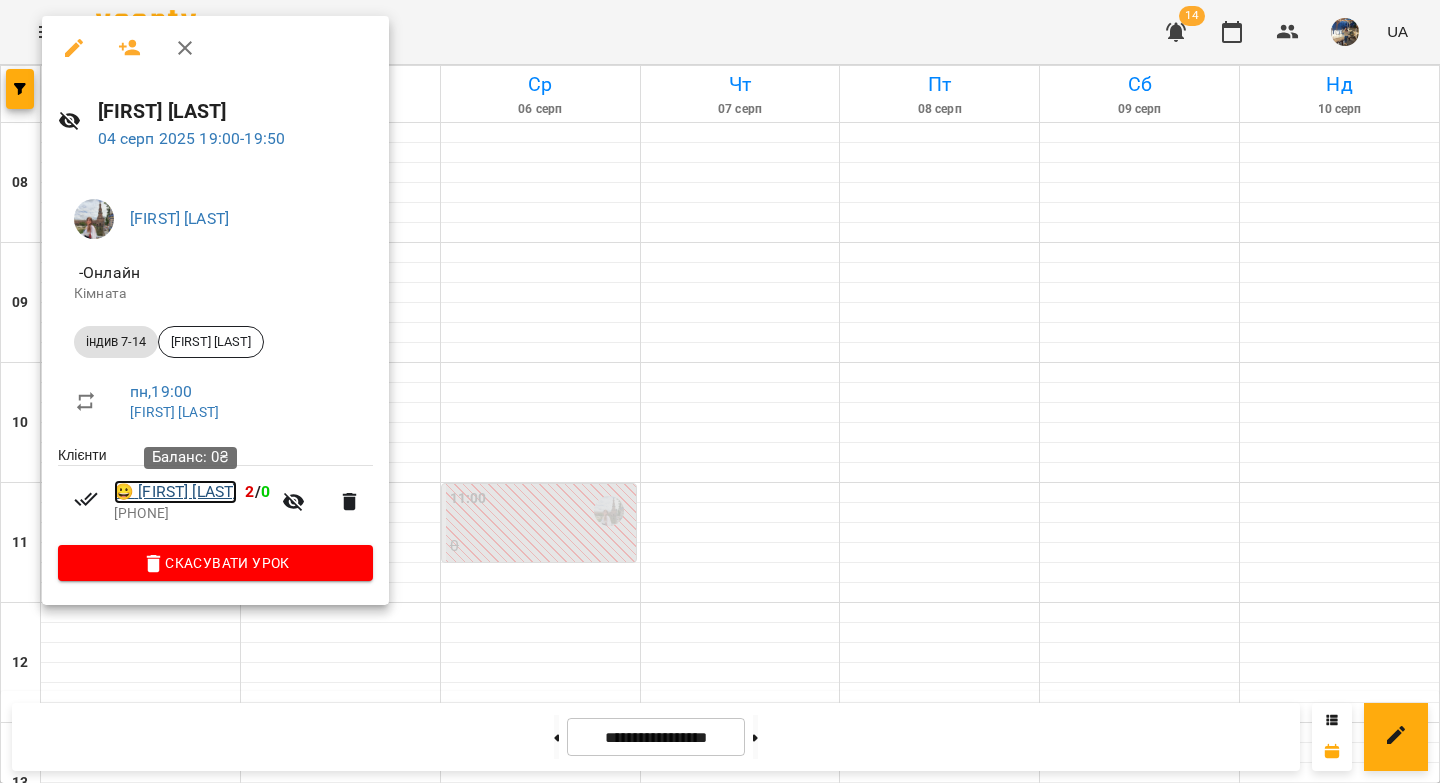 click on "😀   [FIRST] [LAST]" at bounding box center (175, 492) 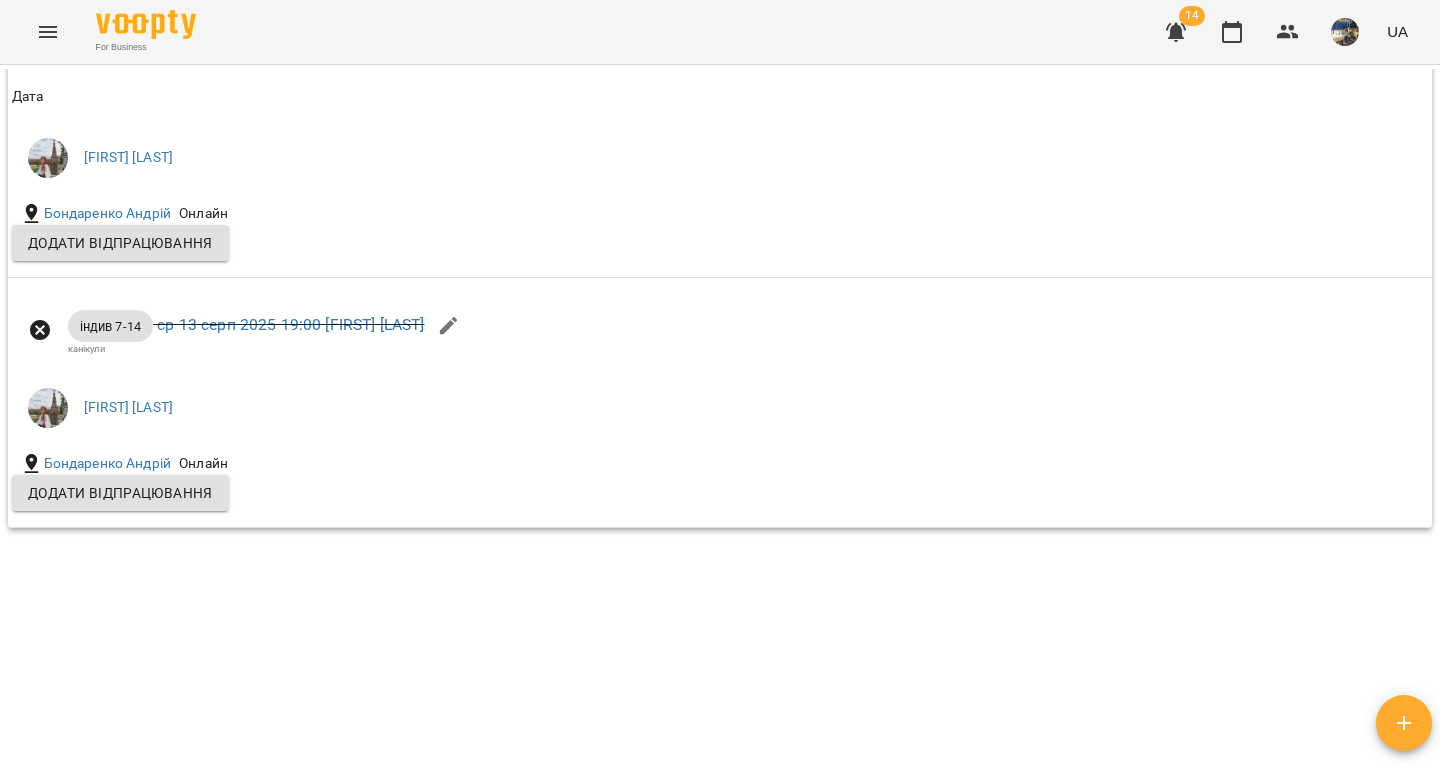 scroll, scrollTop: 0, scrollLeft: 0, axis: both 